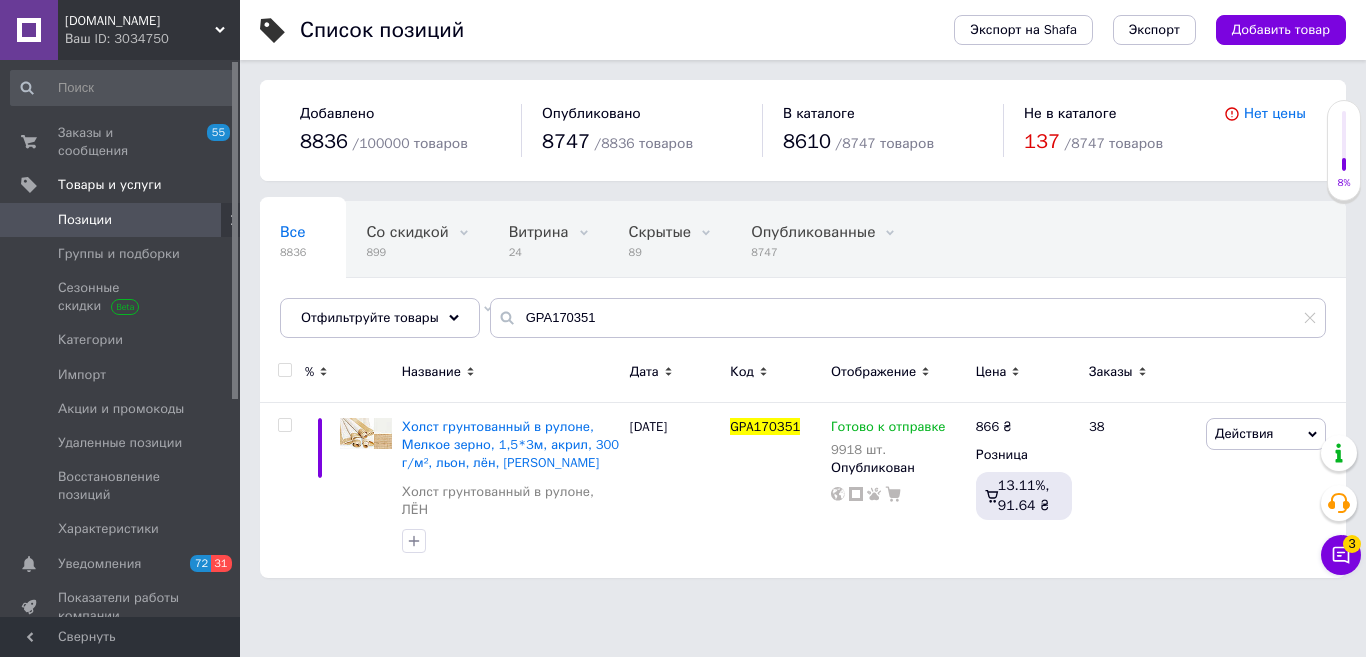 scroll, scrollTop: 0, scrollLeft: 0, axis: both 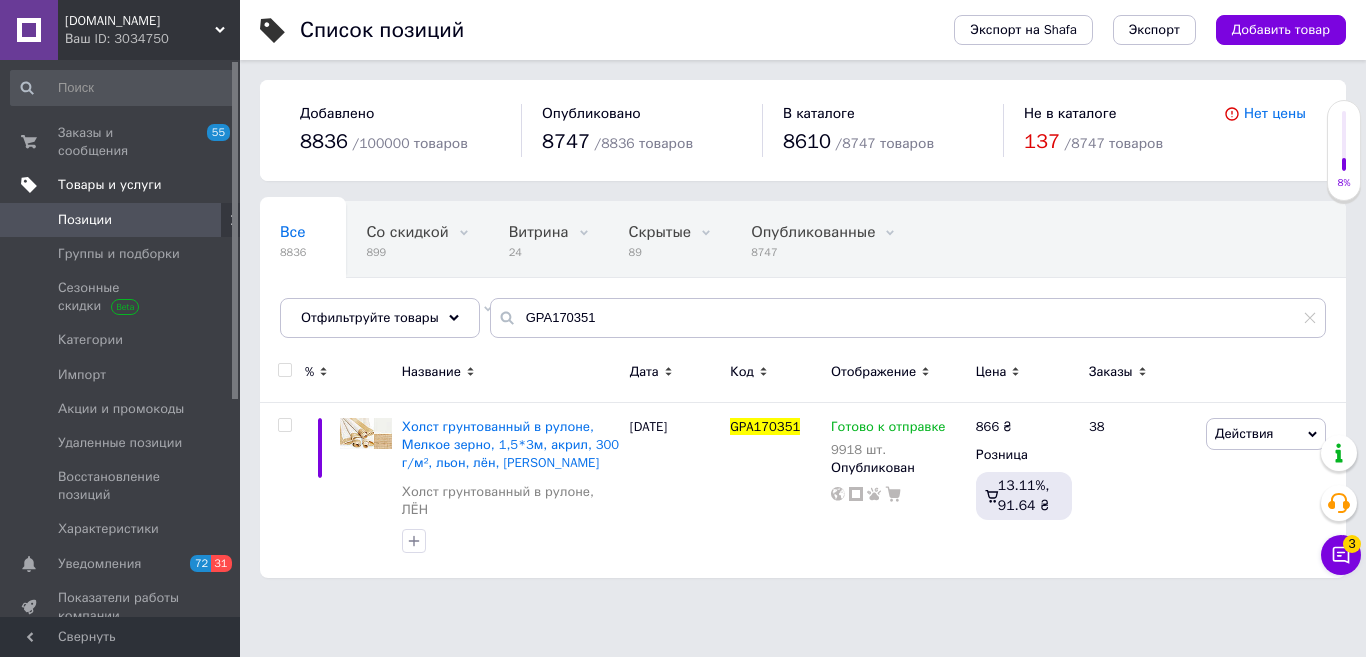 click on "Товары и услуги" at bounding box center (123, 185) 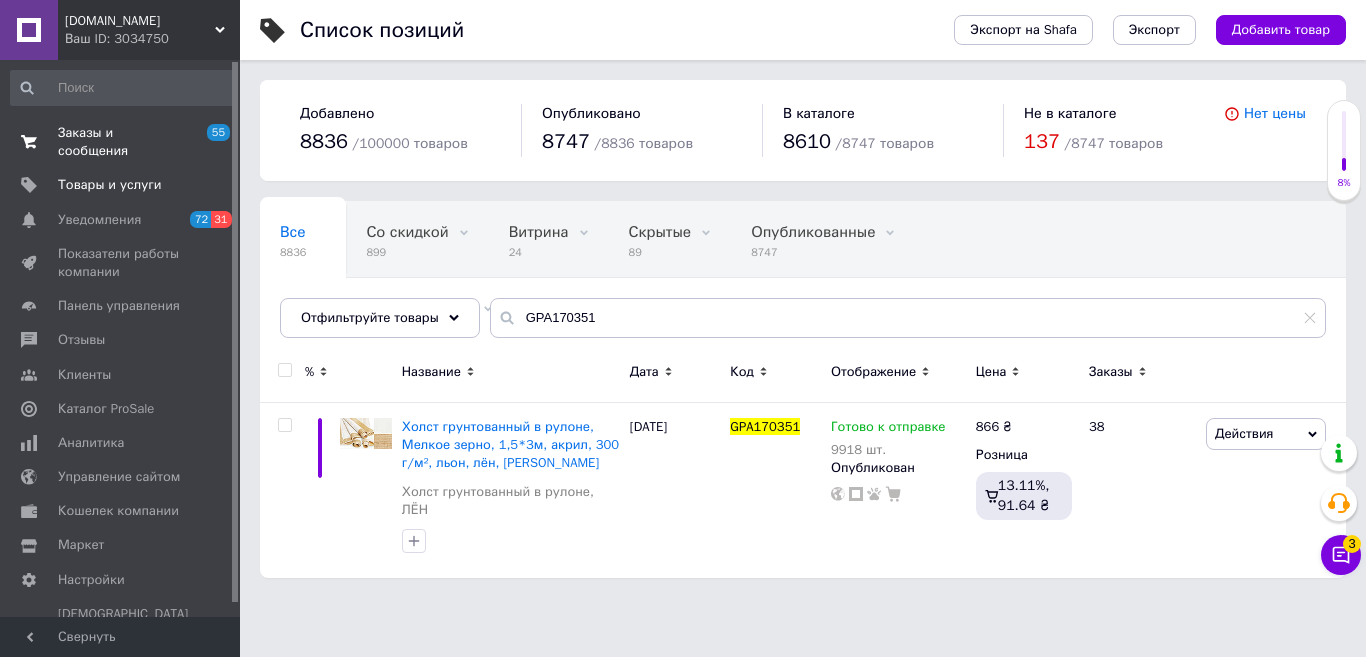 click on "Заказы и сообщения" at bounding box center [121, 142] 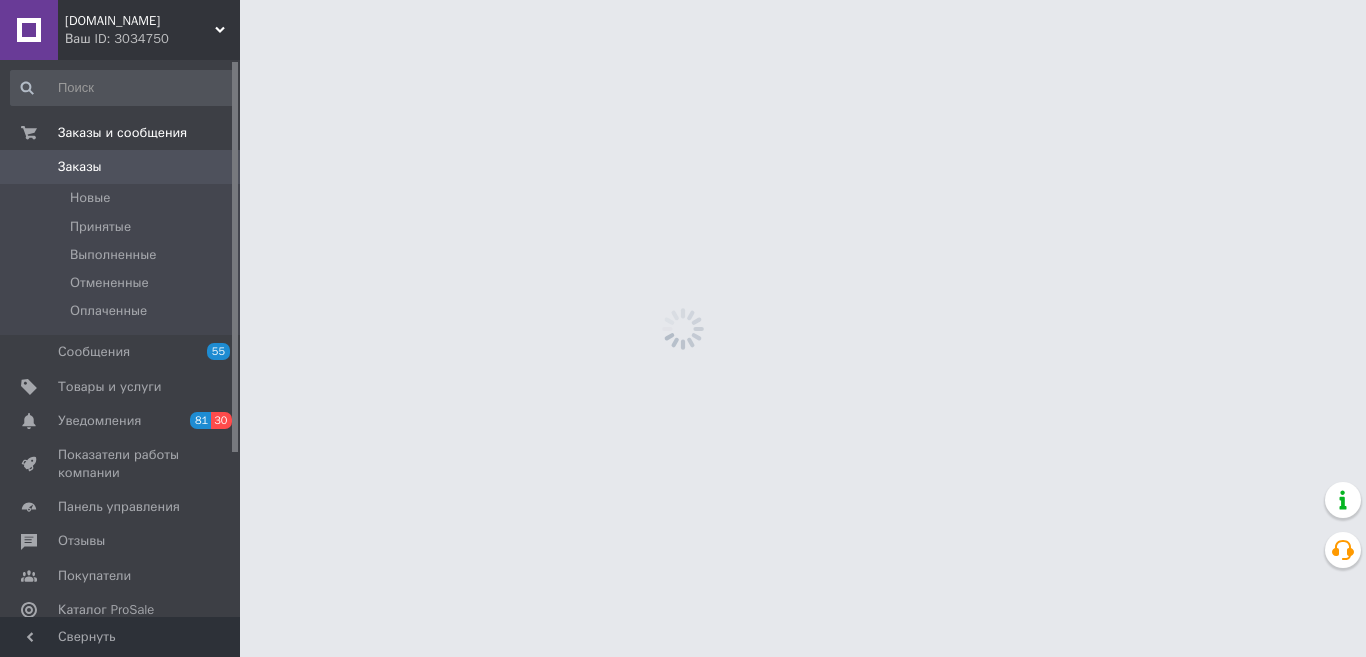 scroll, scrollTop: 0, scrollLeft: 0, axis: both 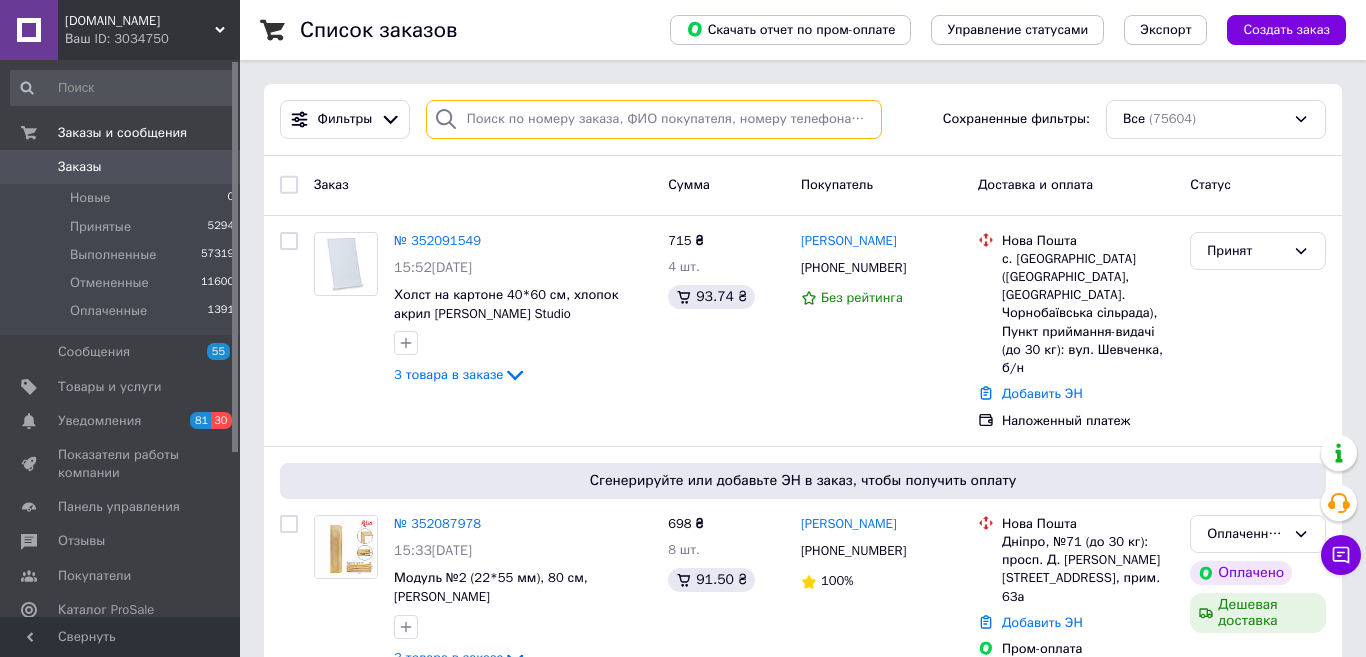 click at bounding box center (654, 119) 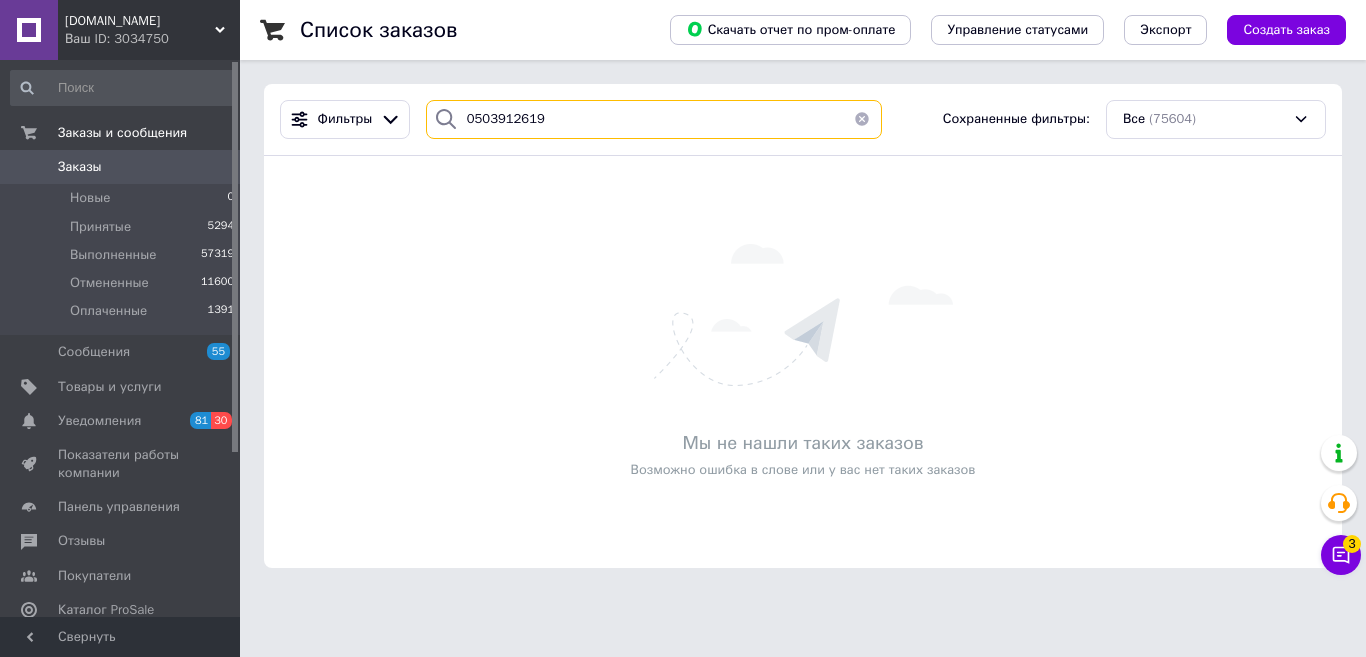type on "0503912619" 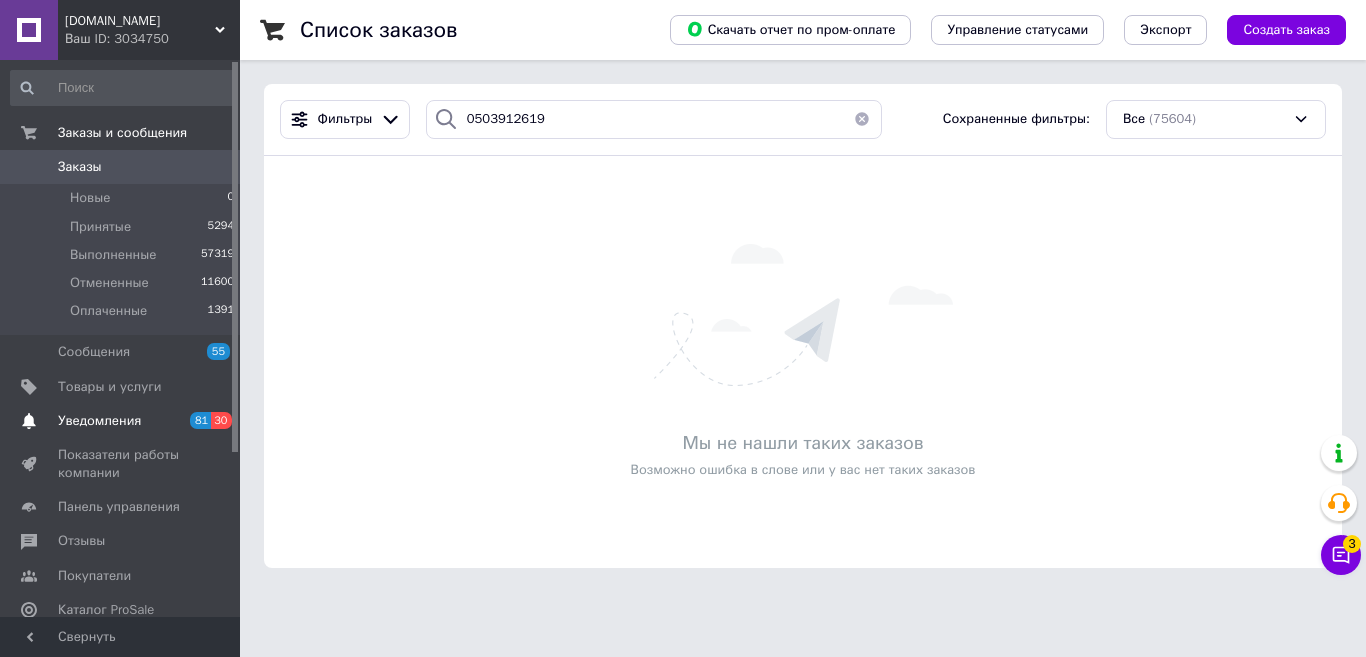 click on "Уведомления" at bounding box center (99, 421) 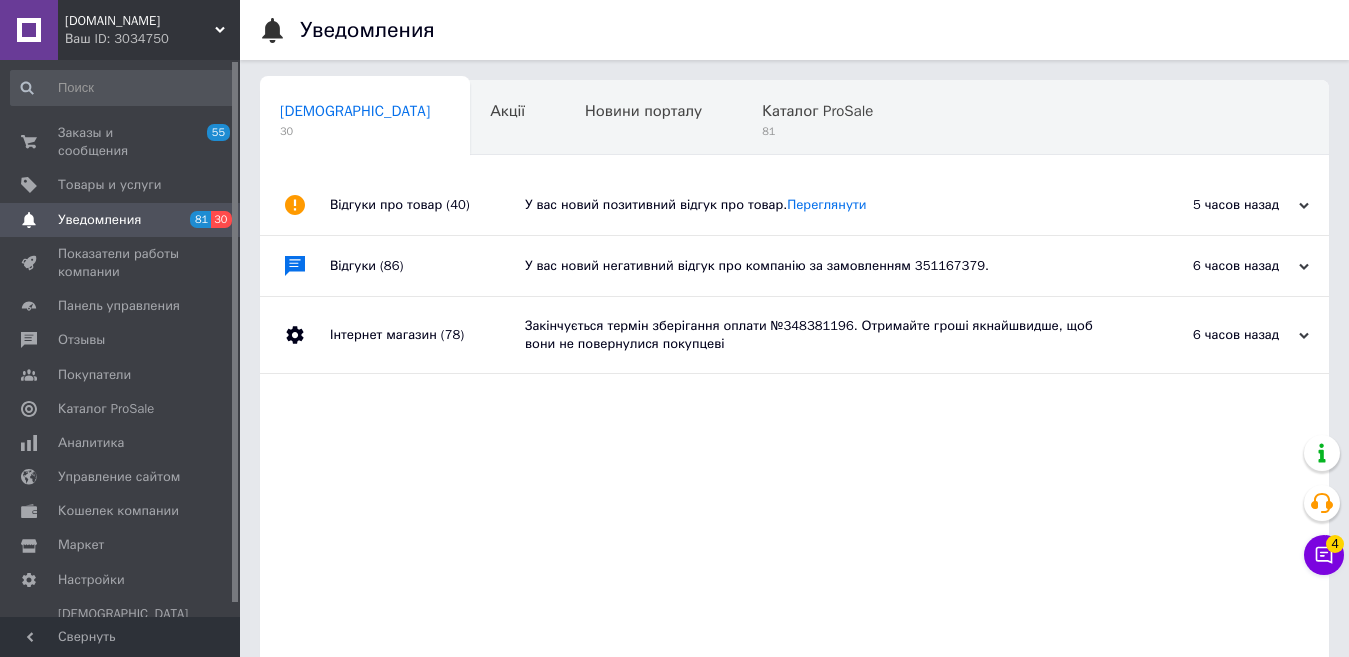 click on "Заказы и сообщения 55 0 Товары и услуги Уведомления 81 30 Показатели работы компании Панель управления Отзывы Покупатели Каталог ProSale Аналитика Управление сайтом Кошелек компании Маркет Настройки Тарифы и счета Prom топ" at bounding box center [123, 341] 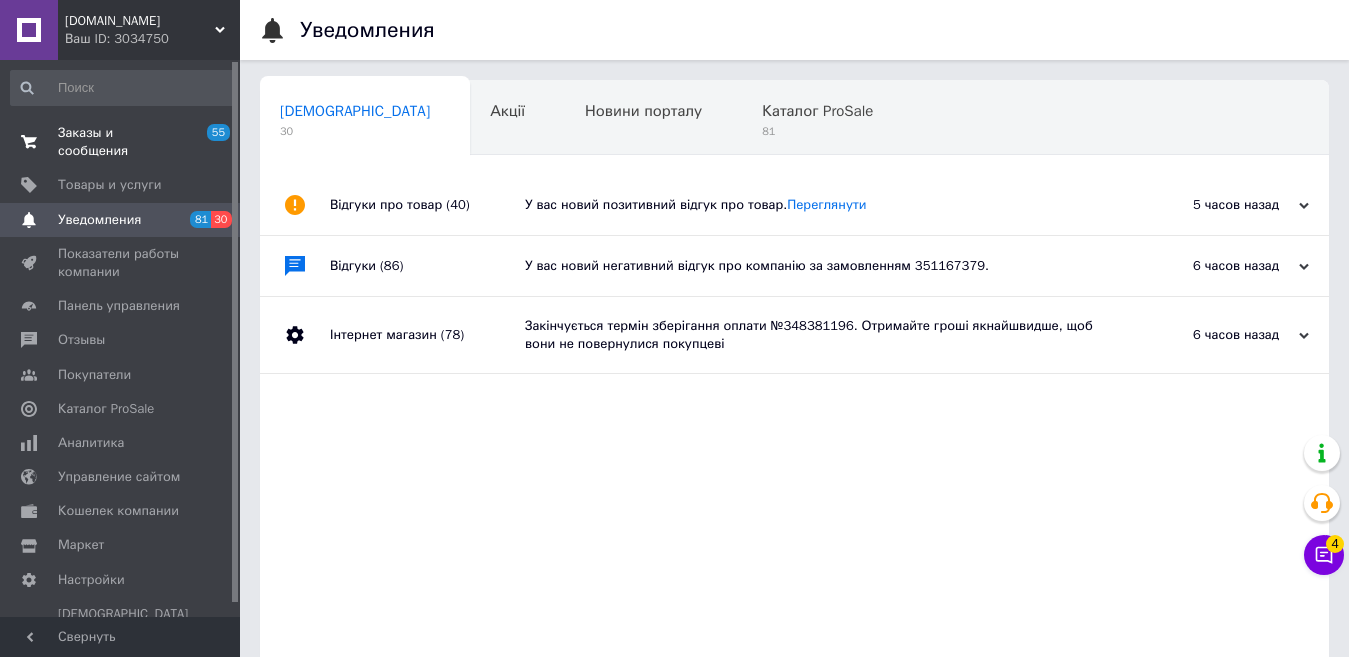 click on "Заказы и сообщения 55 0" at bounding box center [123, 142] 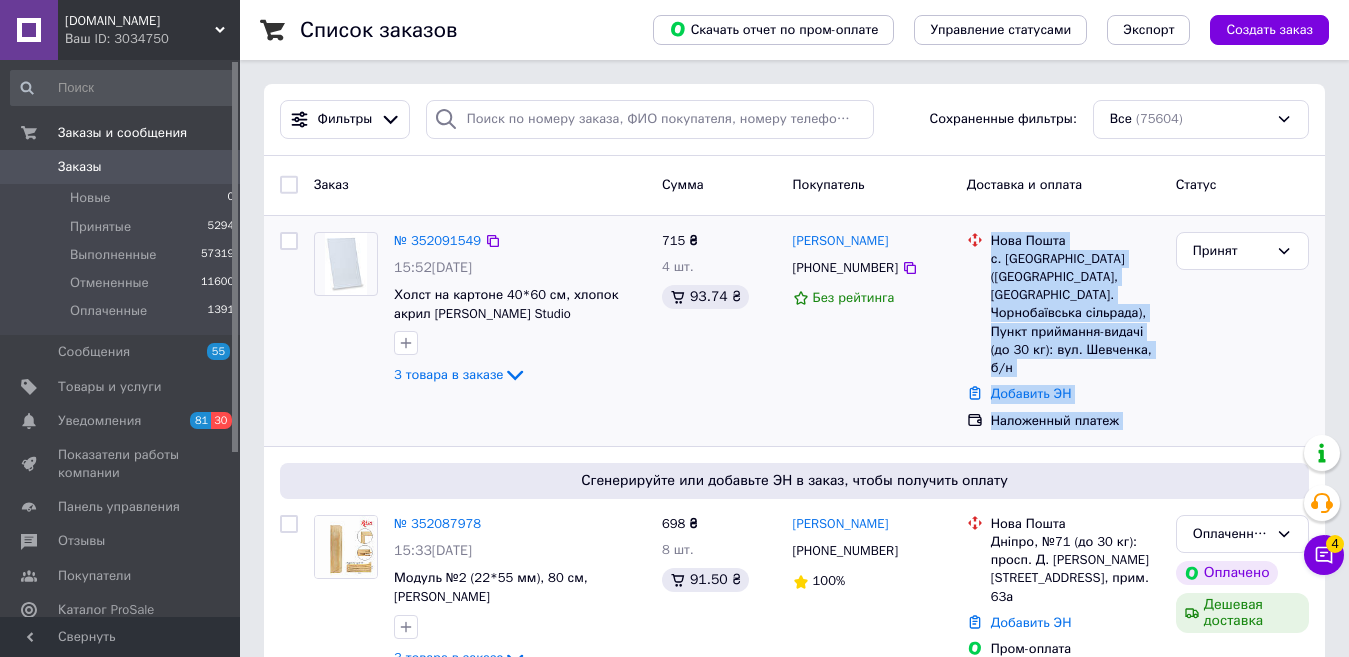 drag, startPoint x: 1255, startPoint y: 378, endPoint x: 796, endPoint y: 381, distance: 459.0098 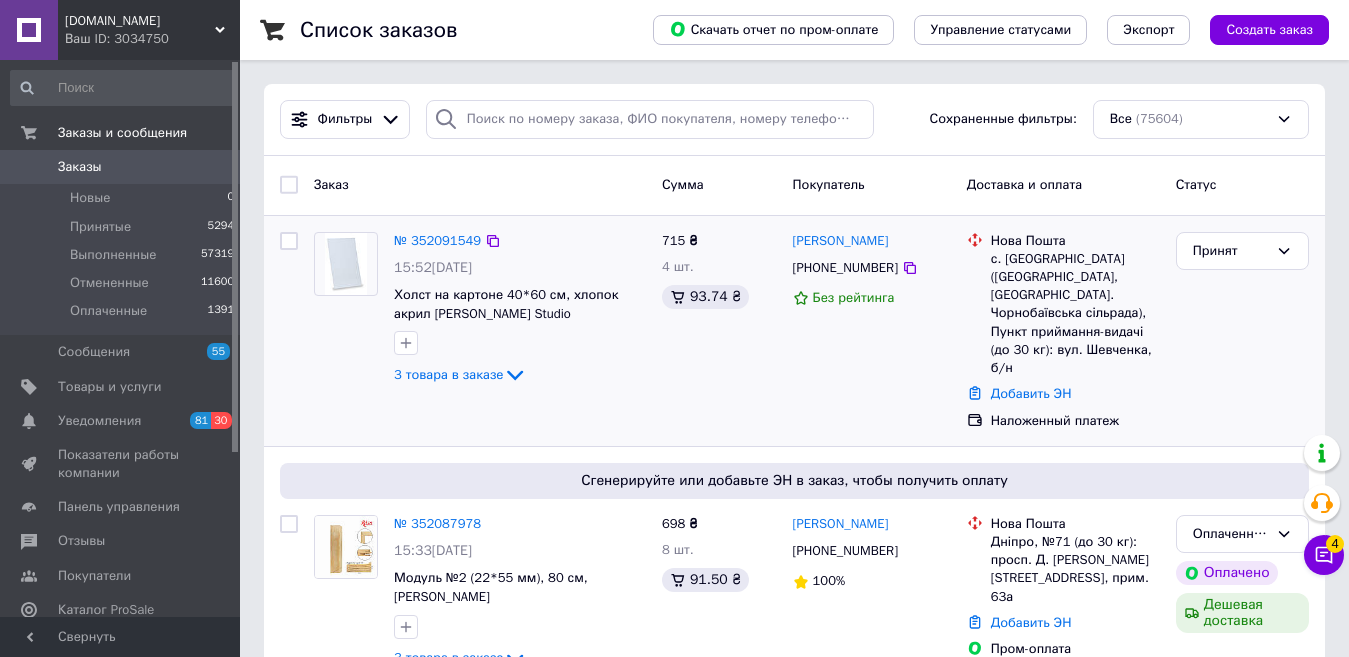click on "[PERSON_NAME] [PHONE_NUMBER] Без рейтинга" at bounding box center [872, 331] 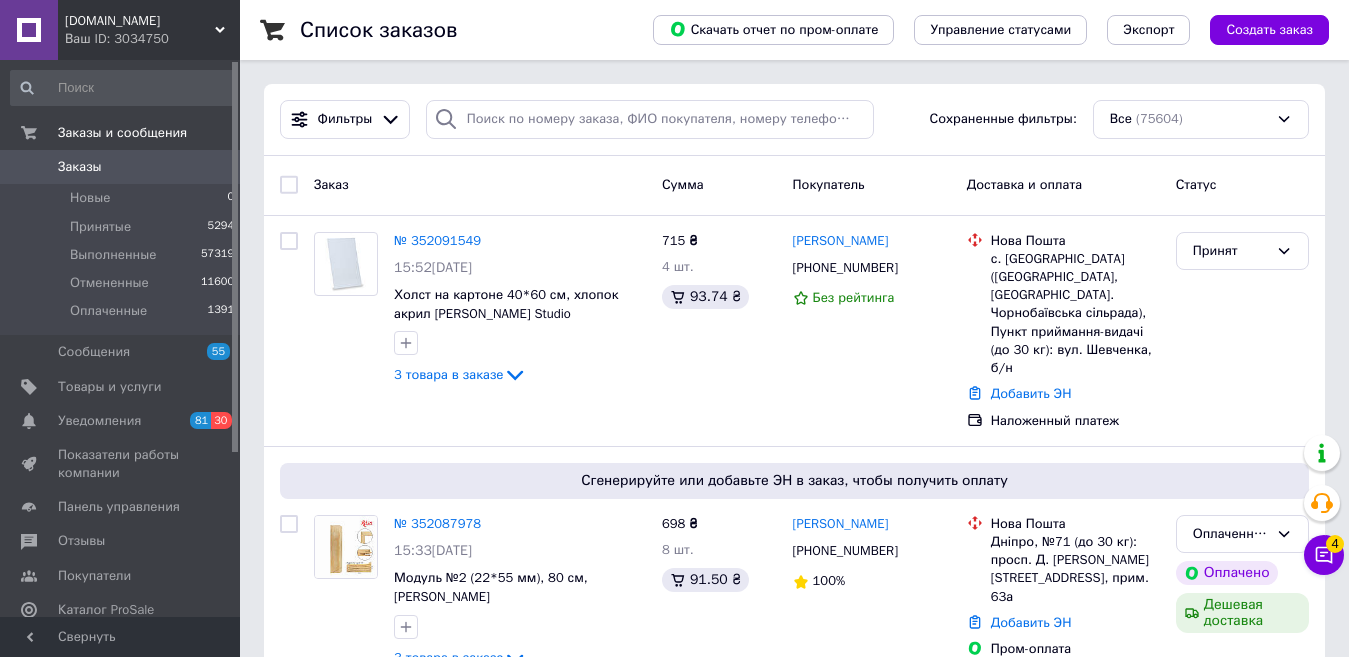 click on "Заказ" at bounding box center (480, 185) 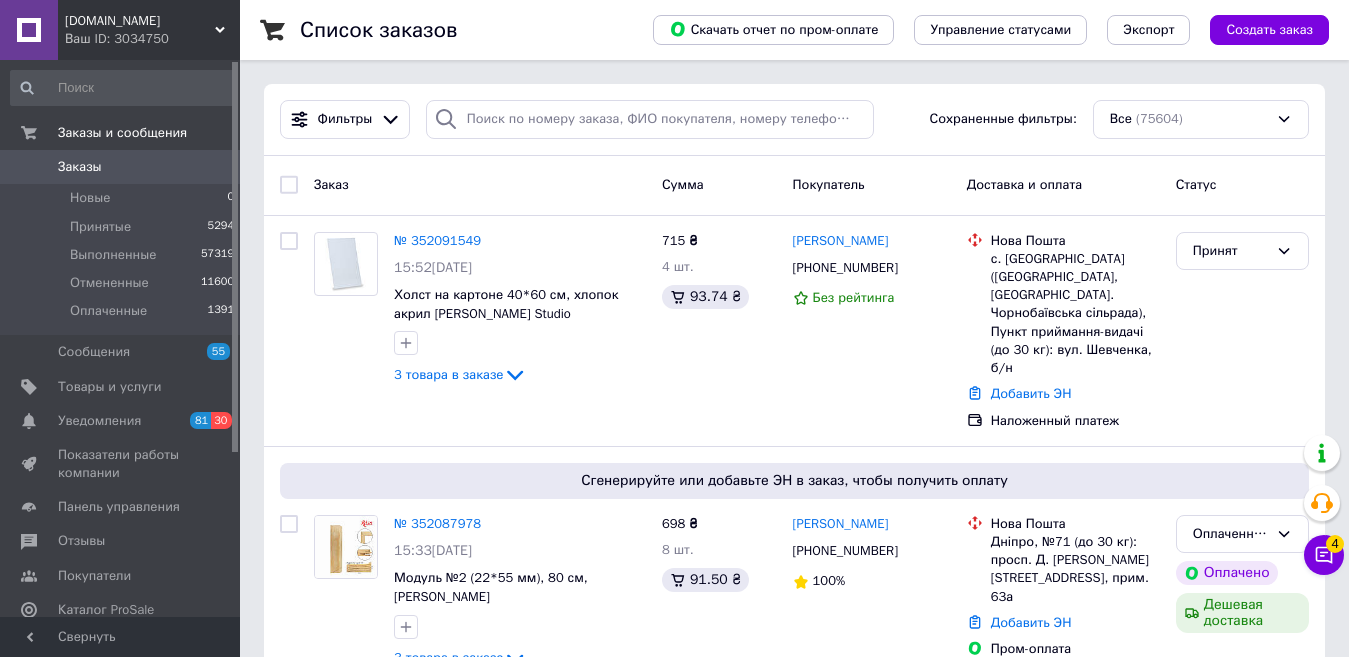 click on "Заказ" at bounding box center [480, 185] 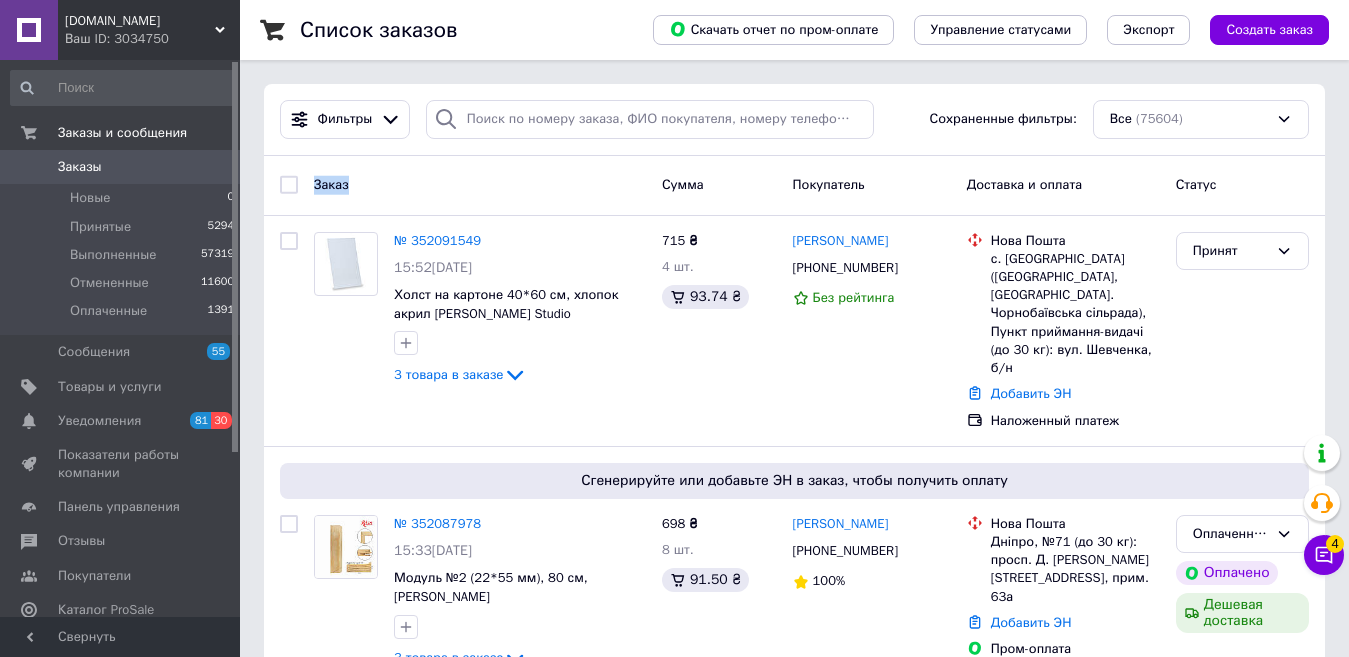 click on "Заказ" at bounding box center [480, 185] 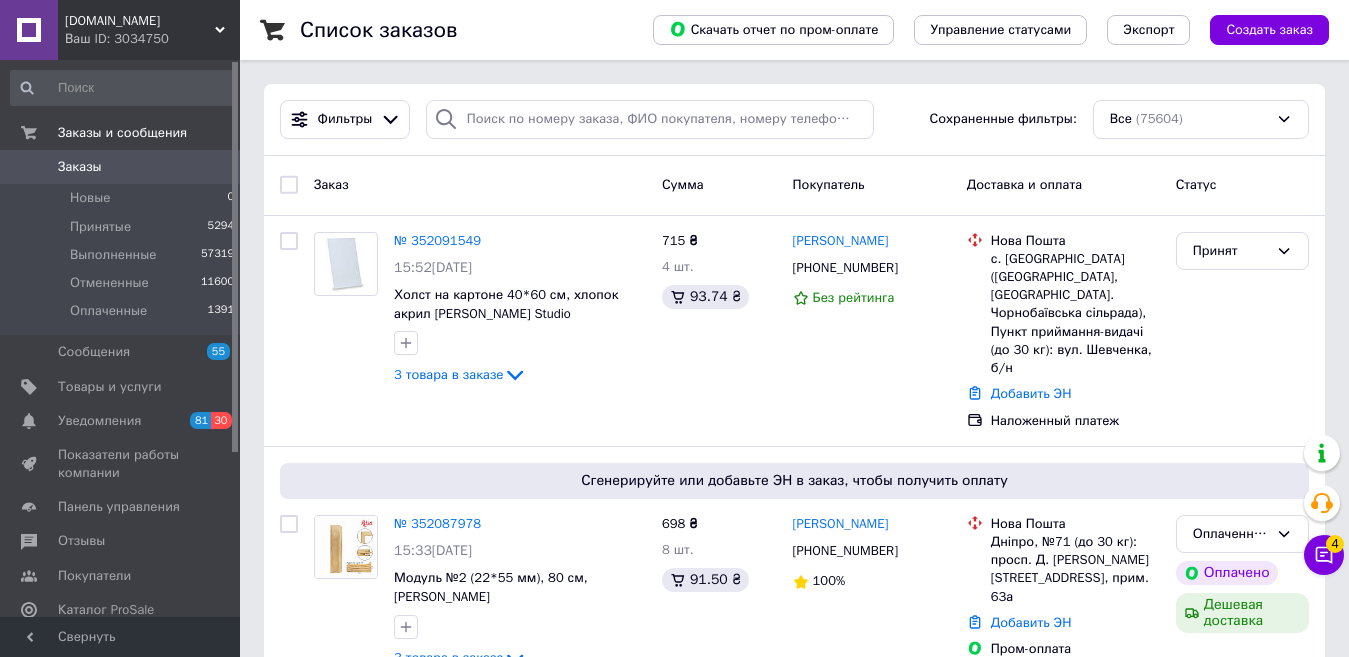 click on "Заказ" at bounding box center (480, 185) 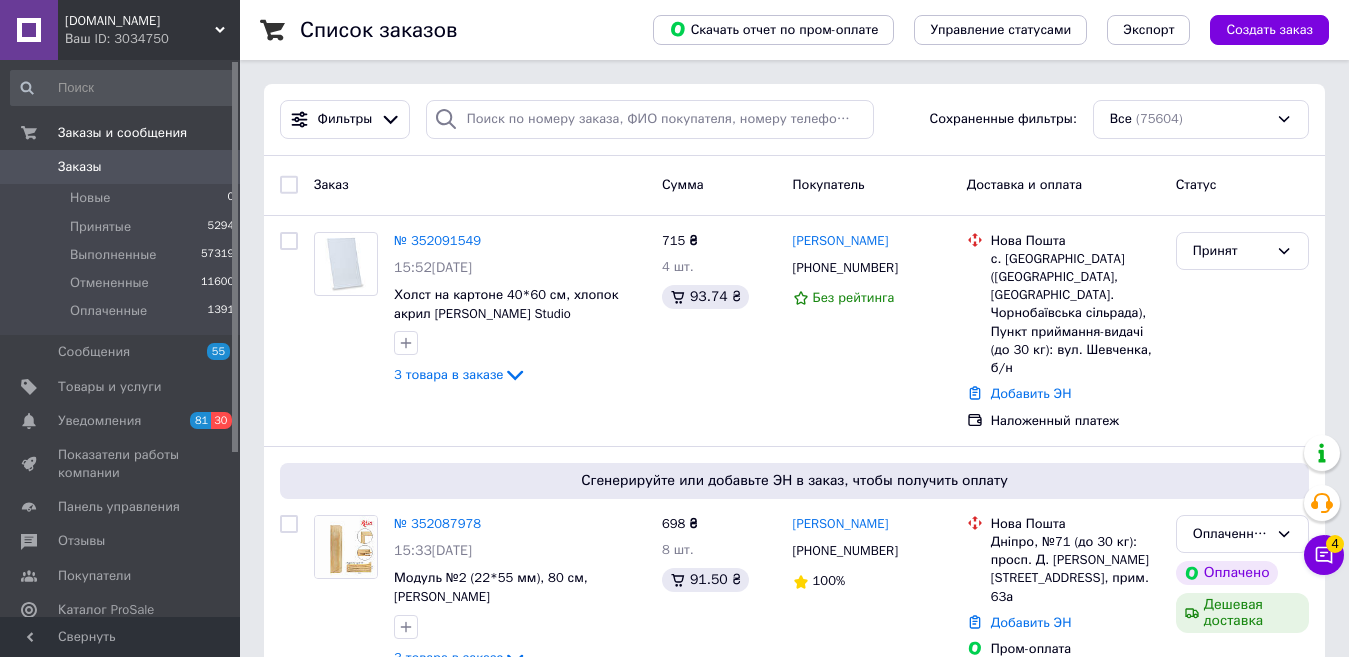 click on "Заказ" at bounding box center (480, 185) 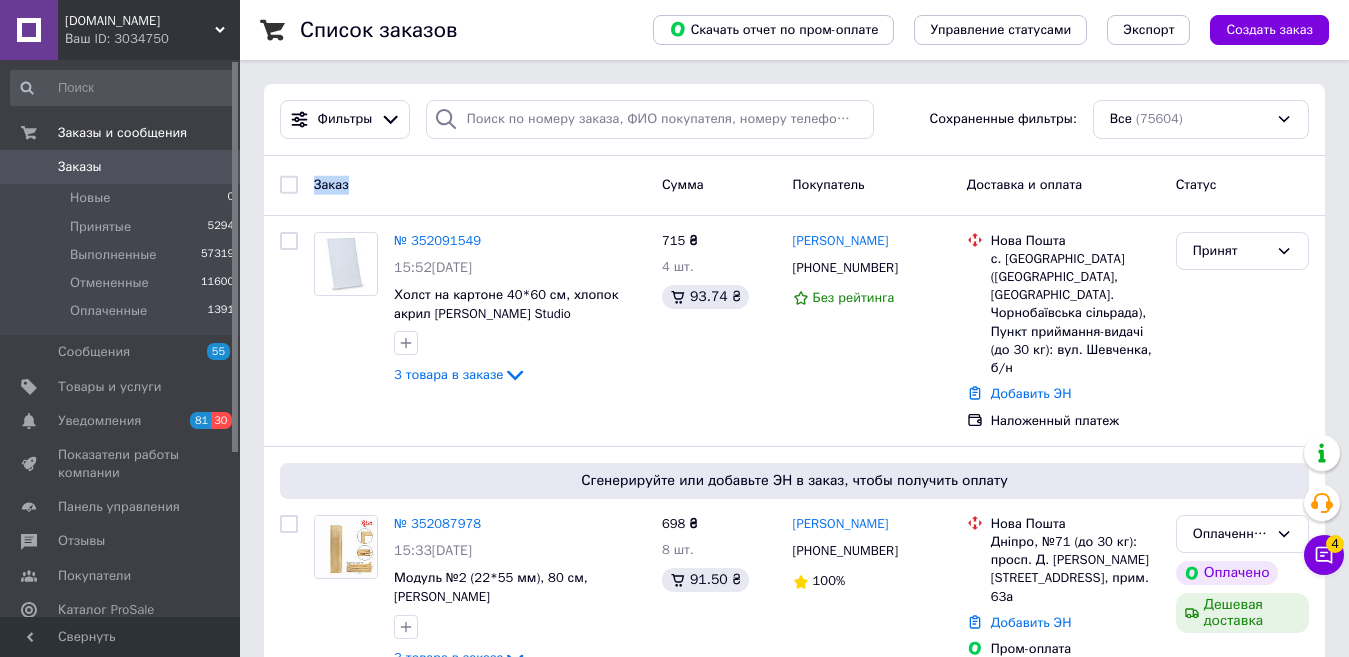 drag, startPoint x: 308, startPoint y: 182, endPoint x: 459, endPoint y: 182, distance: 151 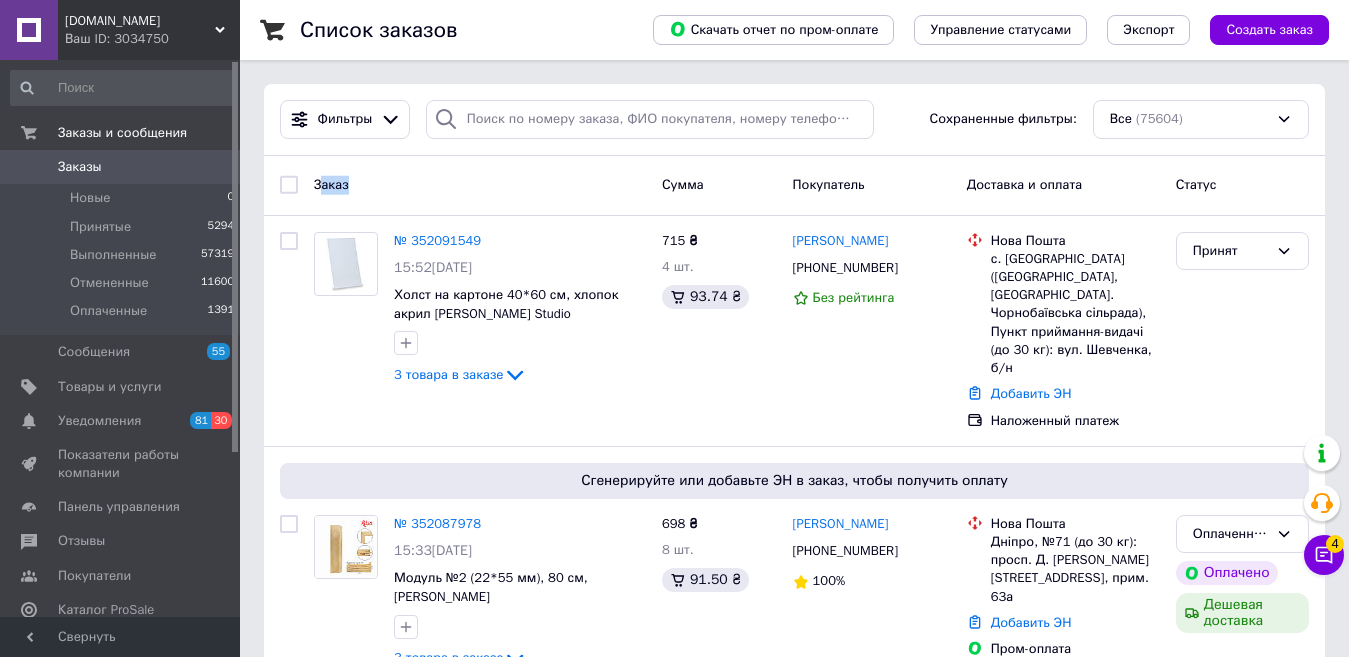drag, startPoint x: 318, startPoint y: 182, endPoint x: 390, endPoint y: 182, distance: 72 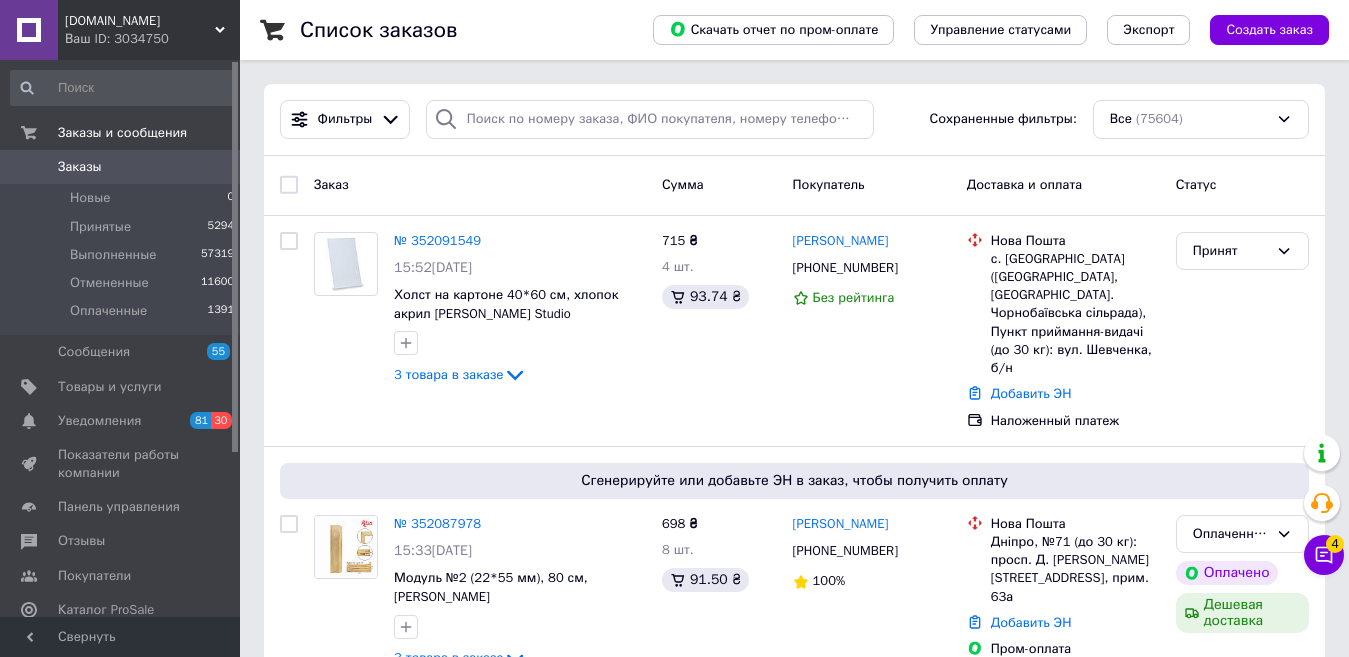 click on "Заказ" at bounding box center (480, 185) 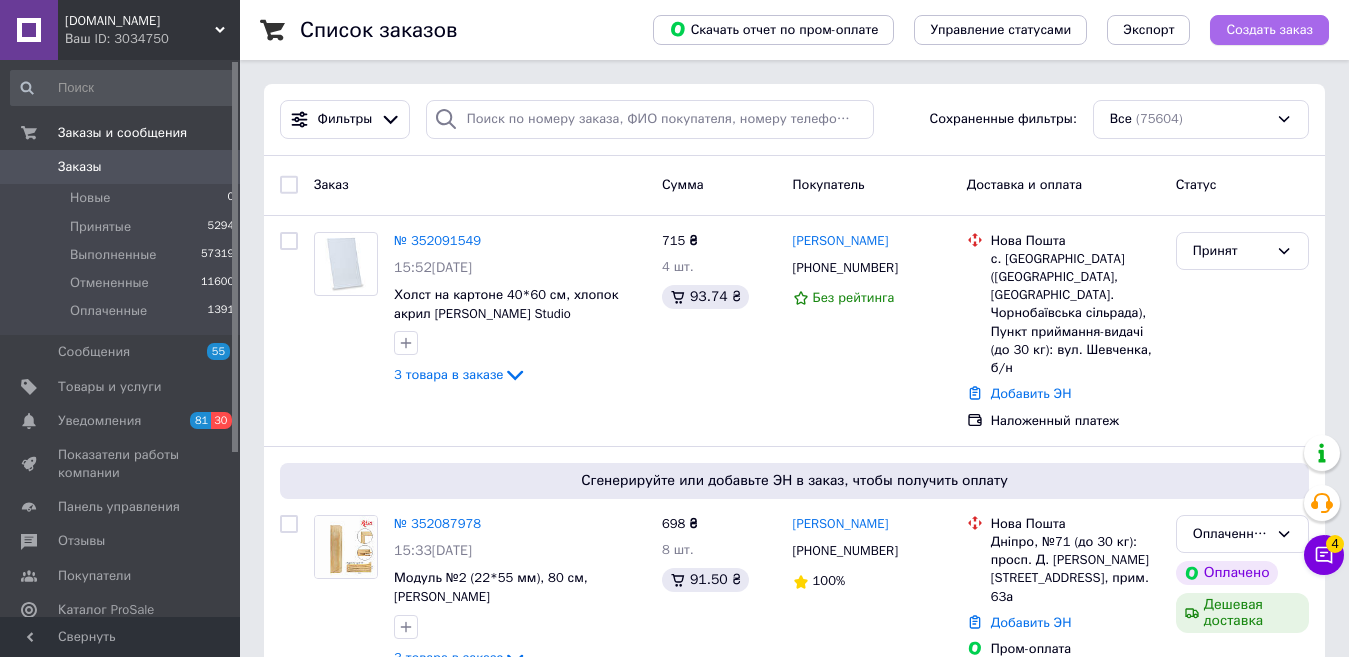 click on "Создать заказ" at bounding box center [1269, 30] 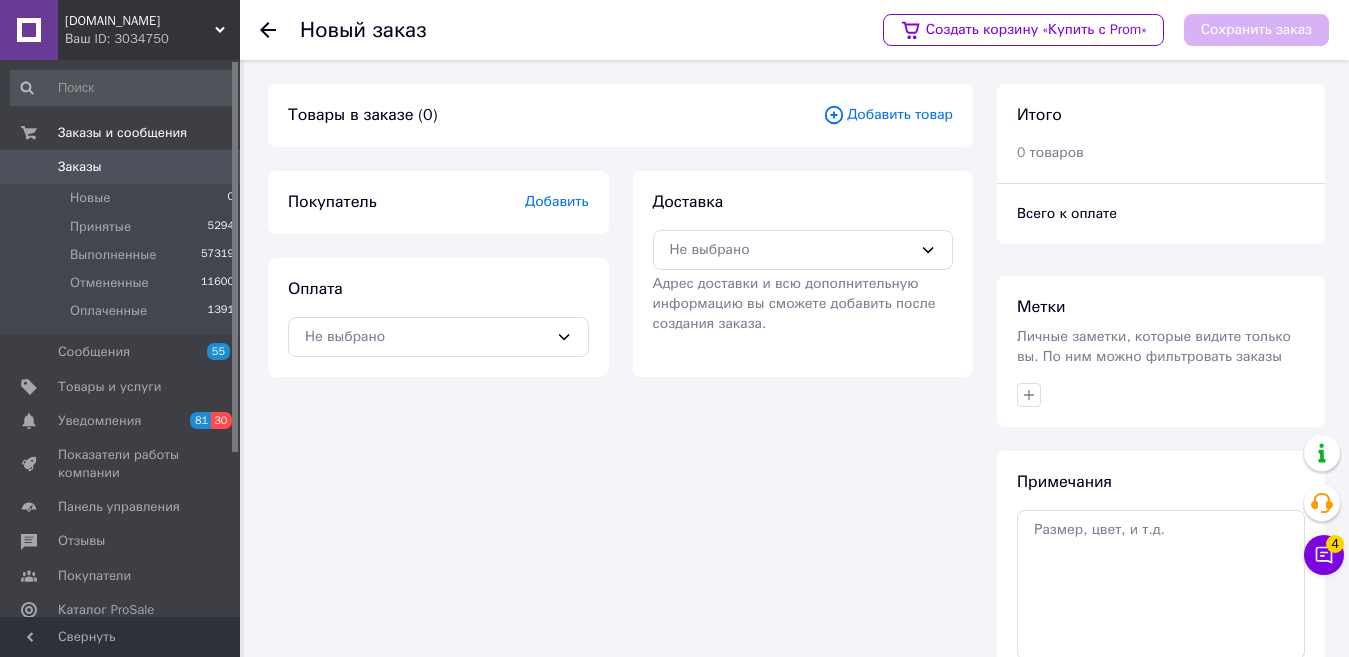click on "Добавить товар" at bounding box center (888, 115) 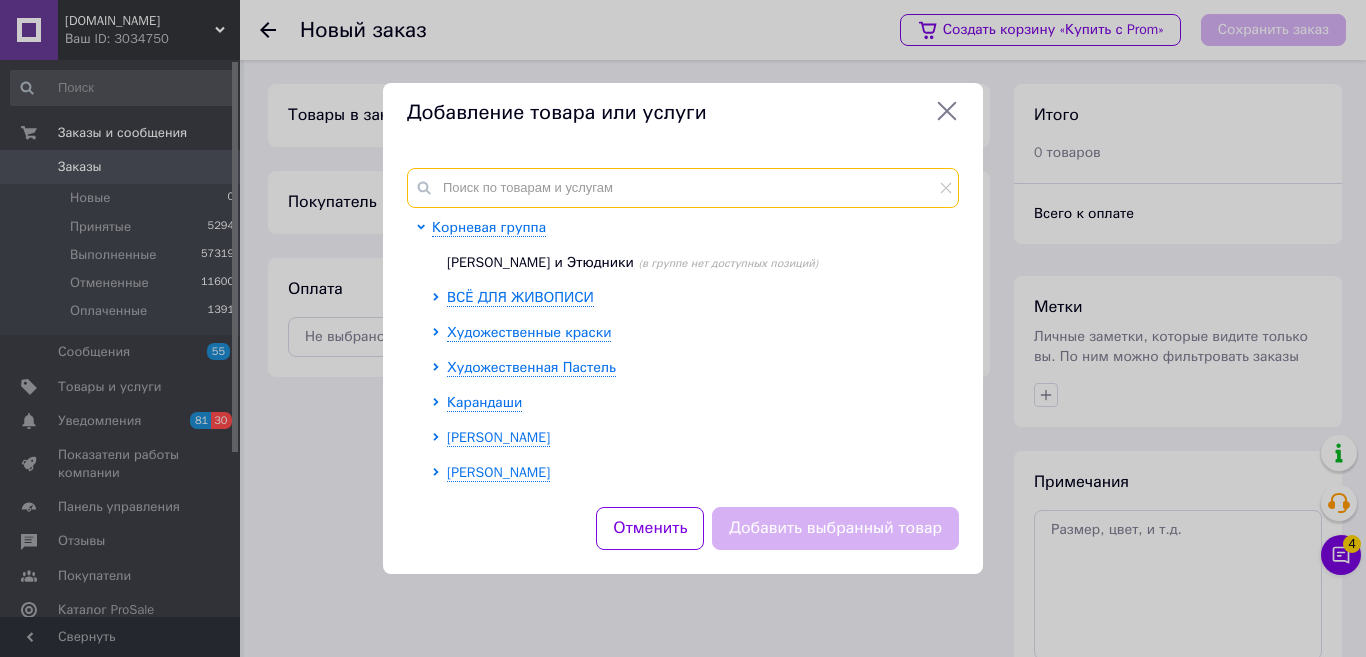 click at bounding box center [683, 188] 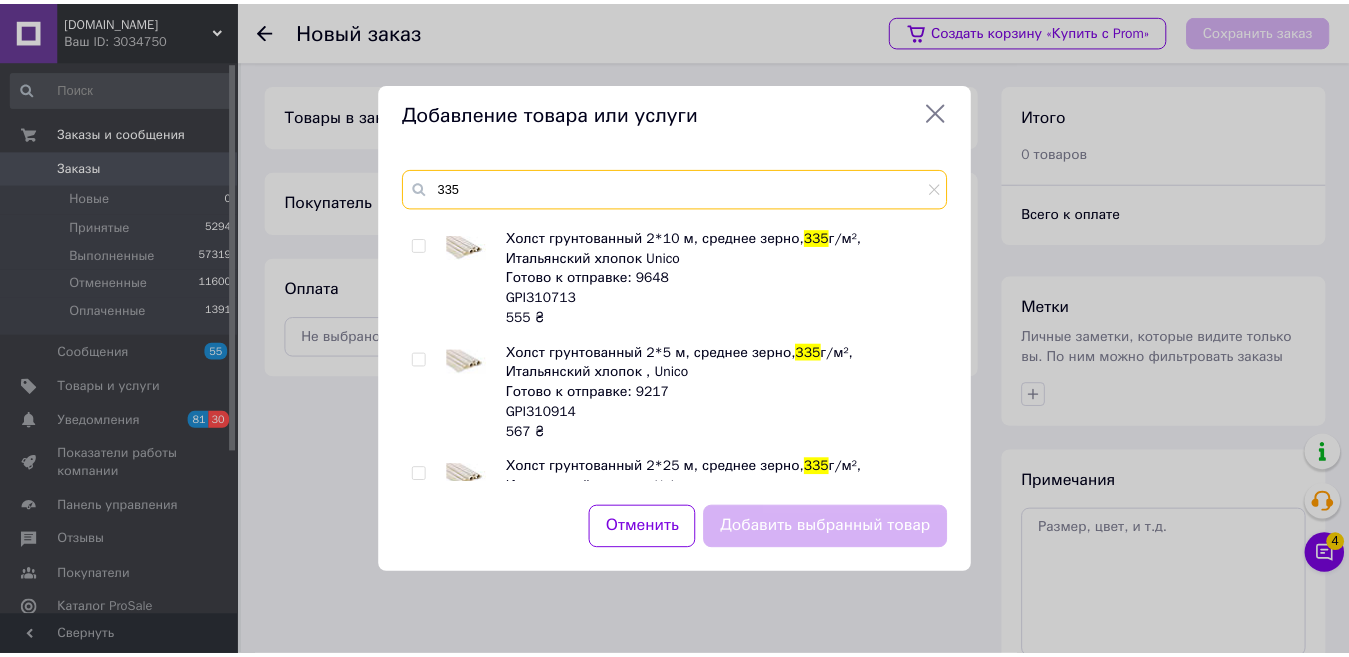 scroll, scrollTop: 100, scrollLeft: 0, axis: vertical 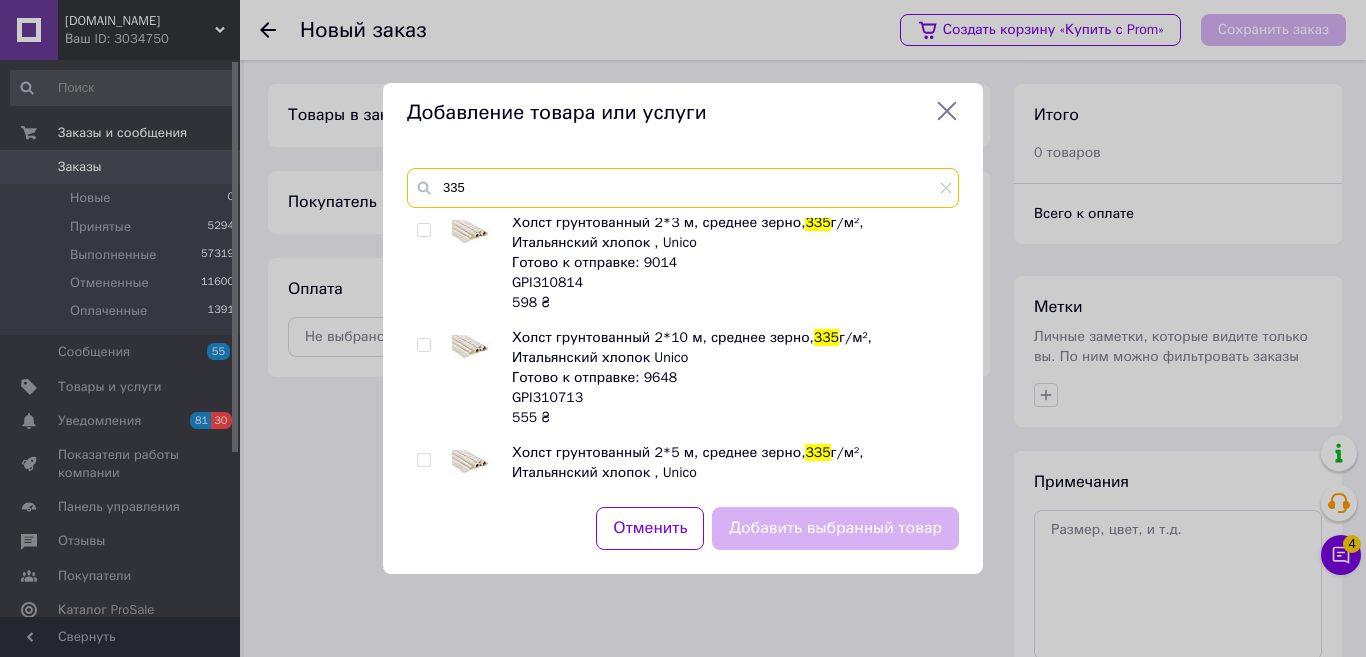 type on "335" 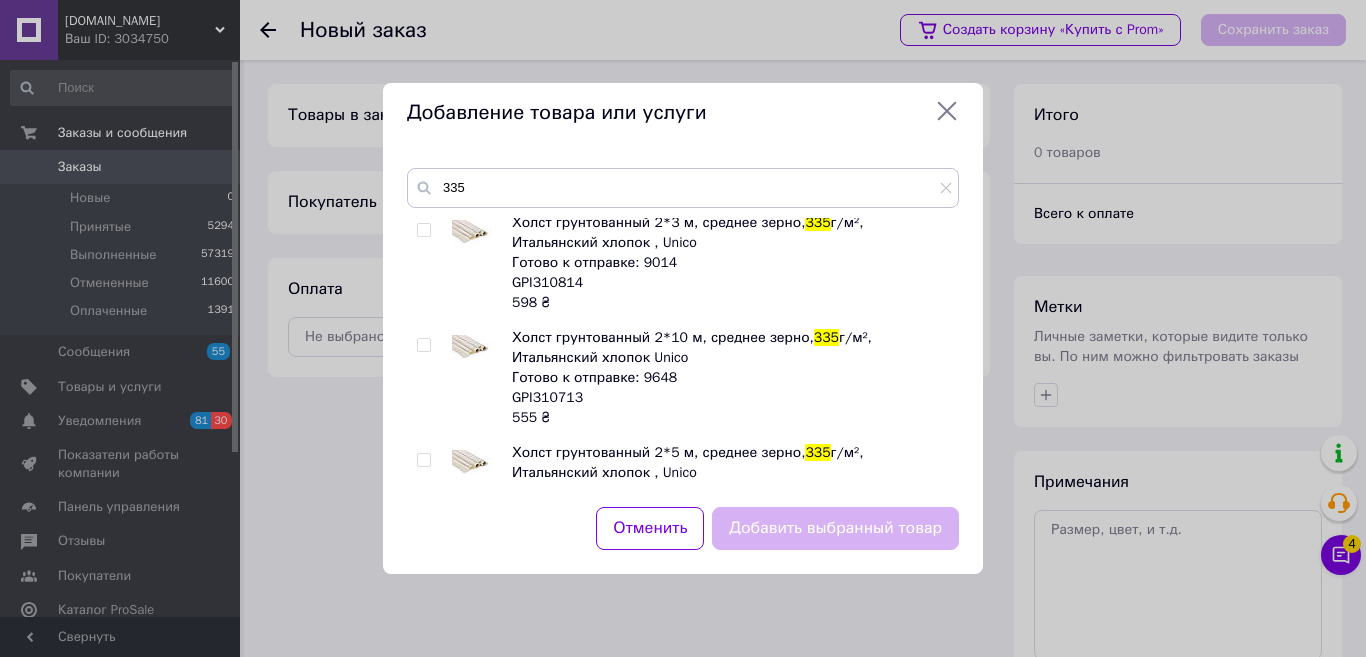 click at bounding box center (423, 230) 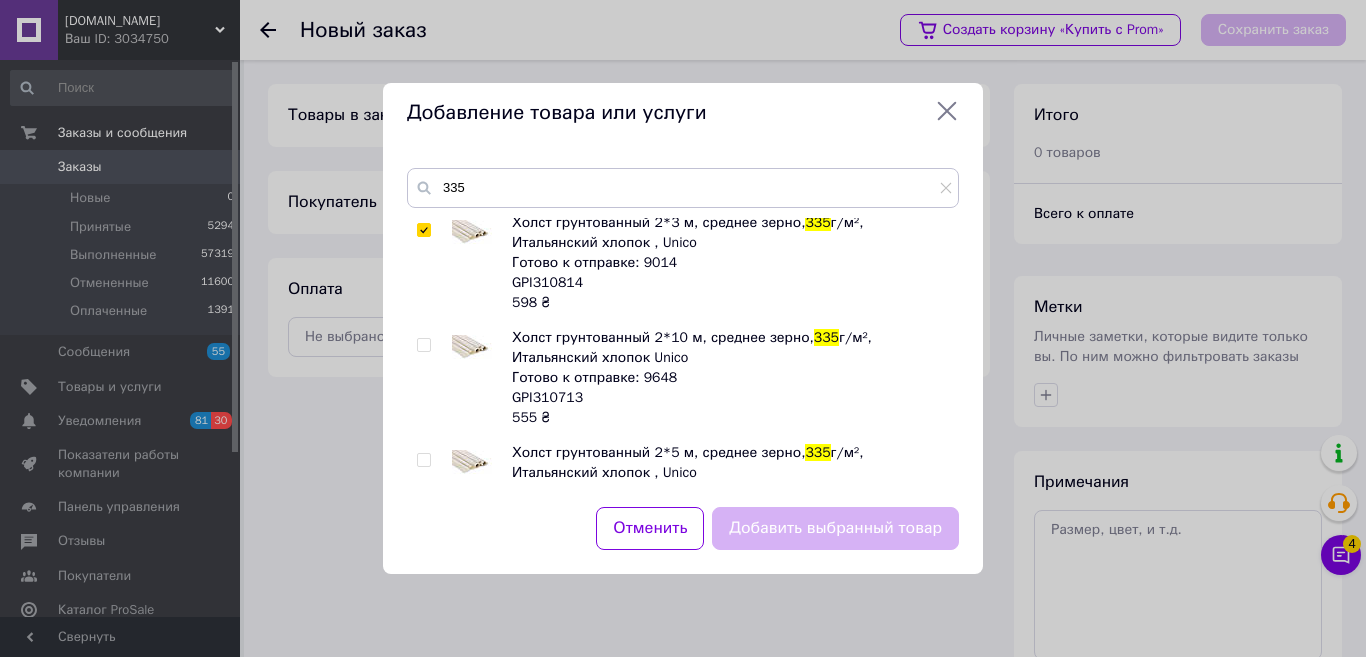 checkbox on "true" 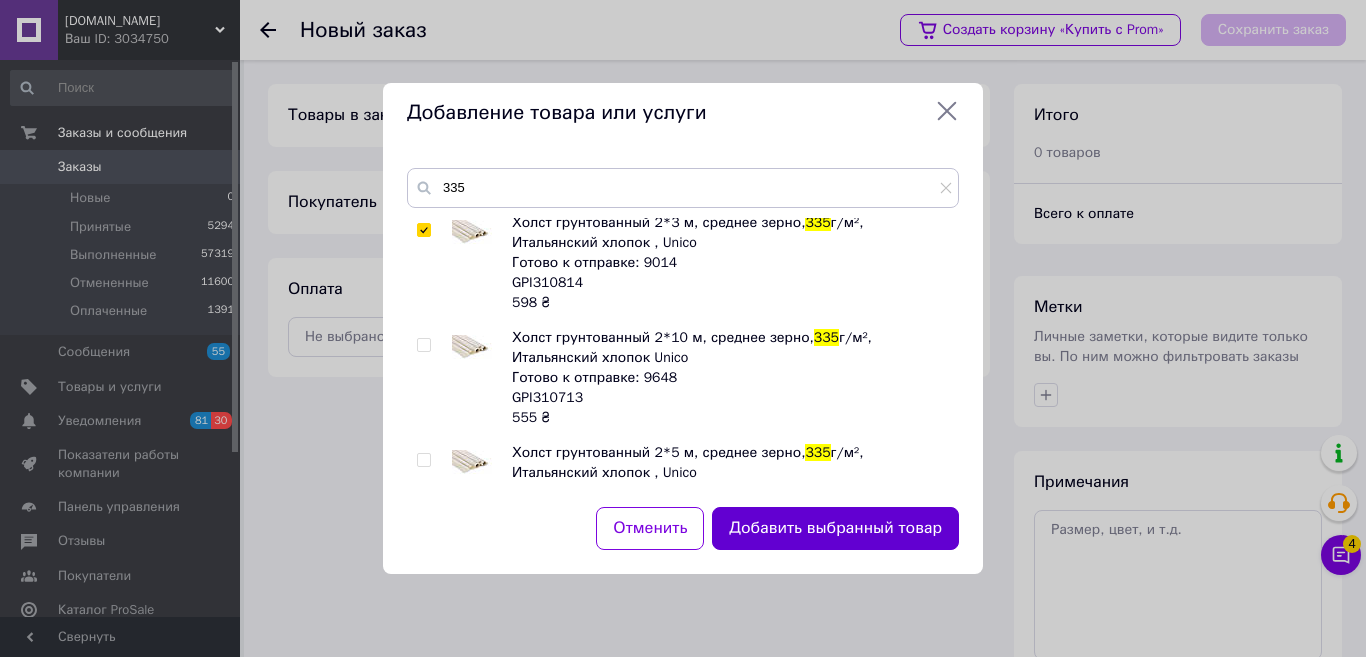 click on "Добавить выбранный товар" at bounding box center [835, 528] 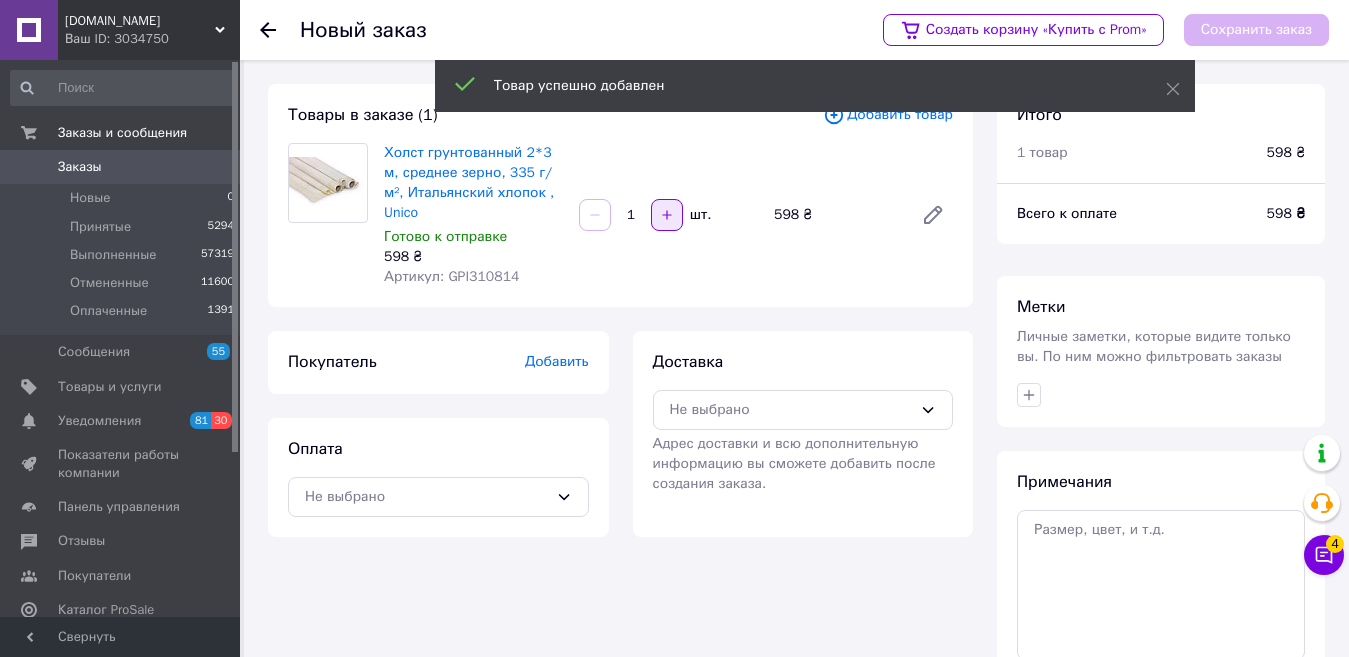 click at bounding box center [667, 215] 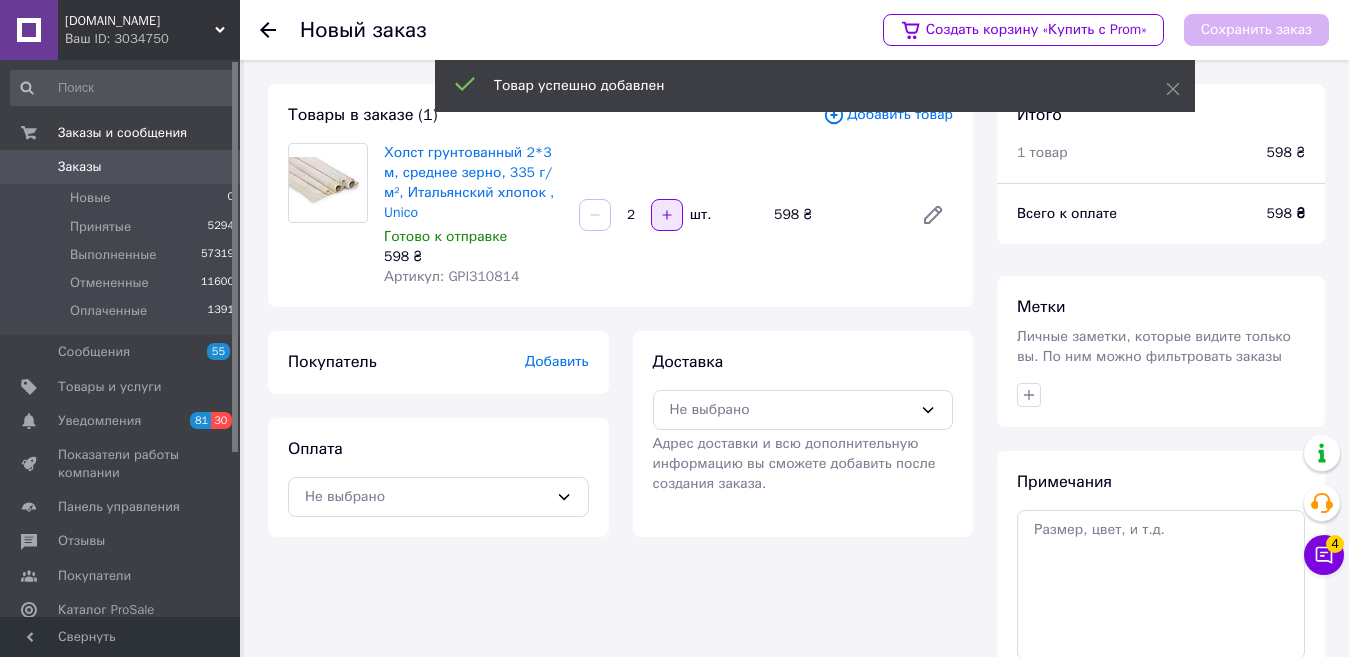 click at bounding box center (667, 215) 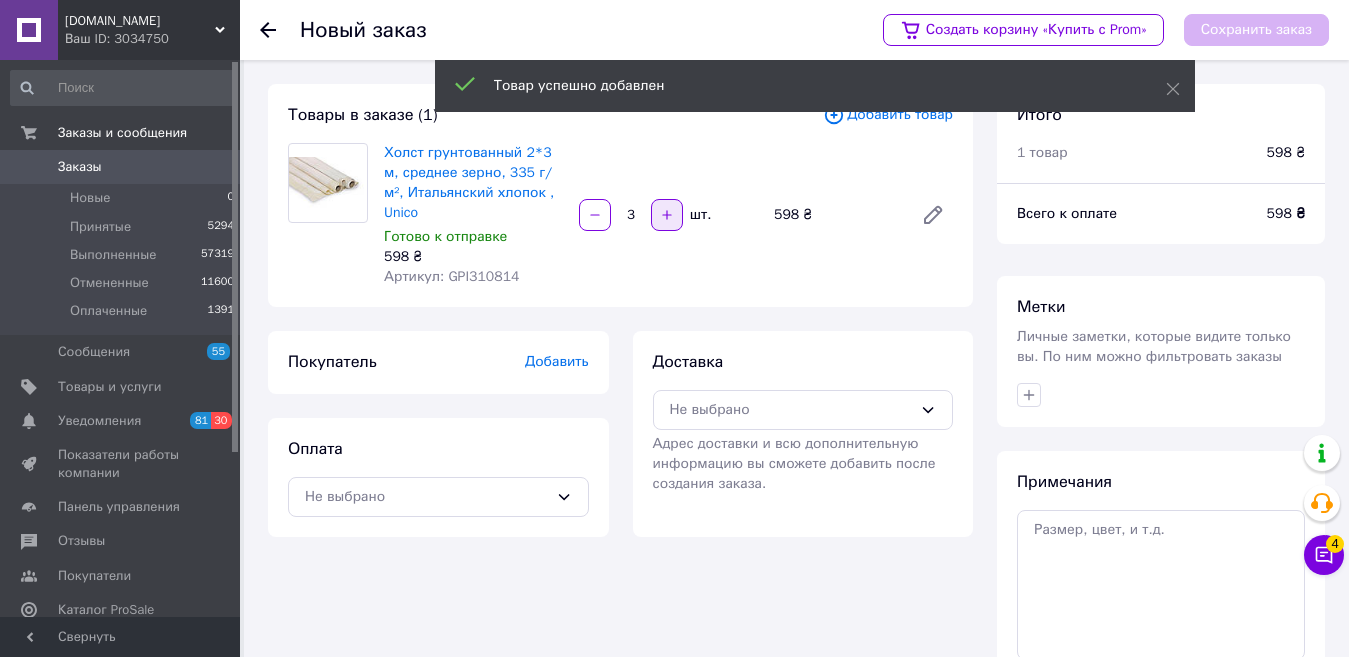 click at bounding box center (667, 215) 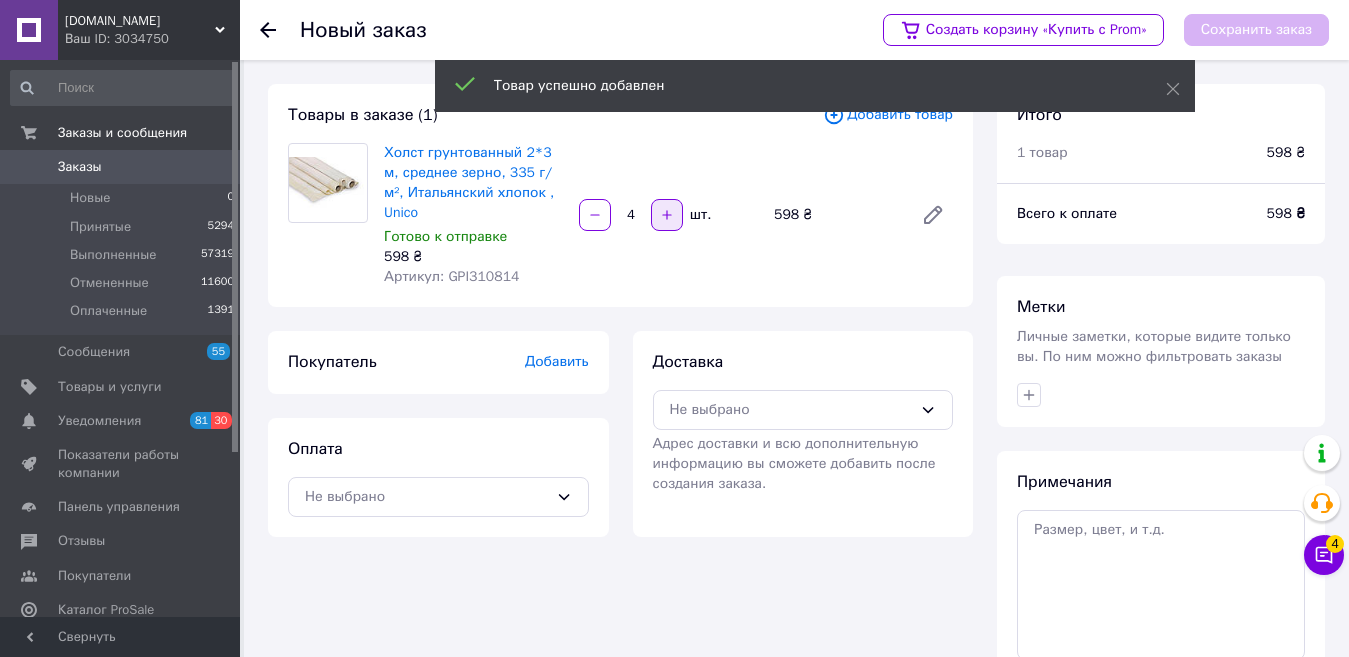 click at bounding box center (667, 215) 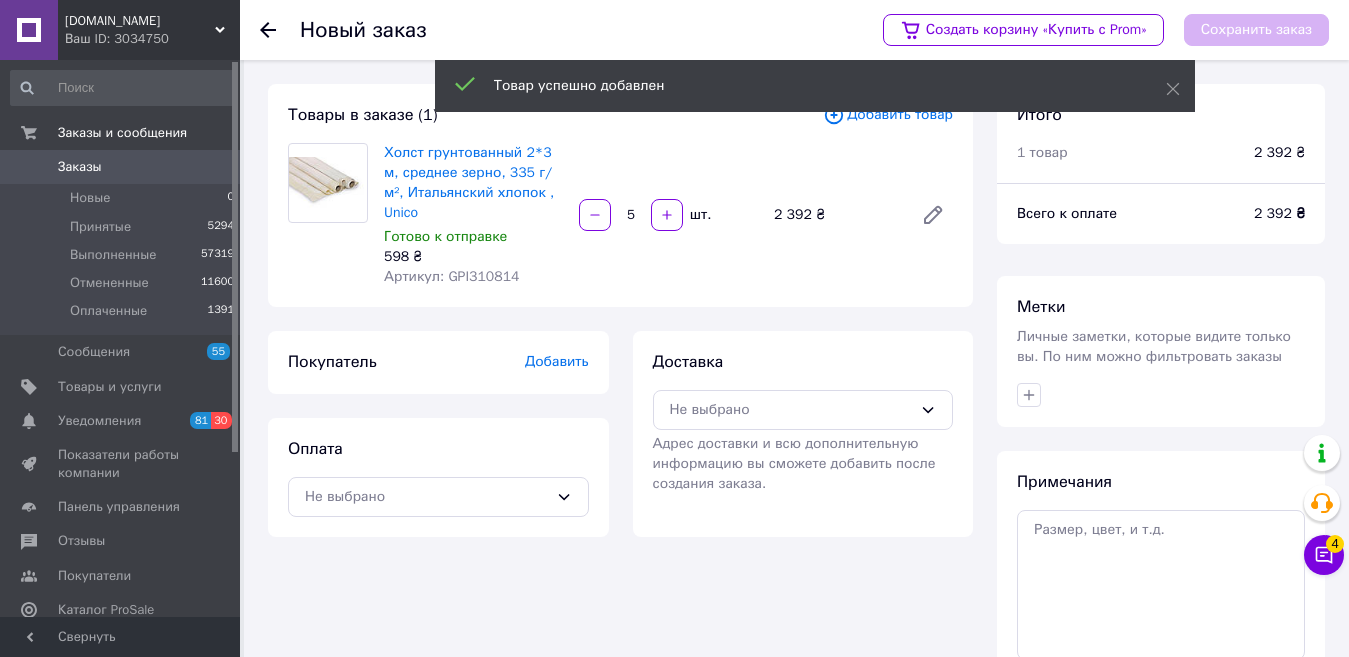 click on "Товары в заказе (1) Добавить товар Холст грунтованный 2*3 м, среднее зерно, 335  г/м², Итальянский хлопок , Unico Готово к отправке 598 ₴ Артикул: GPI310814 5   шт. 2 392 ₴" at bounding box center [620, 195] 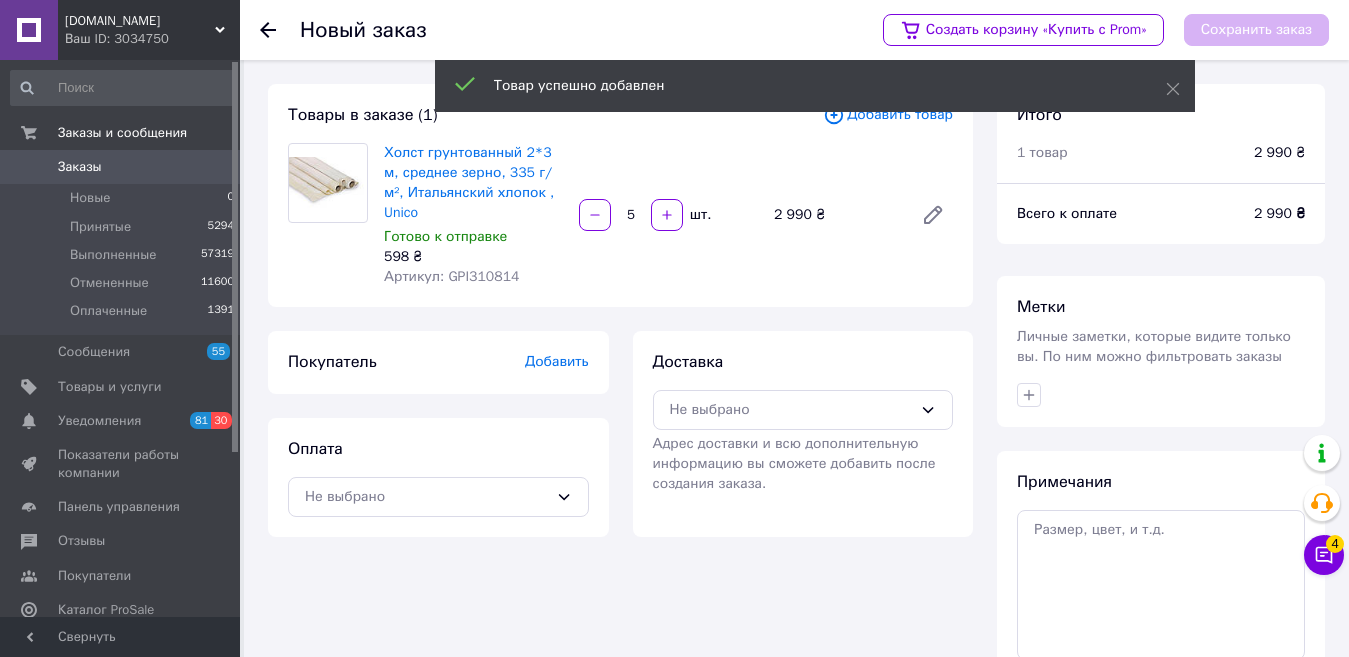 click on "Товары в заказе (1) Добавить товар Холст грунтованный 2*3 м, среднее зерно, 335  г/м², Итальянский хлопок , Unico Готово к отправке 598 ₴ Артикул: GPI310814 5   шт. 2 990 ₴" at bounding box center [620, 195] 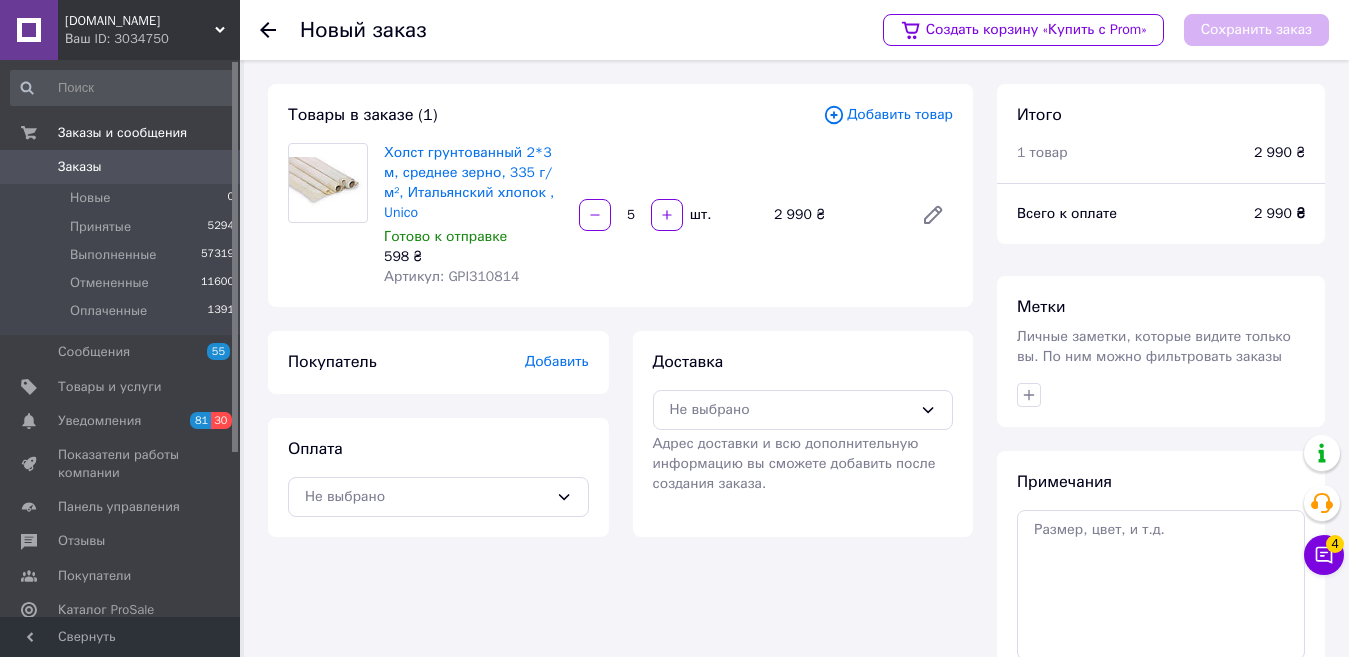 click on "Холст грунтованный 2*3 м, среднее зерно, 335  г/м², Итальянский хлопок , Unico Готово к отправке 598 ₴ Артикул: GPI310814 5   шт. 2 990 ₴" at bounding box center (668, 215) 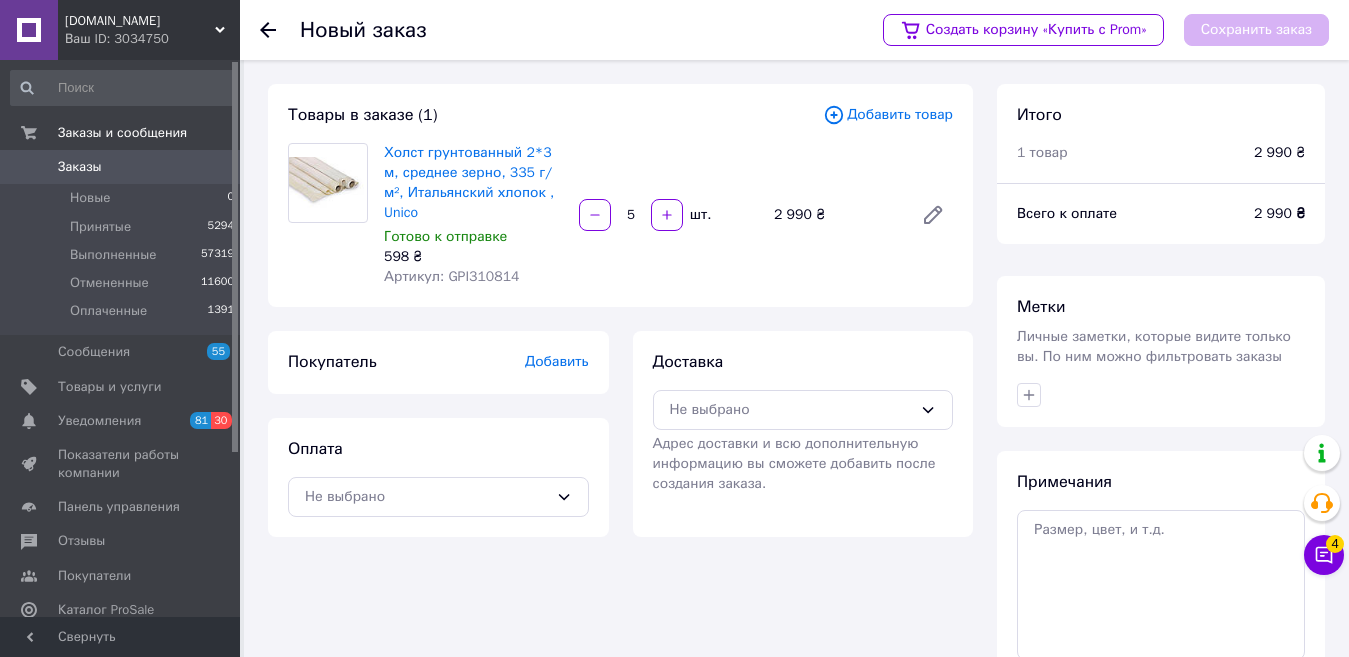 click on "Товары в заказе (1) Добавить товар Холст грунтованный 2*3 м, среднее зерно, 335  г/м², Итальянский хлопок , Unico Готово к отправке 598 ₴ Артикул: GPI310814 5   шт. 2 990 ₴" at bounding box center [620, 195] 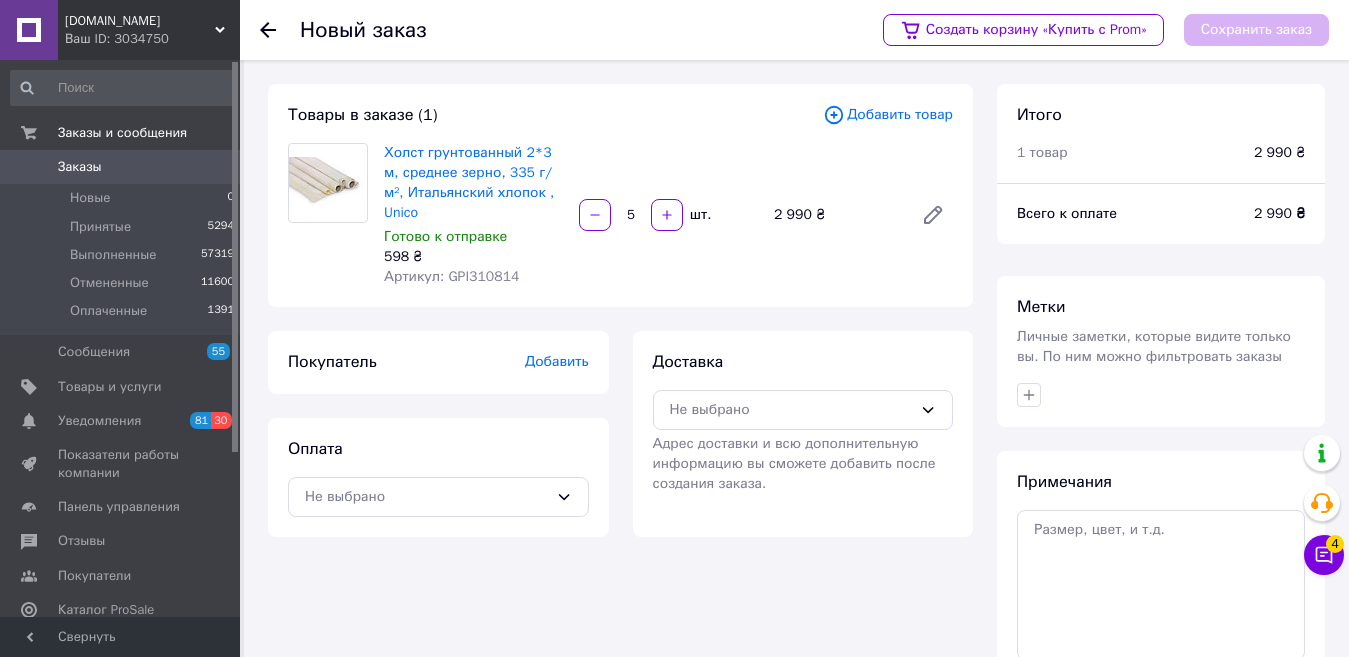 click on "Товары в заказе (1) Добавить товар Холст грунтованный 2*3 м, среднее зерно, 335  г/м², Итальянский хлопок , Unico Готово к отправке 598 ₴ Артикул: GPI310814 5   шт. 2 990 ₴" at bounding box center [620, 195] 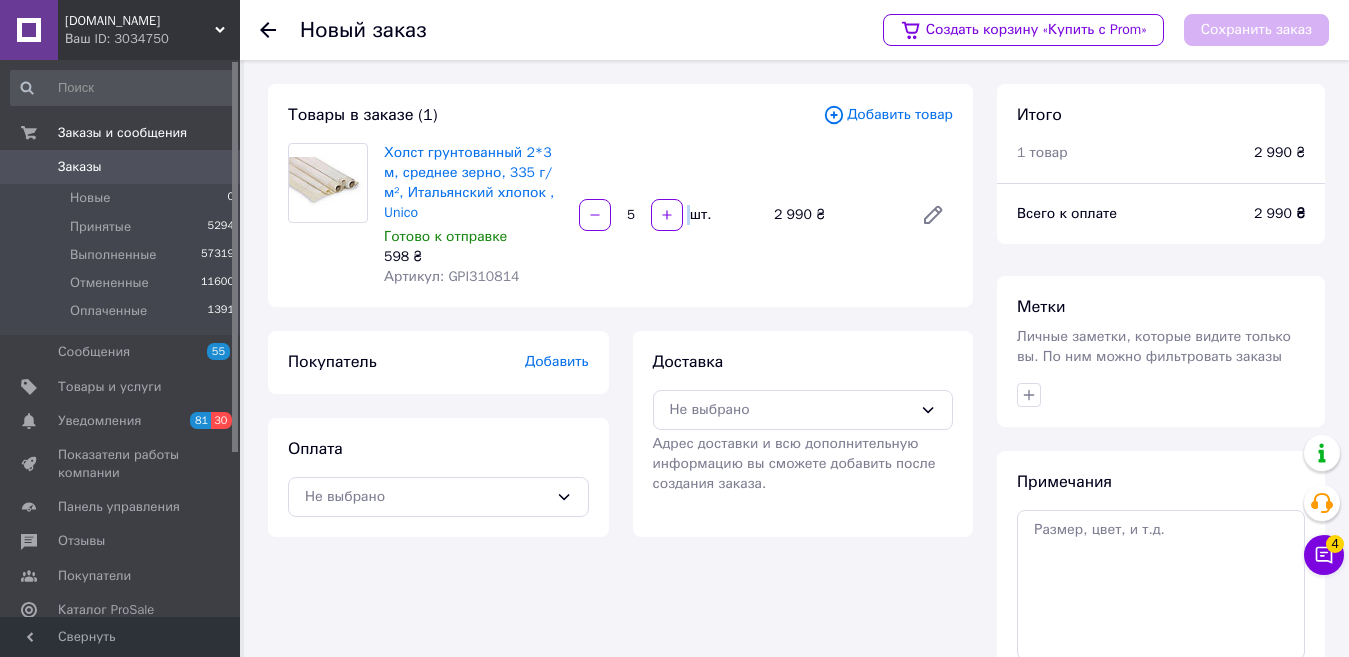 click on "Товары в заказе (1) Добавить товар Холст грунтованный 2*3 м, среднее зерно, 335  г/м², Итальянский хлопок , Unico Готово к отправке 598 ₴ Артикул: GPI310814 5   шт. 2 990 ₴" at bounding box center [620, 195] 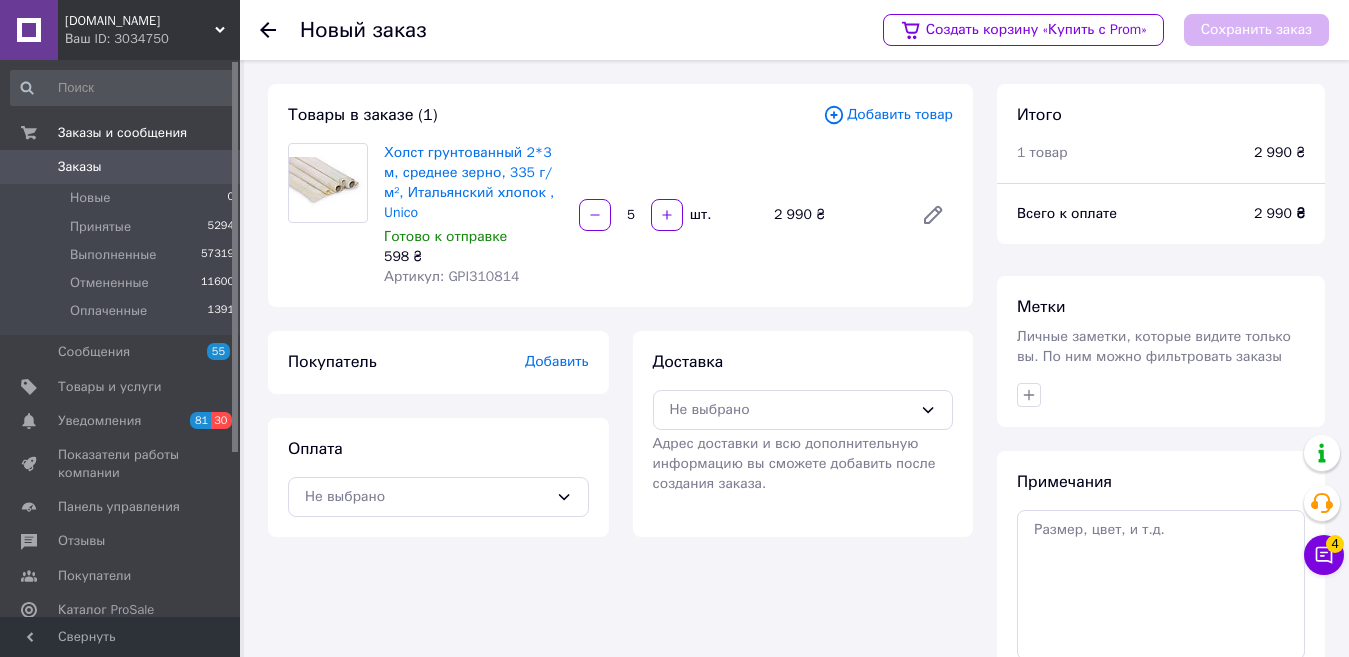 click on "Товары в заказе (1) Добавить товар Холст грунтованный 2*3 м, среднее зерно, 335  г/м², Итальянский хлопок , Unico Готово к отправке 598 ₴ Артикул: GPI310814 5   шт. 2 990 ₴" at bounding box center (620, 195) 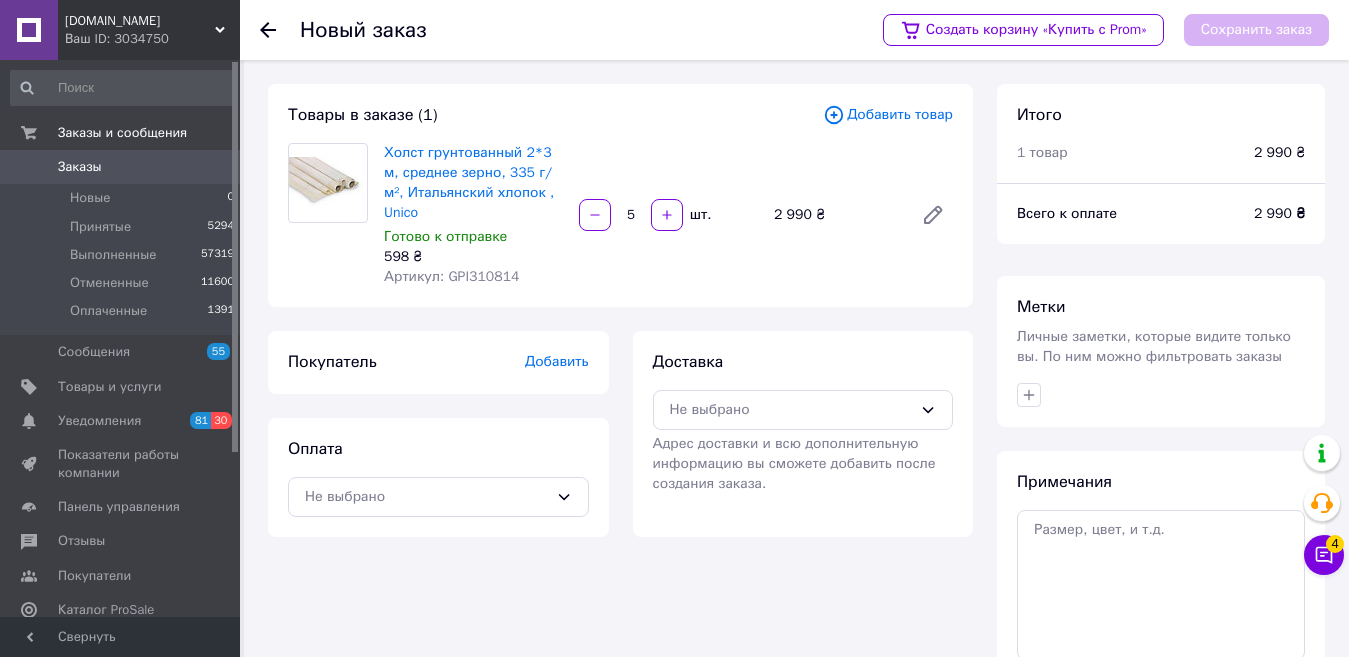 click on "Добавить" at bounding box center (557, 361) 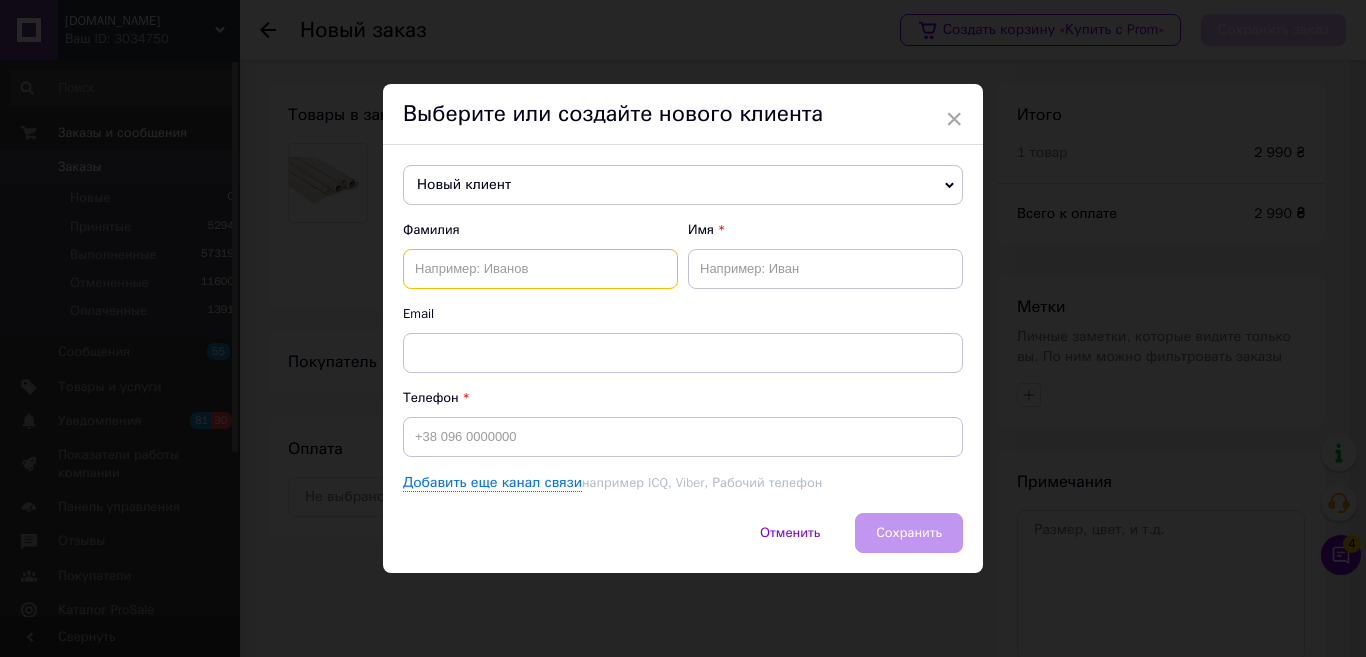 click at bounding box center [540, 269] 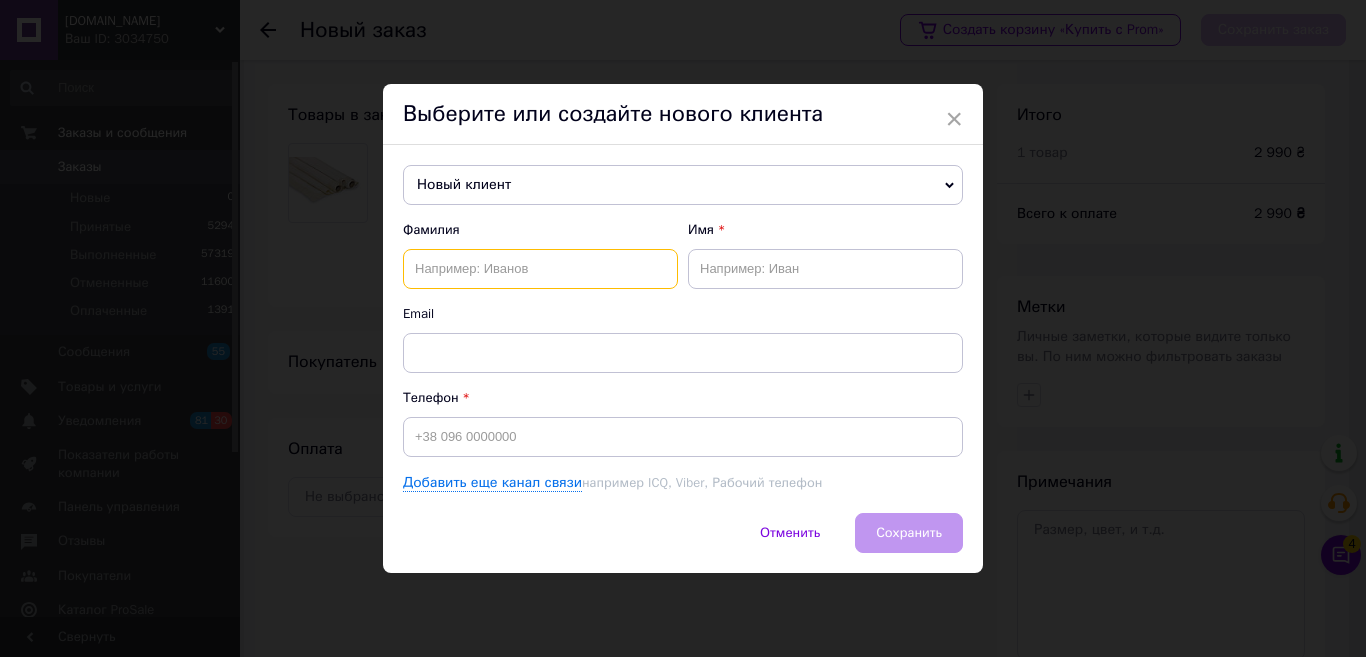 click at bounding box center [540, 269] 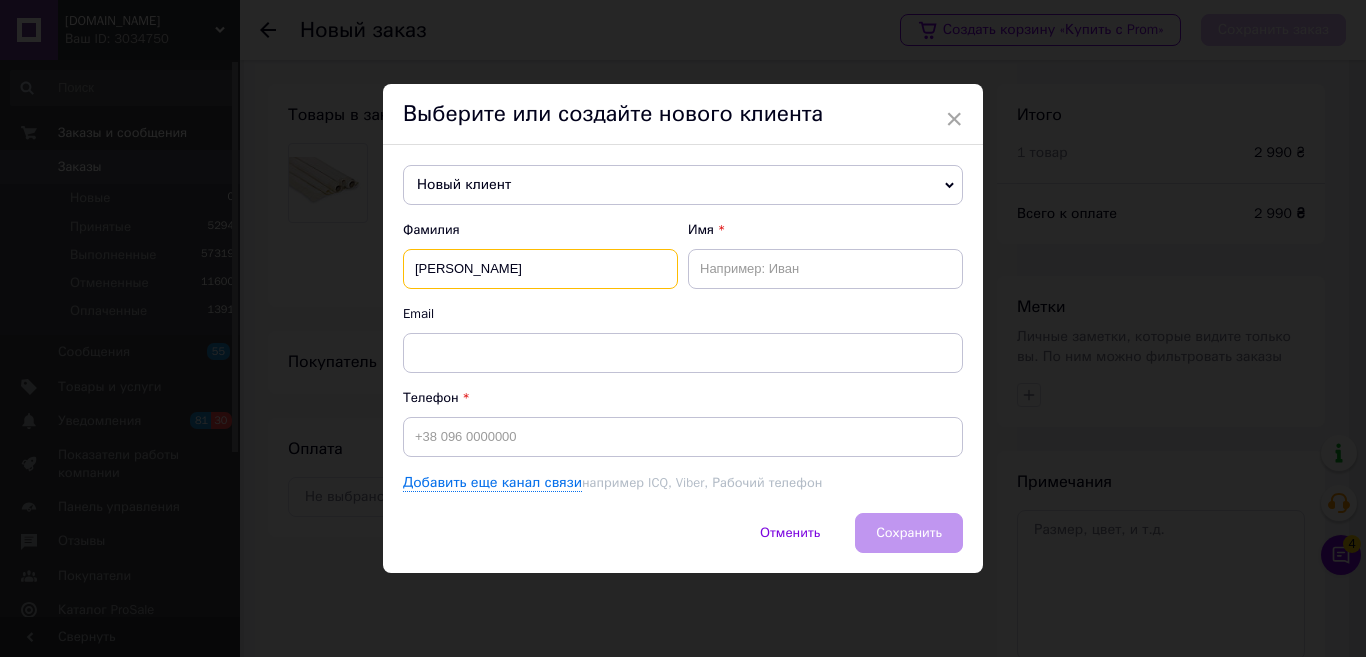 type on "[PERSON_NAME]" 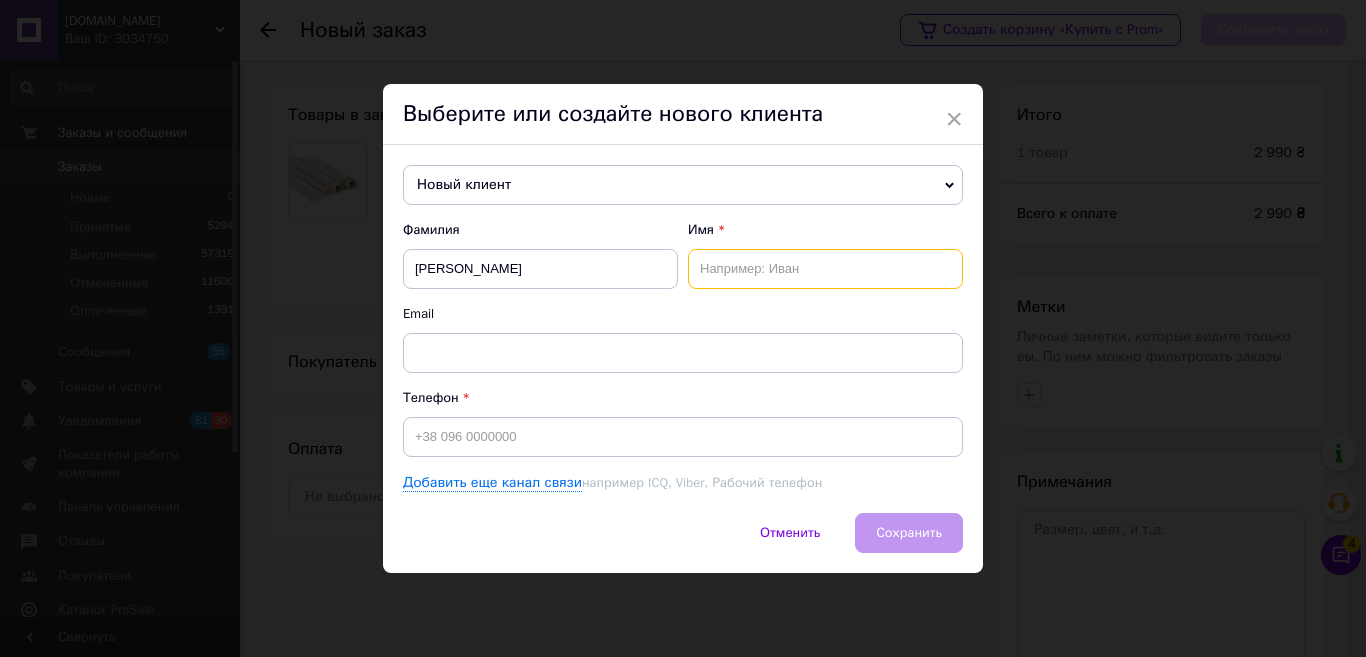 click at bounding box center [825, 269] 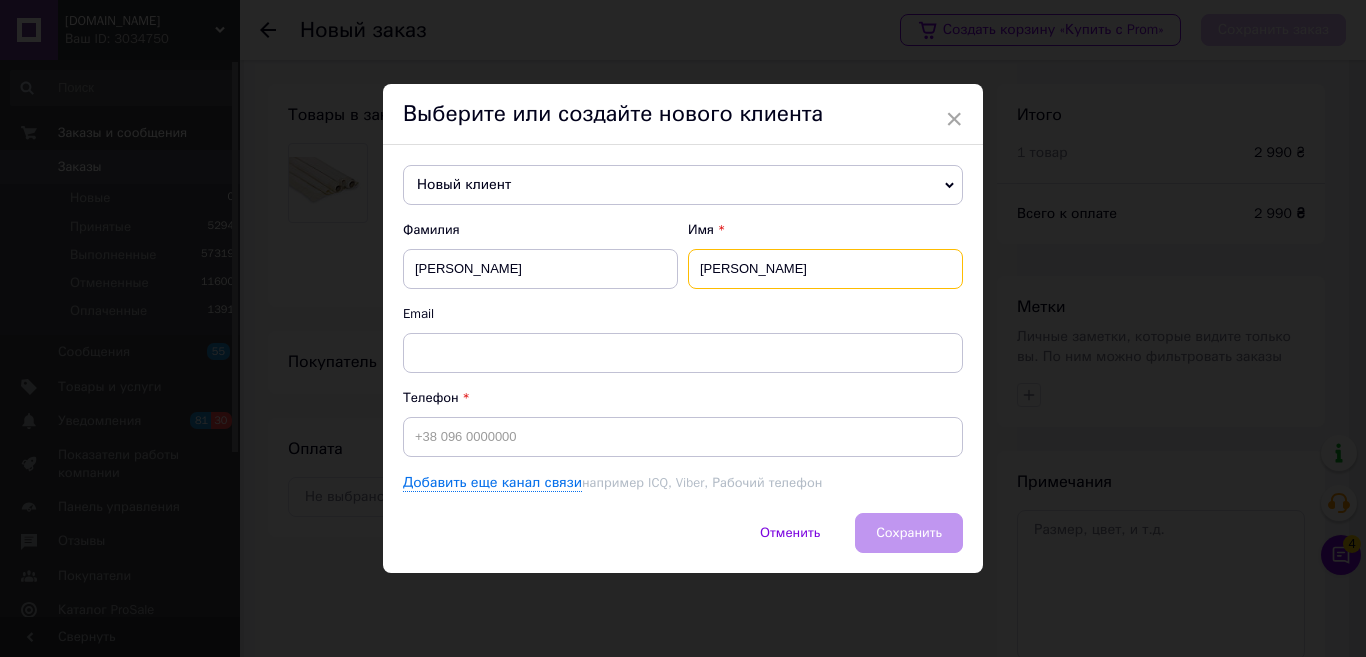 type on "[PERSON_NAME]" 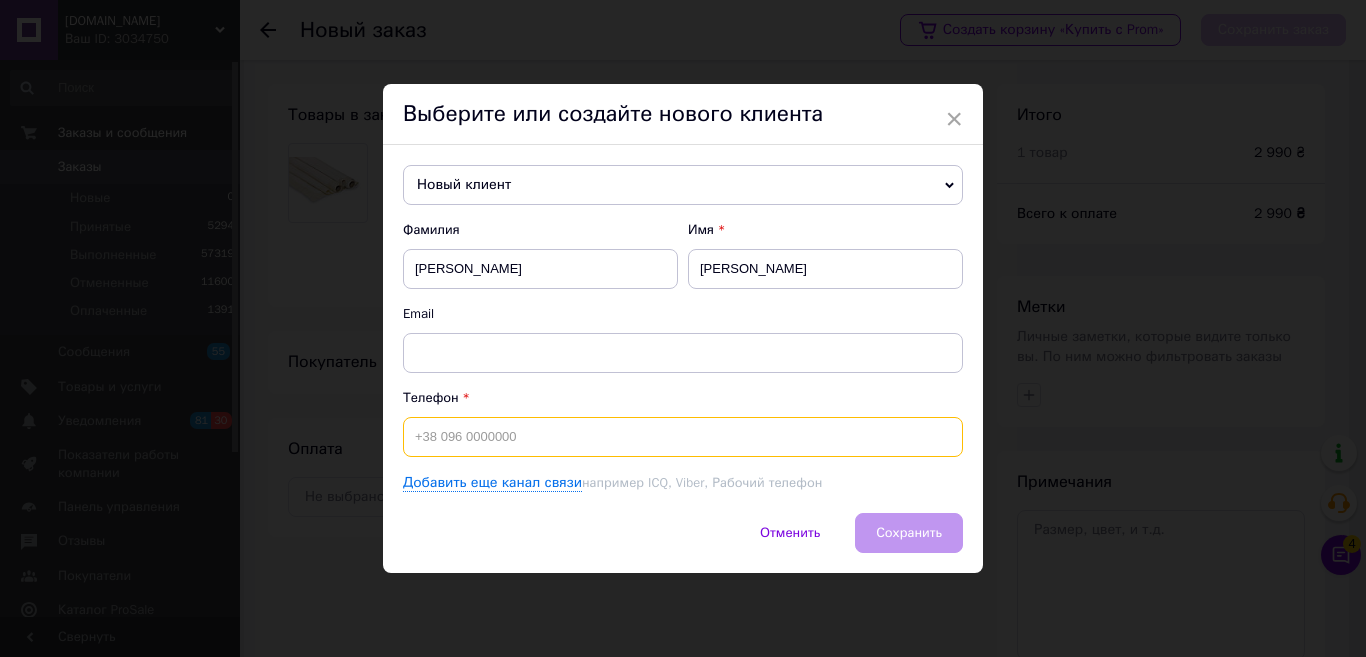 click at bounding box center (683, 437) 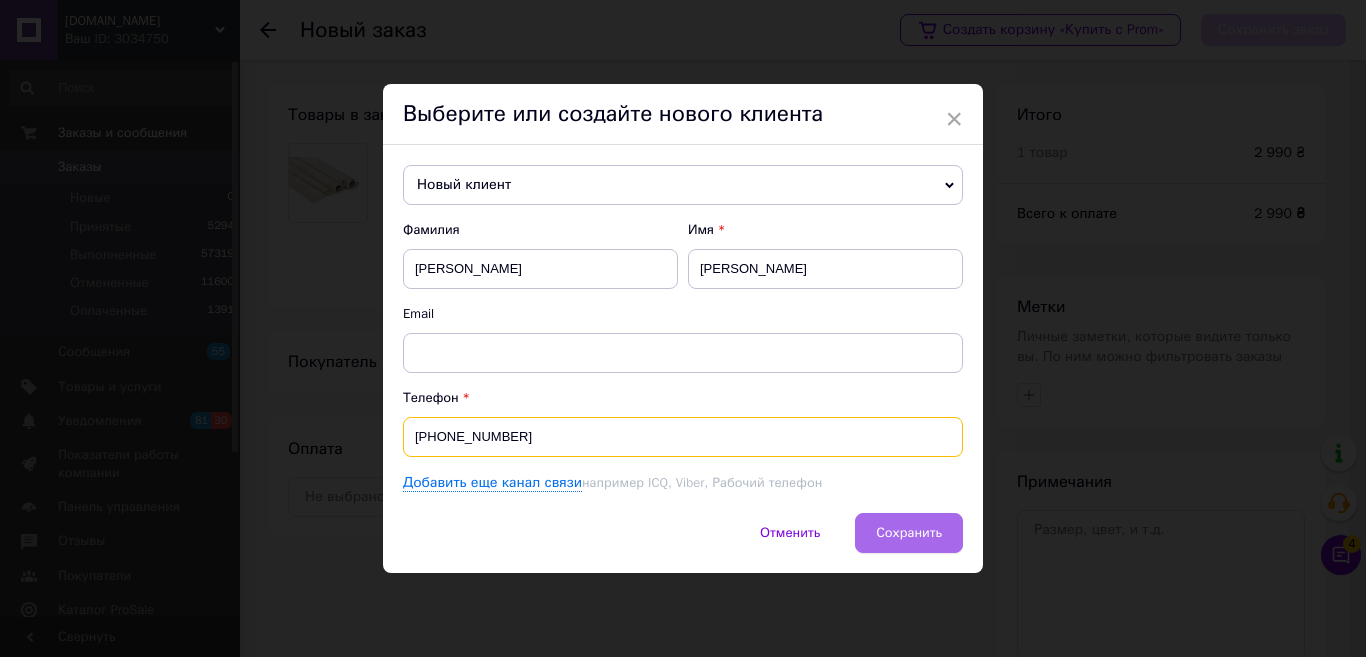 type on "[PHONE_NUMBER]" 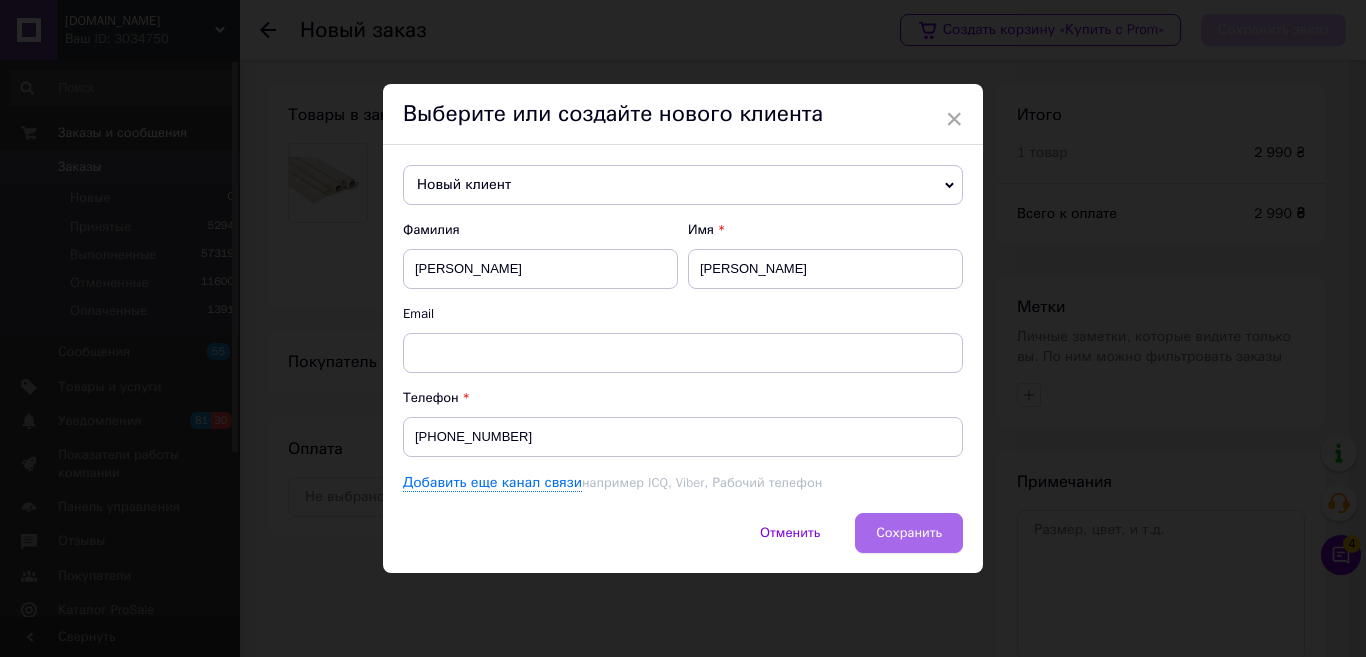 click on "Сохранить" at bounding box center [909, 532] 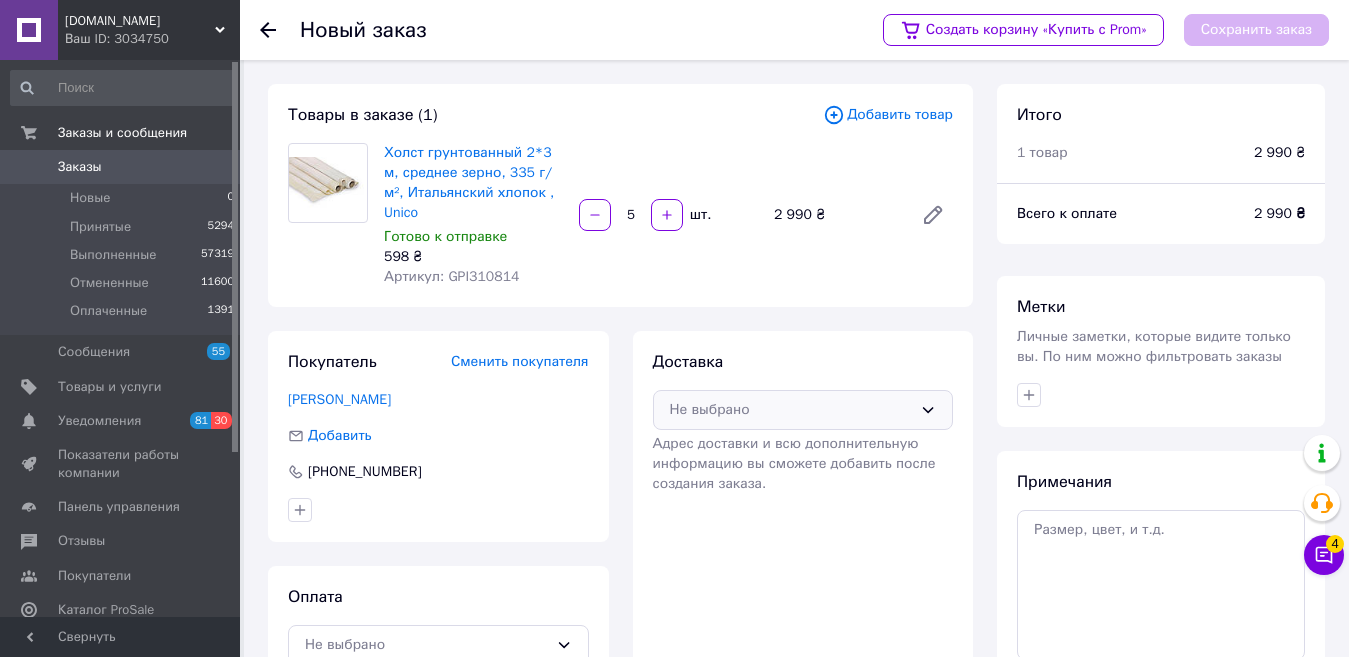 click on "Не выбрано" at bounding box center [791, 410] 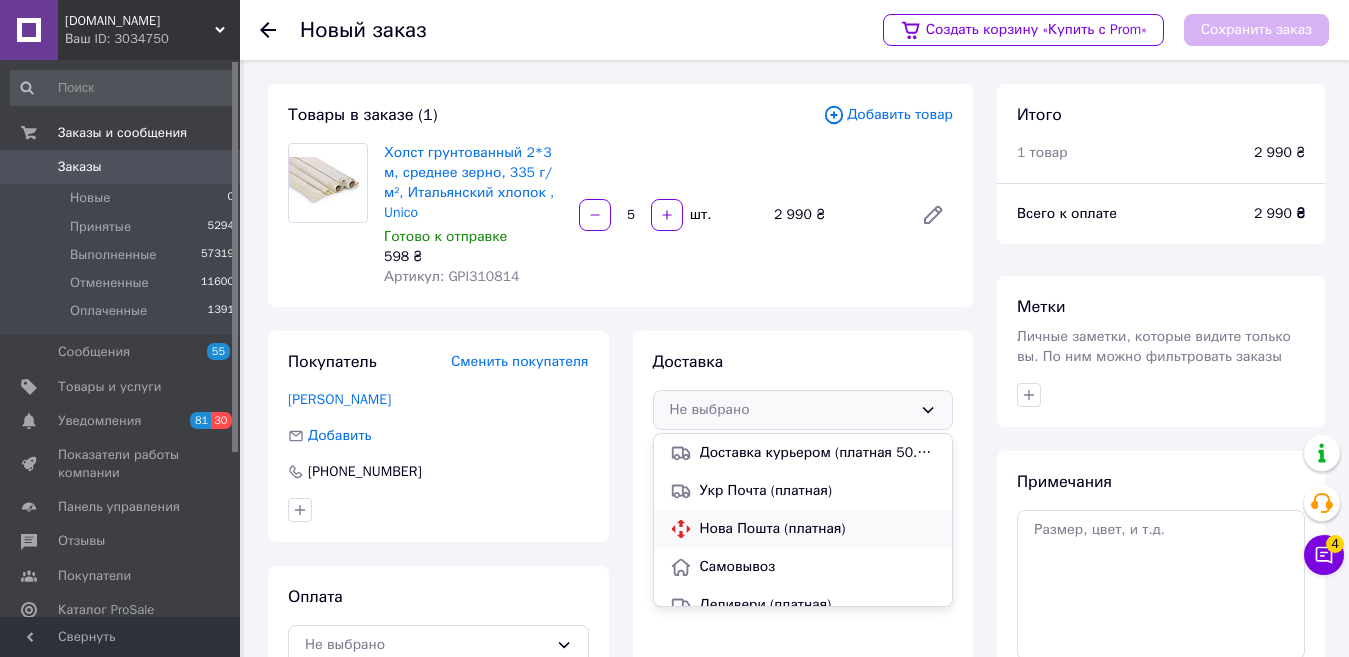 click on "Нова Пошта (платная)" at bounding box center (818, 529) 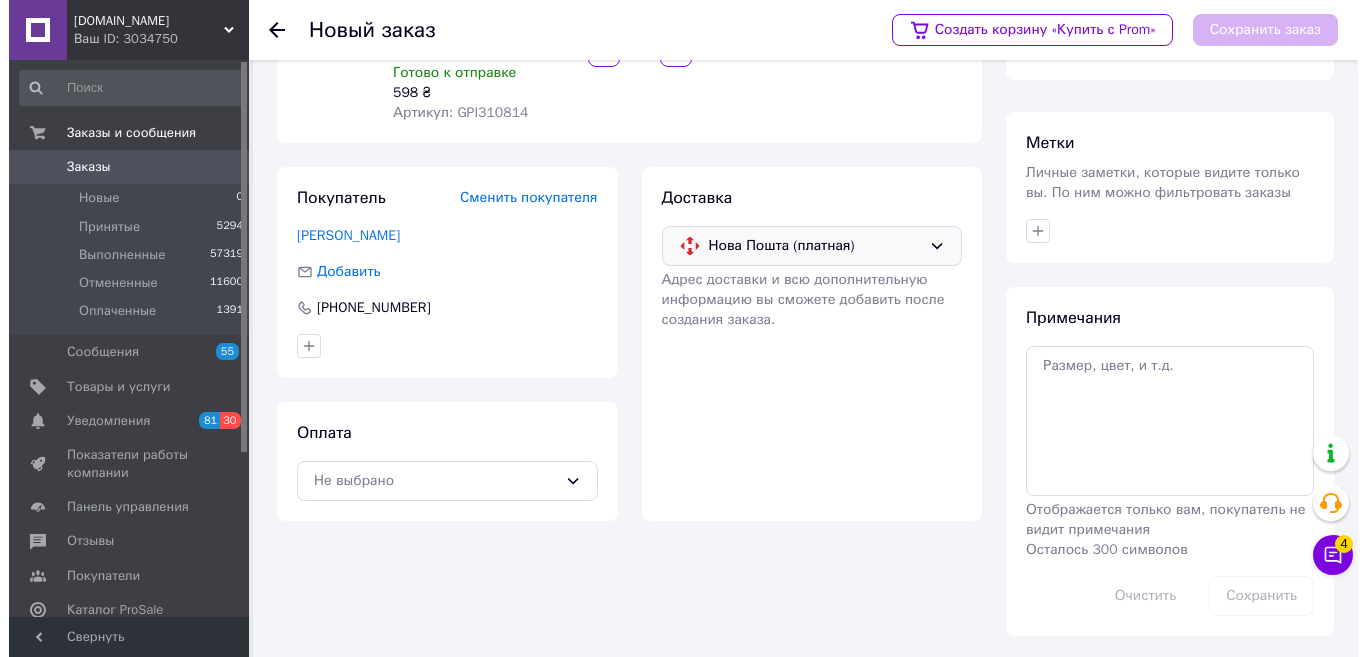 scroll, scrollTop: 167, scrollLeft: 0, axis: vertical 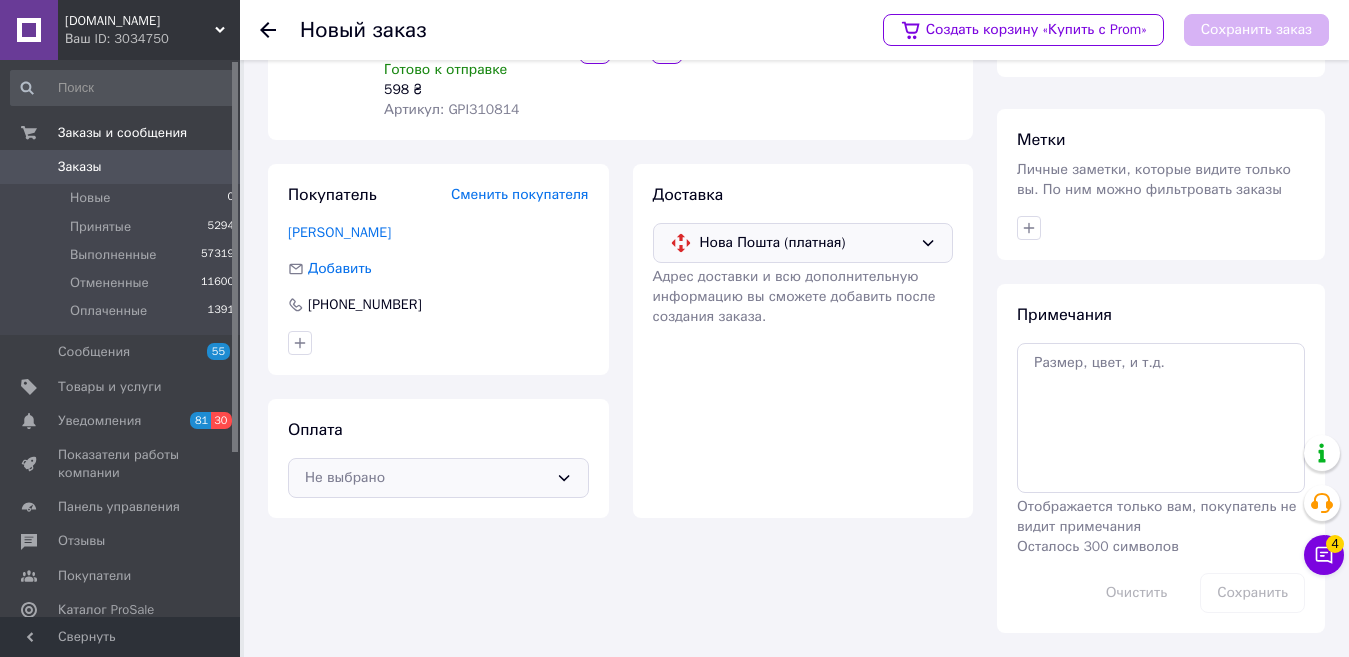 click on "Не выбрано" at bounding box center [438, 478] 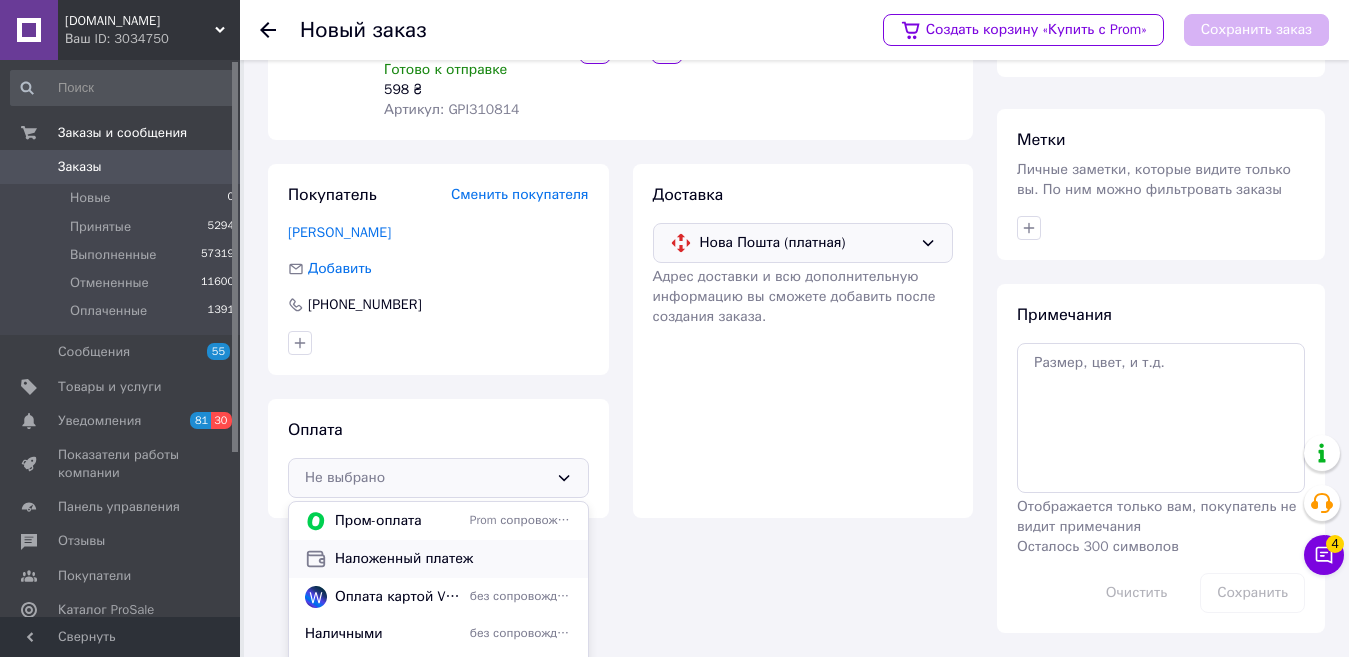 click on "Наложенный платеж" at bounding box center [453, 559] 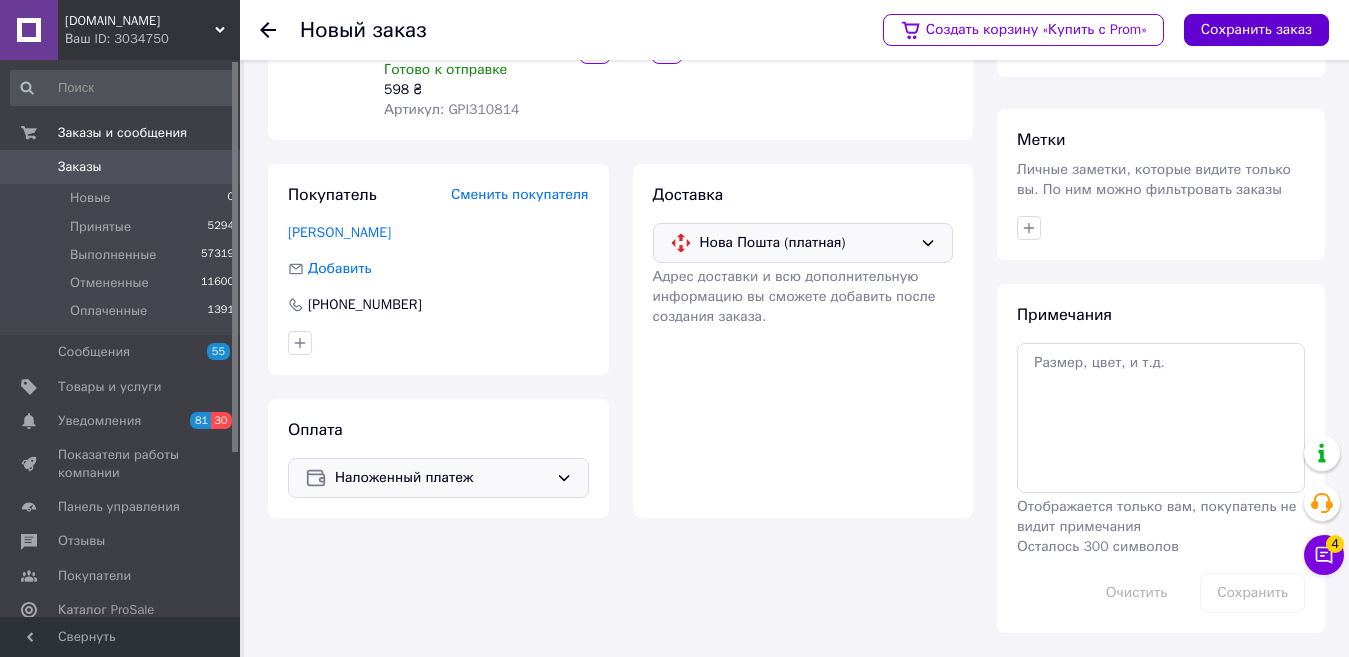 click on "Сохранить заказ" at bounding box center (1256, 30) 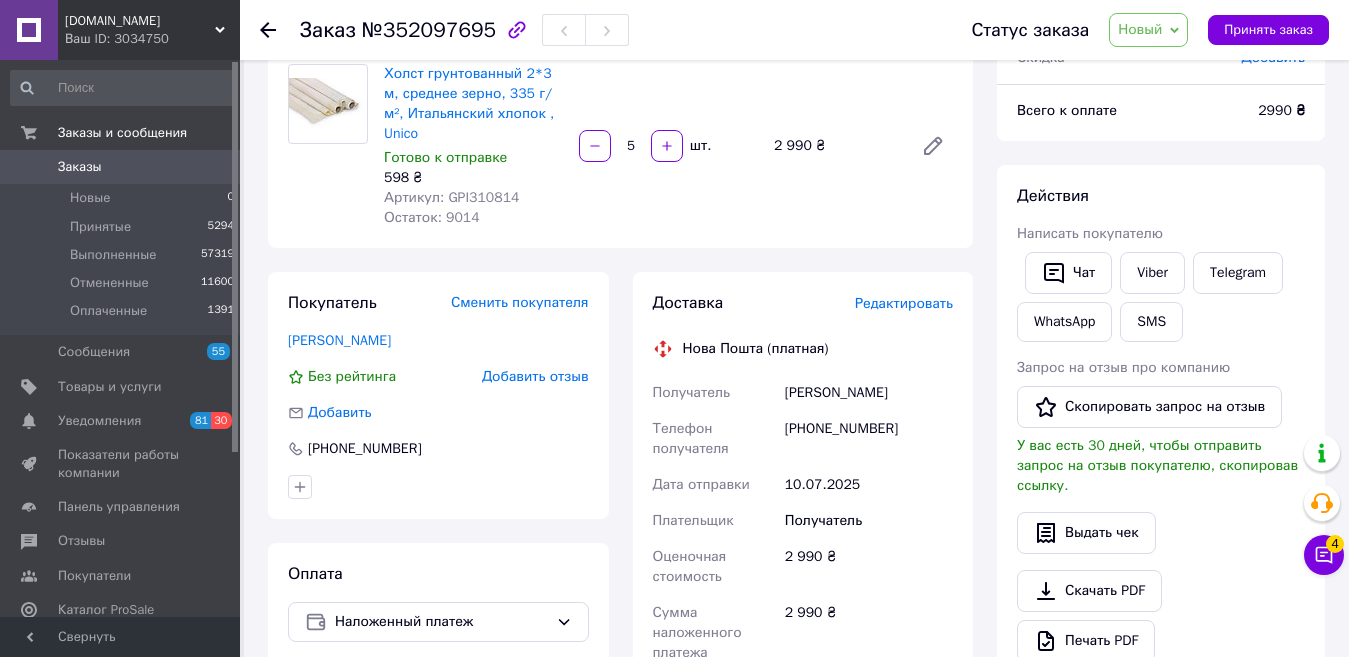 click on "Редактировать" at bounding box center (904, 303) 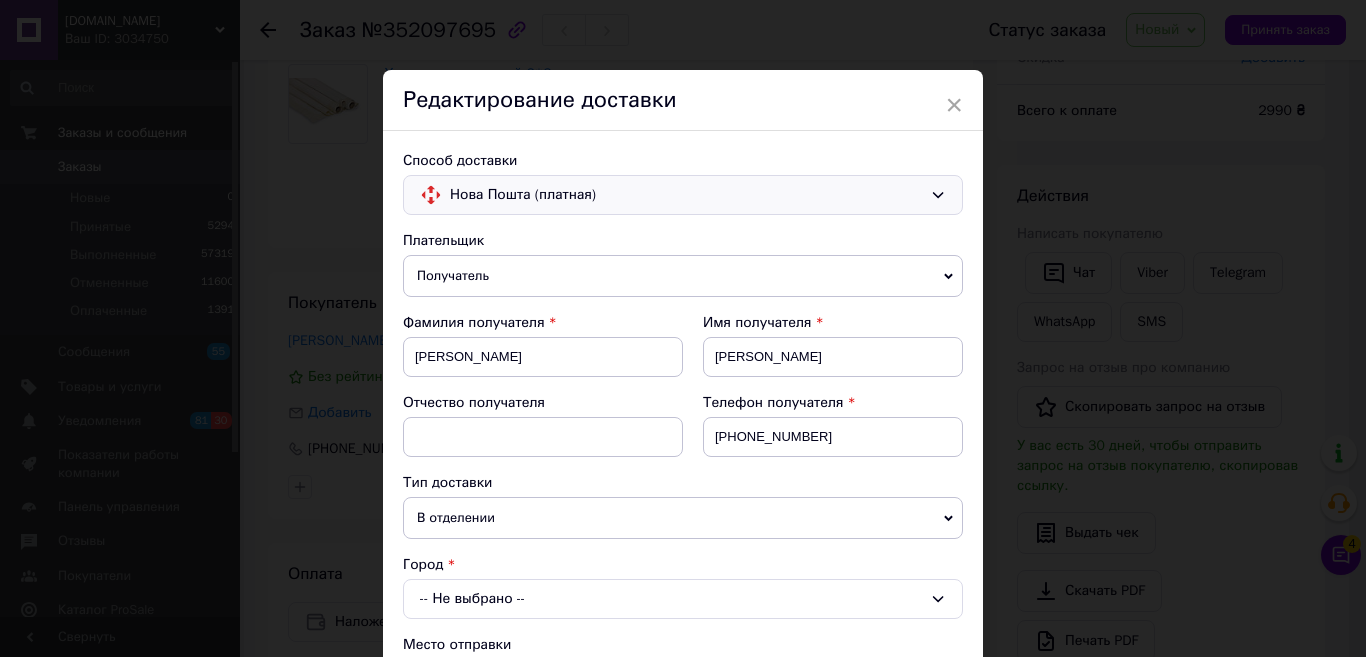 click on "Нова Пошта (платная)" at bounding box center (686, 195) 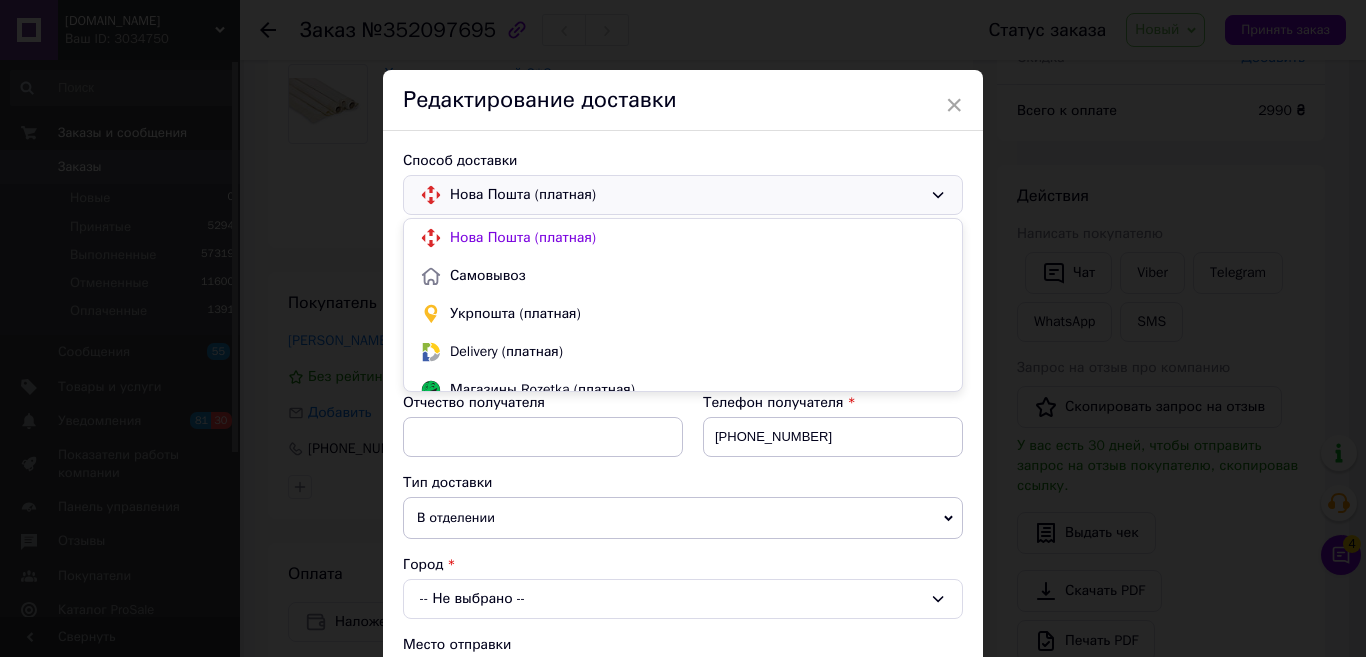click on "Способ доставки" at bounding box center (683, 161) 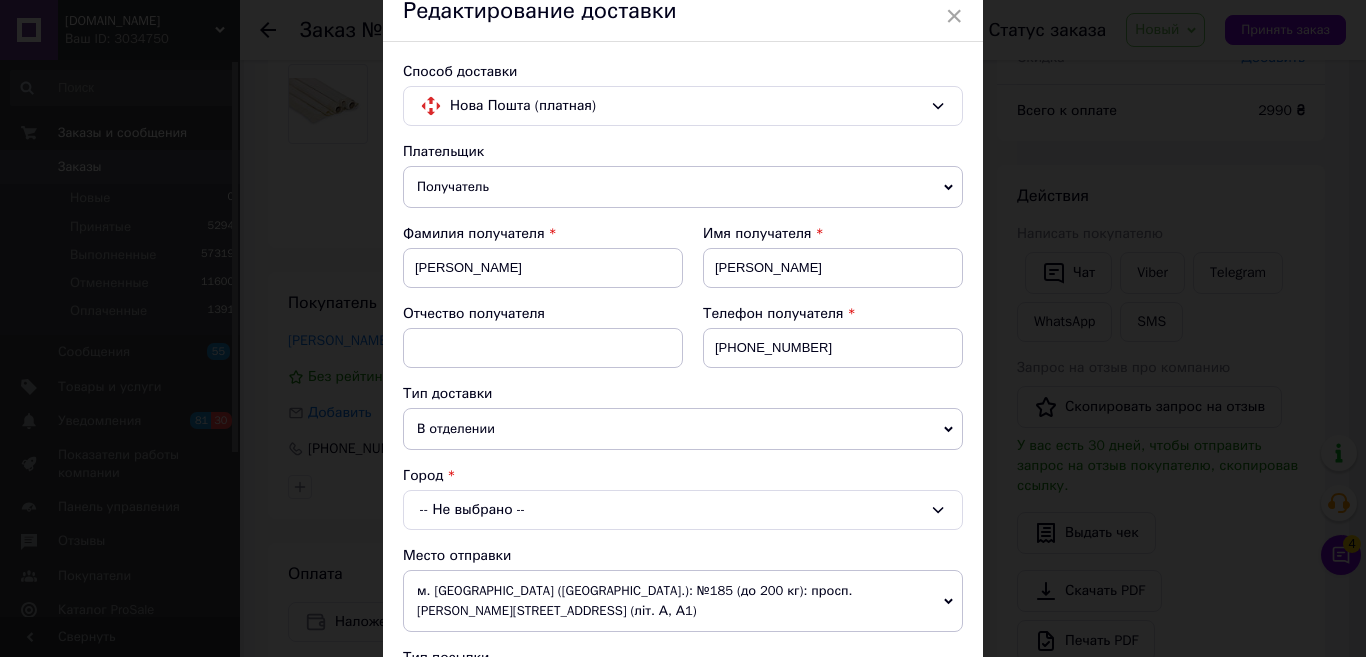 scroll, scrollTop: 200, scrollLeft: 0, axis: vertical 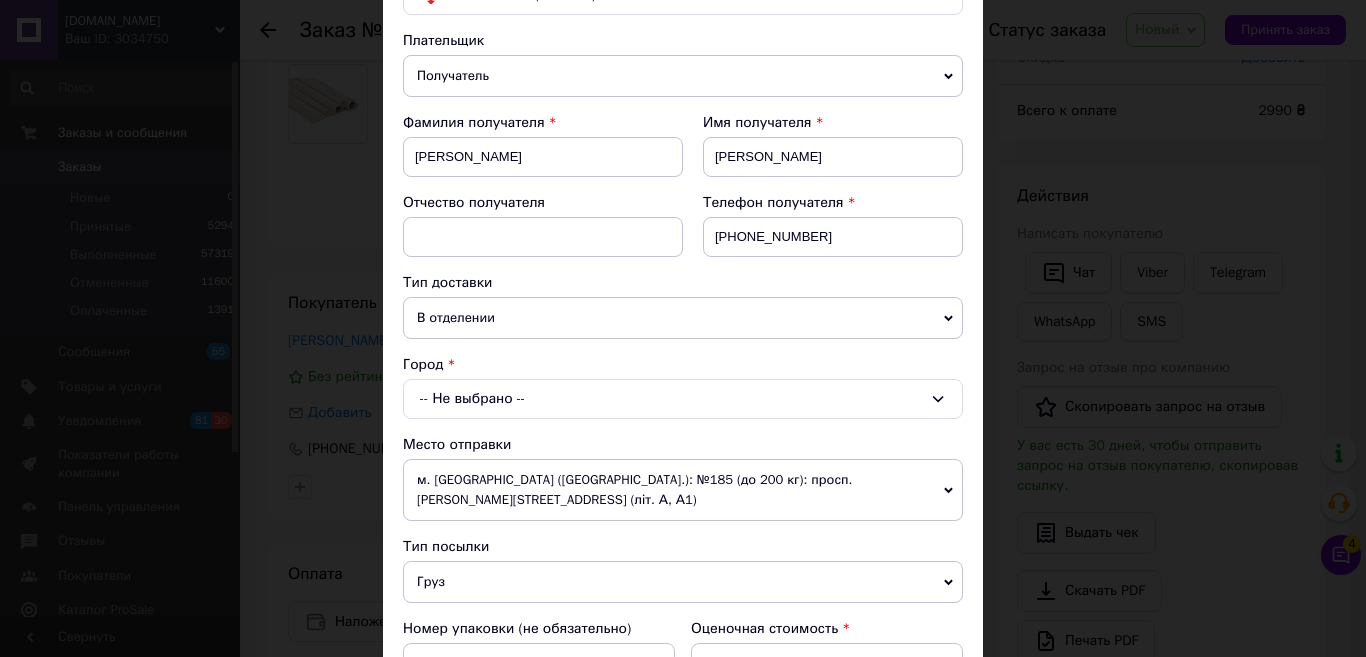 click on "Тип доставки В отделении Курьером В почтомате" at bounding box center [683, 306] 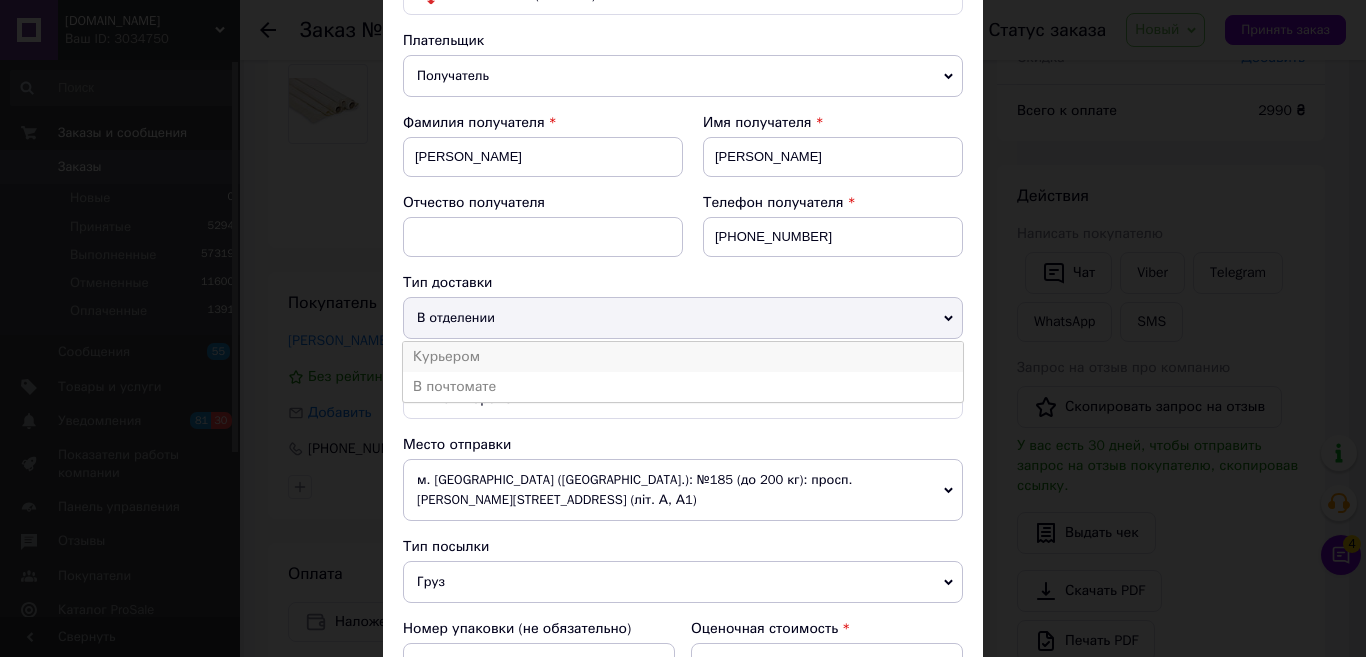 click on "Курьером" at bounding box center [683, 357] 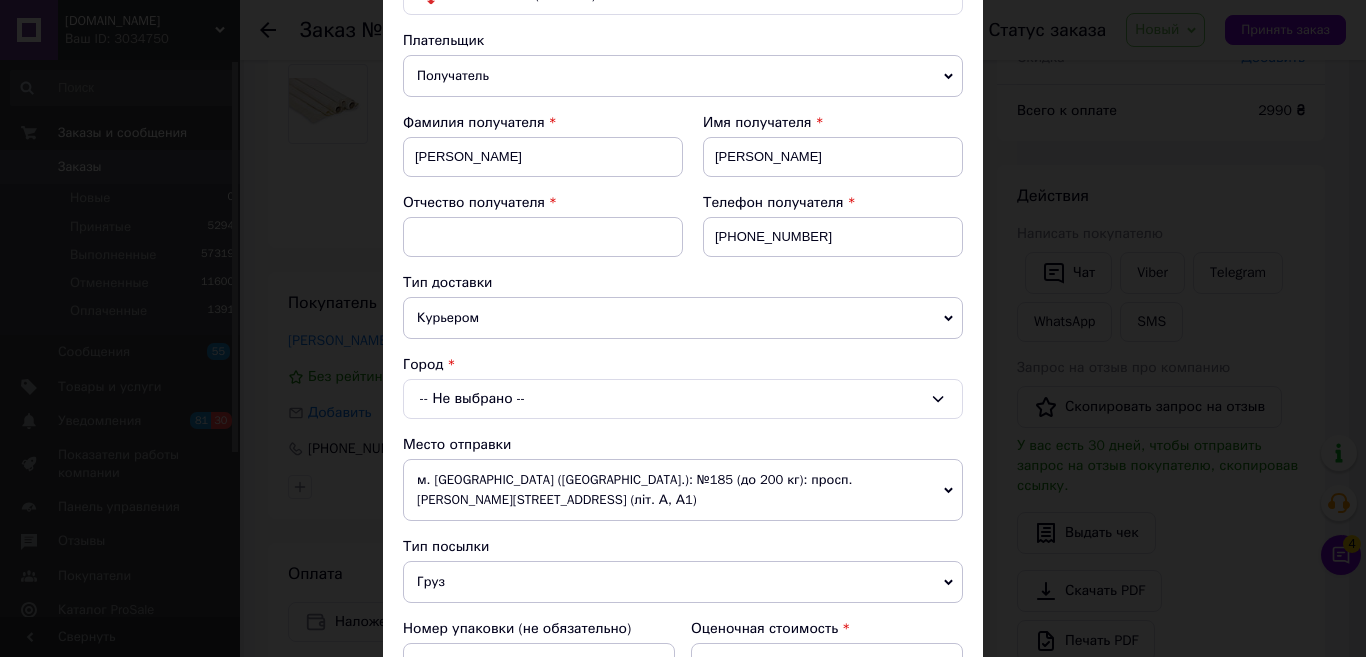 scroll, scrollTop: 300, scrollLeft: 0, axis: vertical 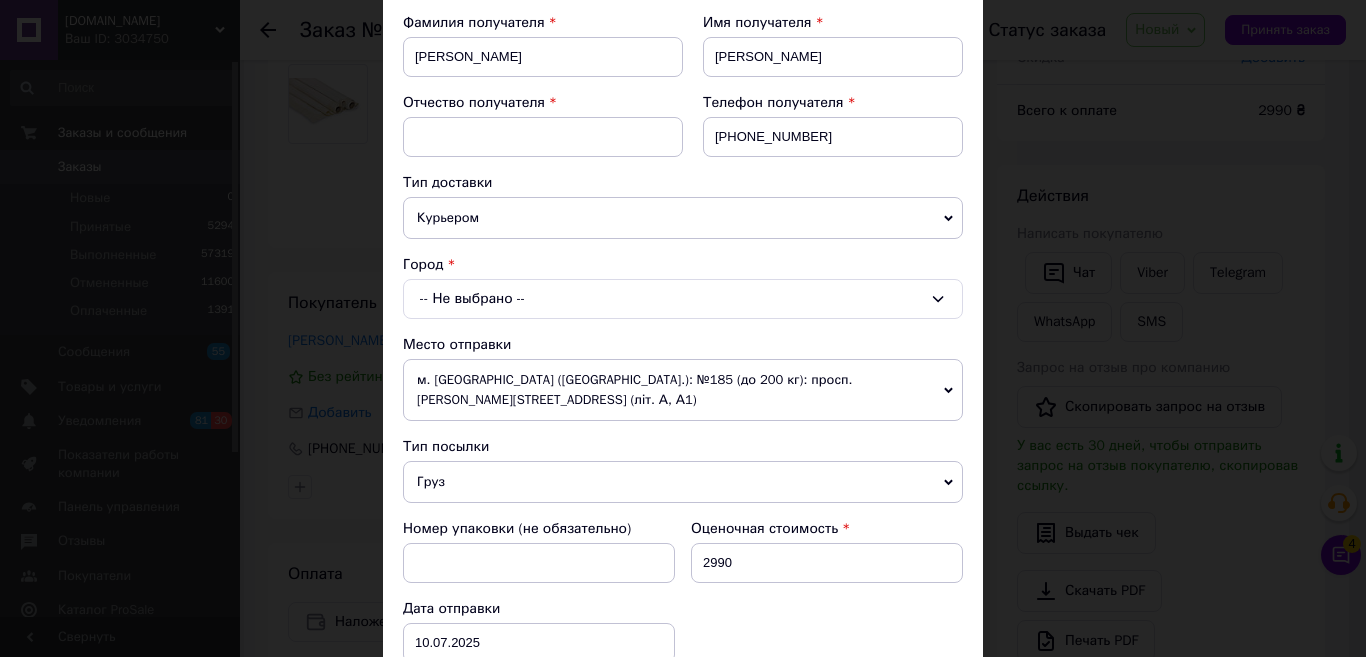 click on "-- Не выбрано --" at bounding box center [683, 299] 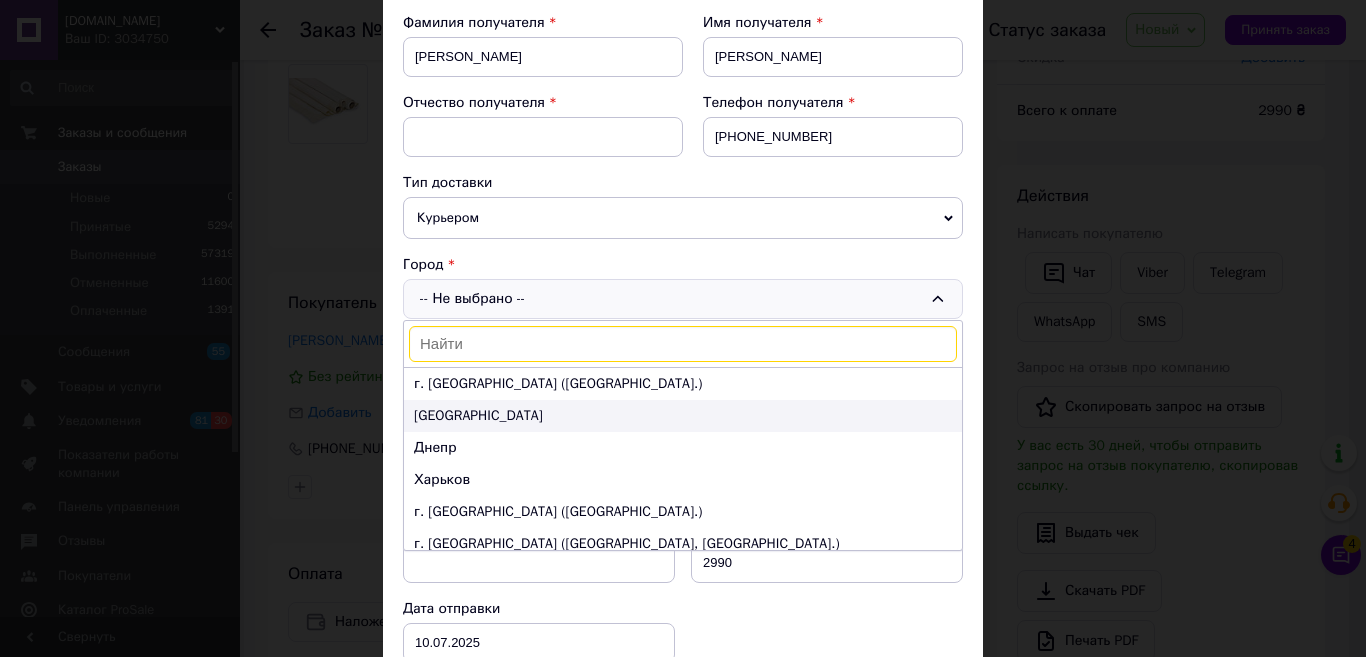 click on "[GEOGRAPHIC_DATA]" at bounding box center (683, 416) 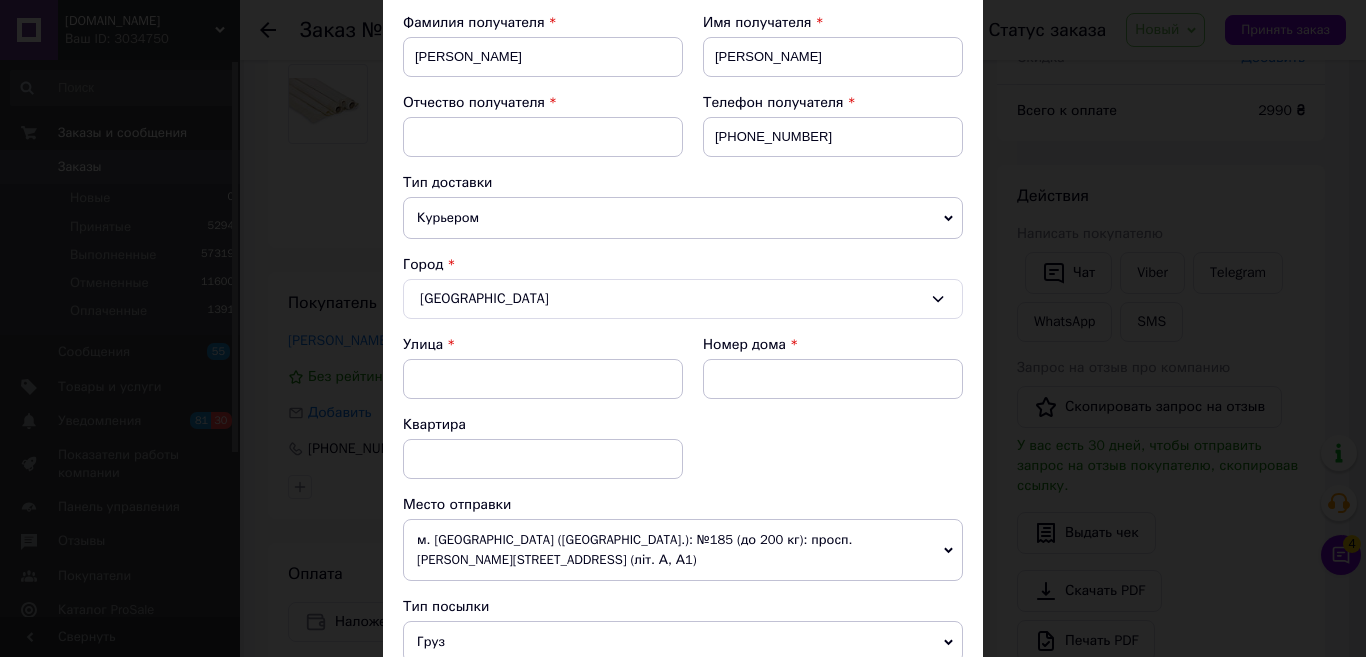 click on "Курьером" at bounding box center [683, 218] 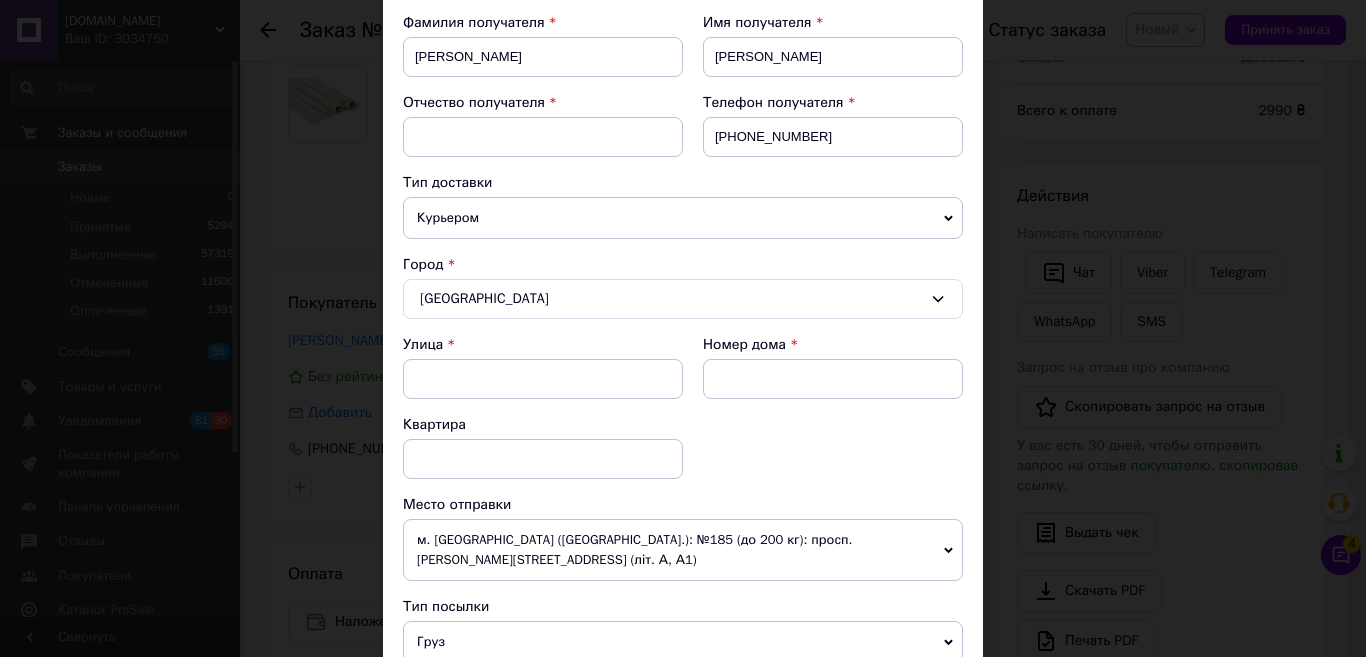 click on "Отчество получателя" at bounding box center (543, 133) 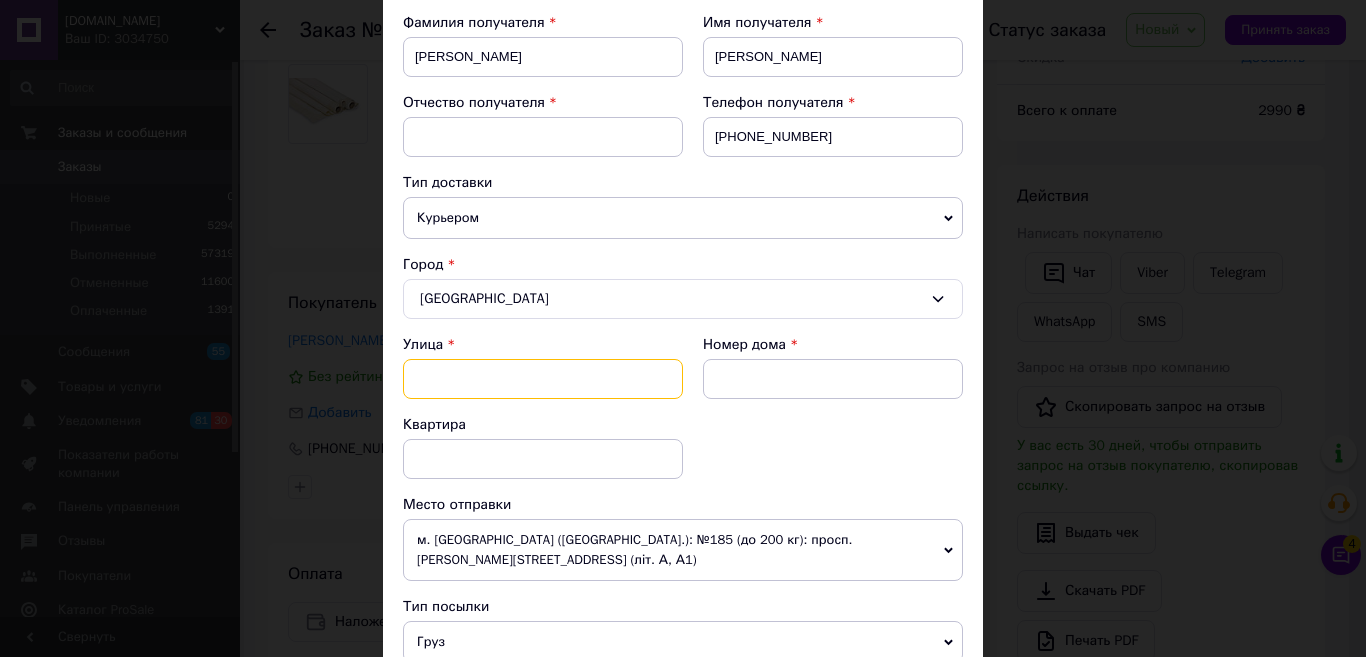 click at bounding box center [543, 379] 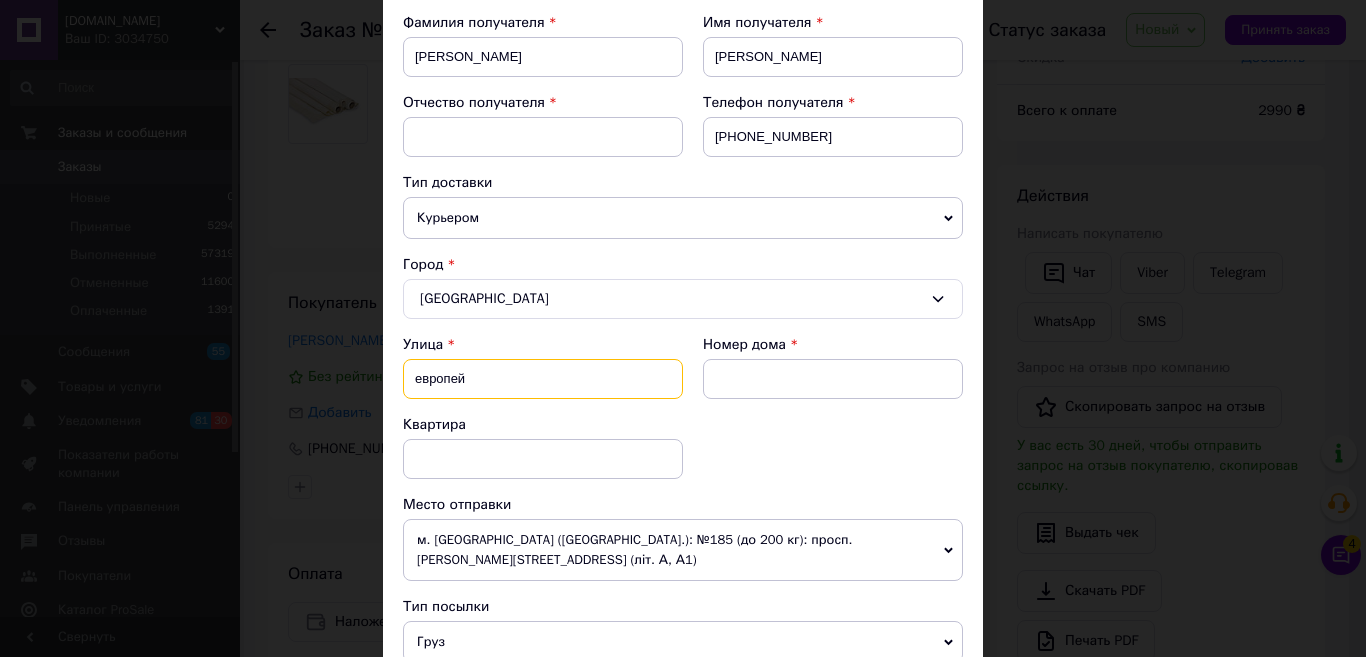 click on "европей" at bounding box center (543, 379) 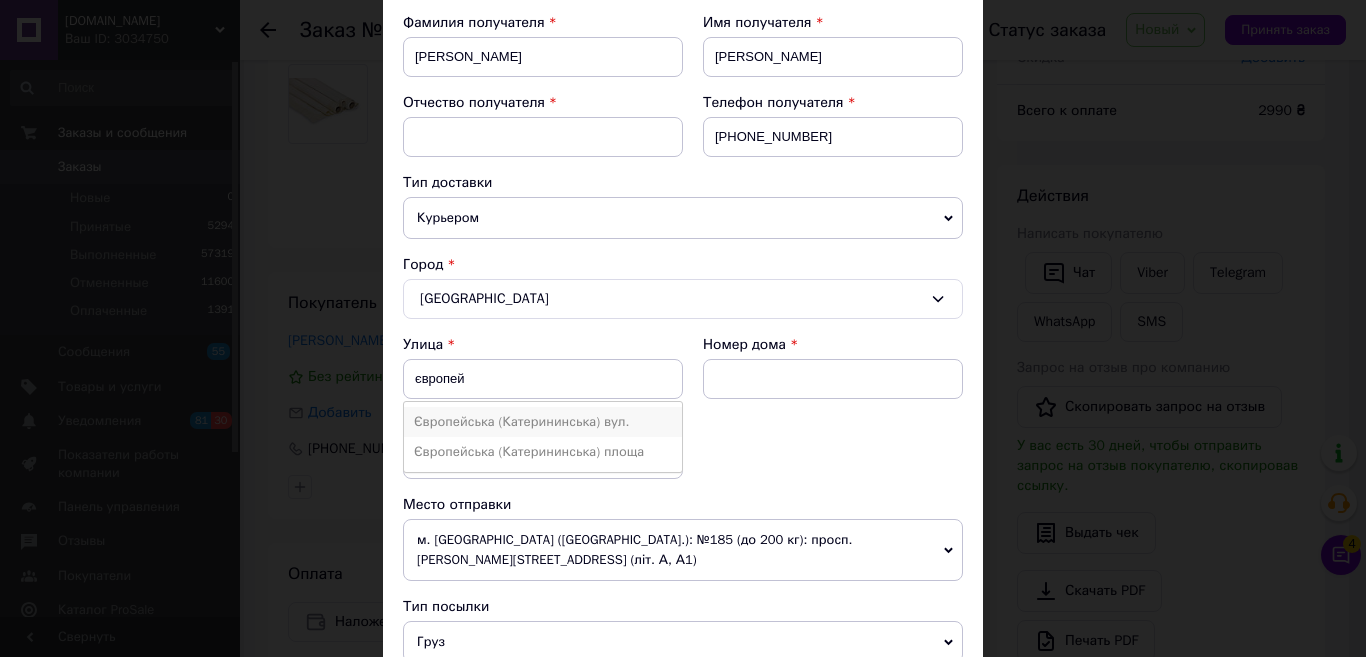 click on "Європейська (Катерининська) вул." at bounding box center (543, 422) 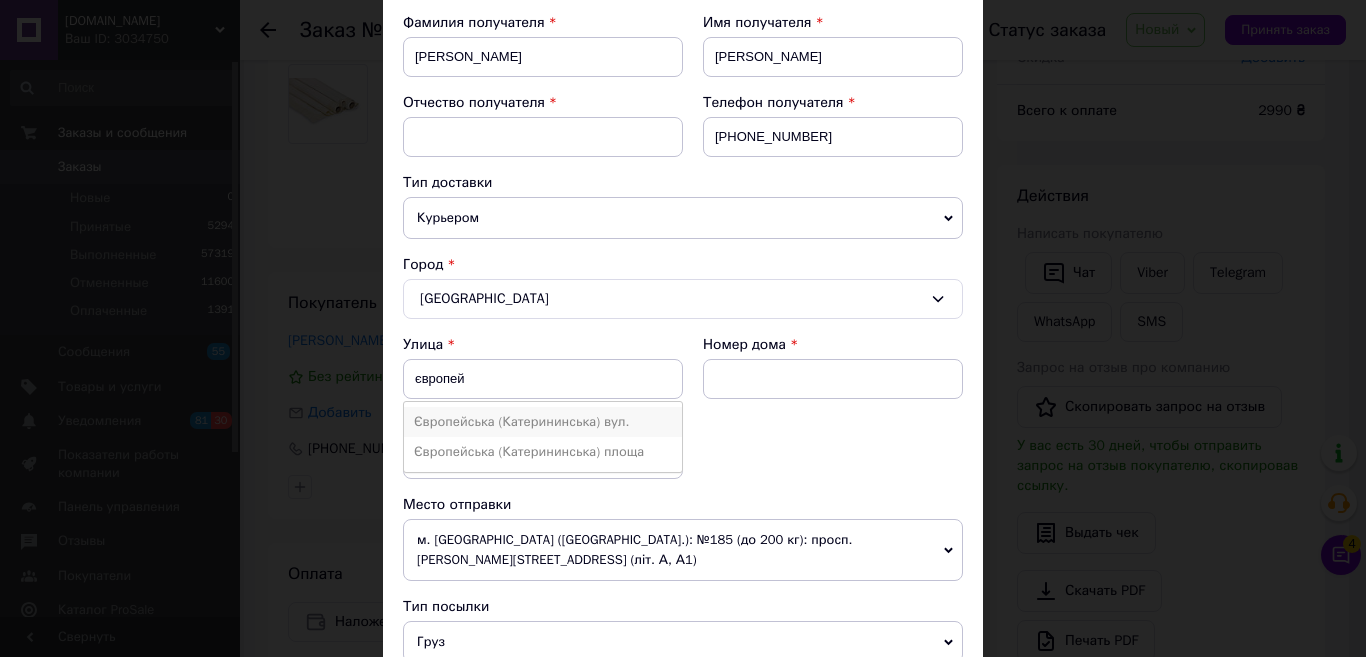 type on "Європейська (Катерининська) вул." 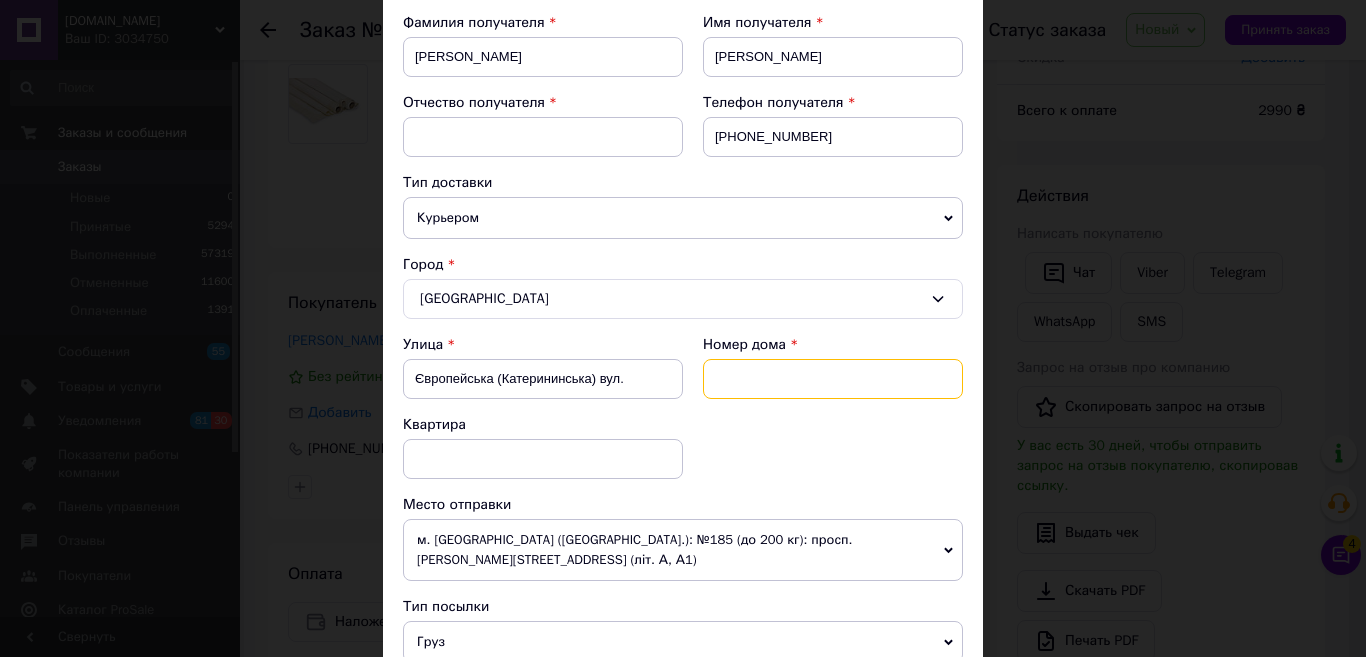 click at bounding box center [833, 379] 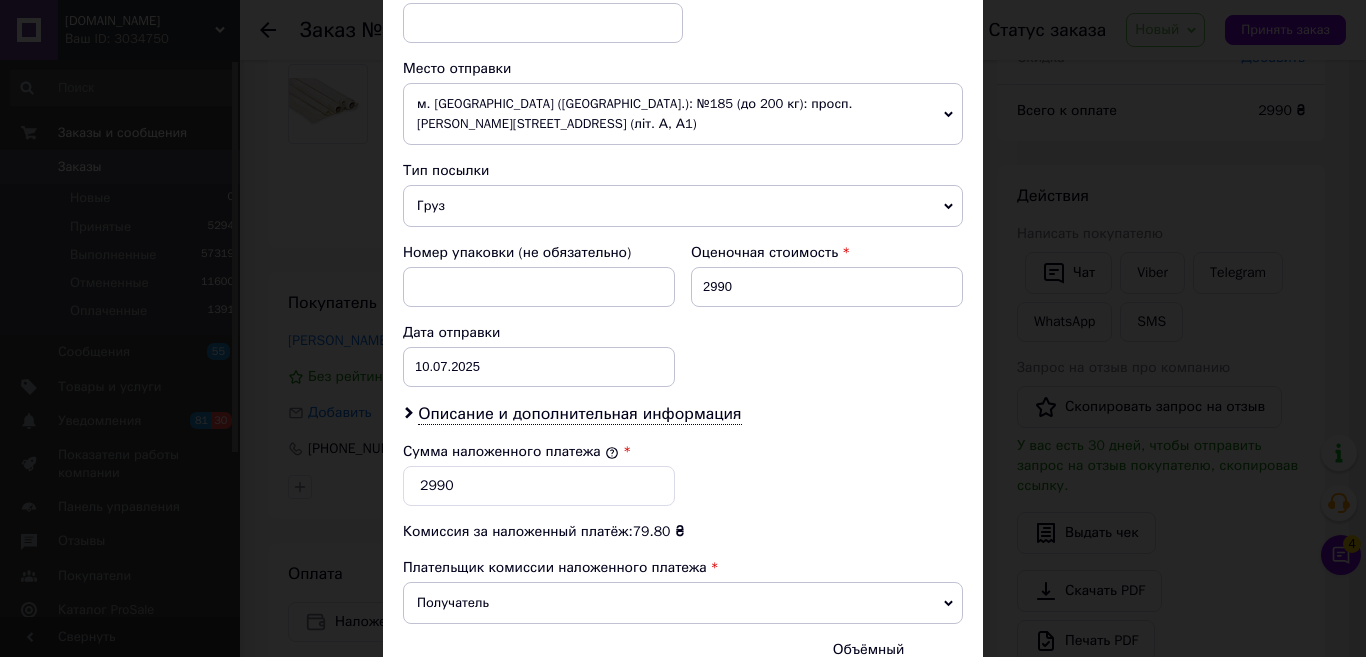 scroll, scrollTop: 969, scrollLeft: 0, axis: vertical 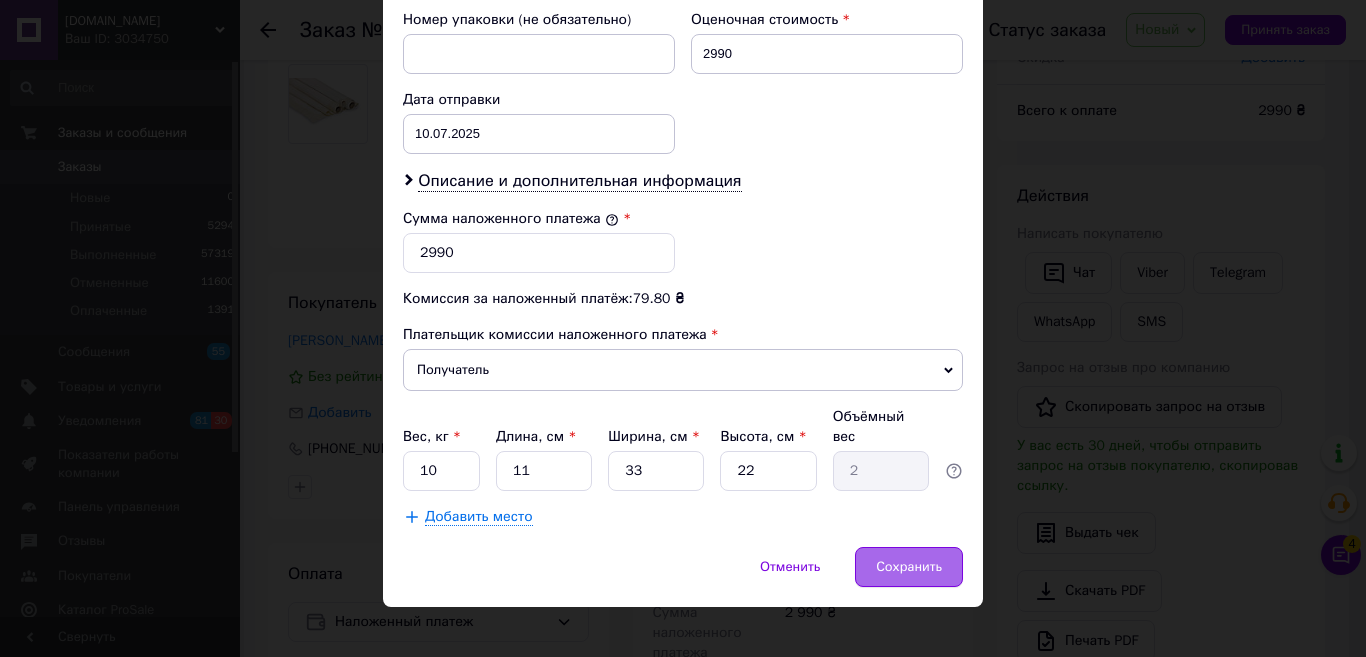 type on "31/33" 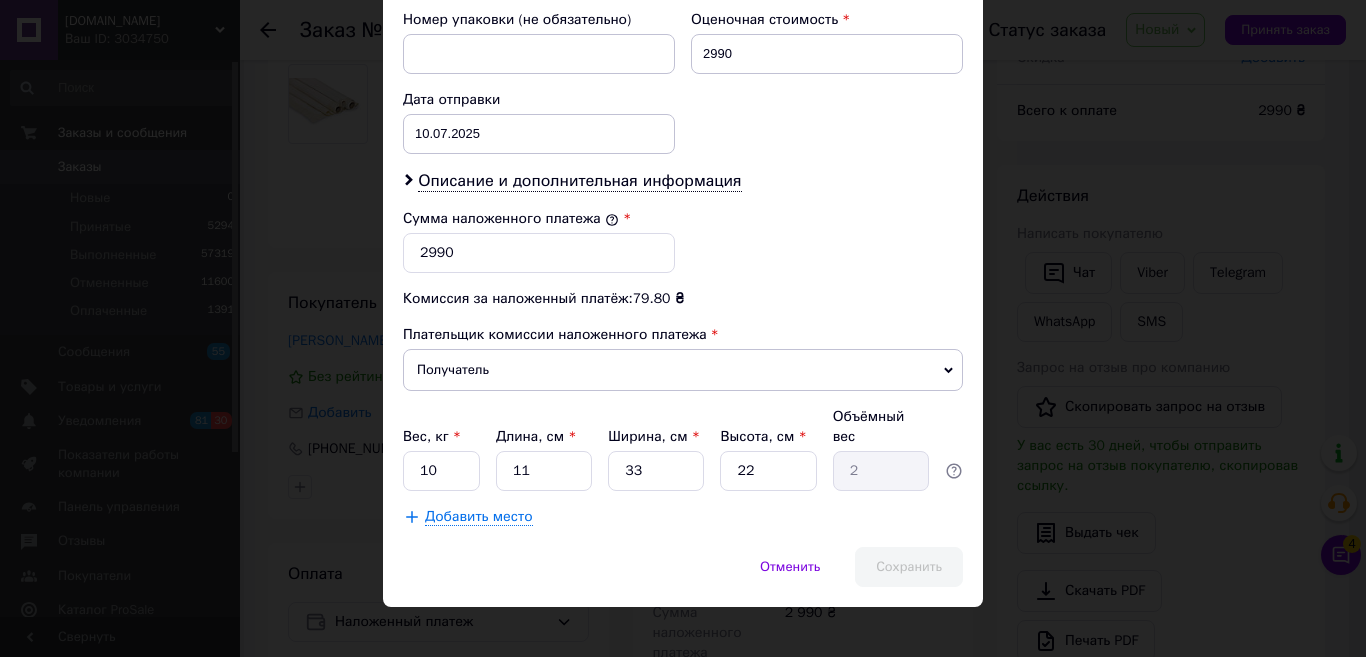 scroll, scrollTop: 108, scrollLeft: 0, axis: vertical 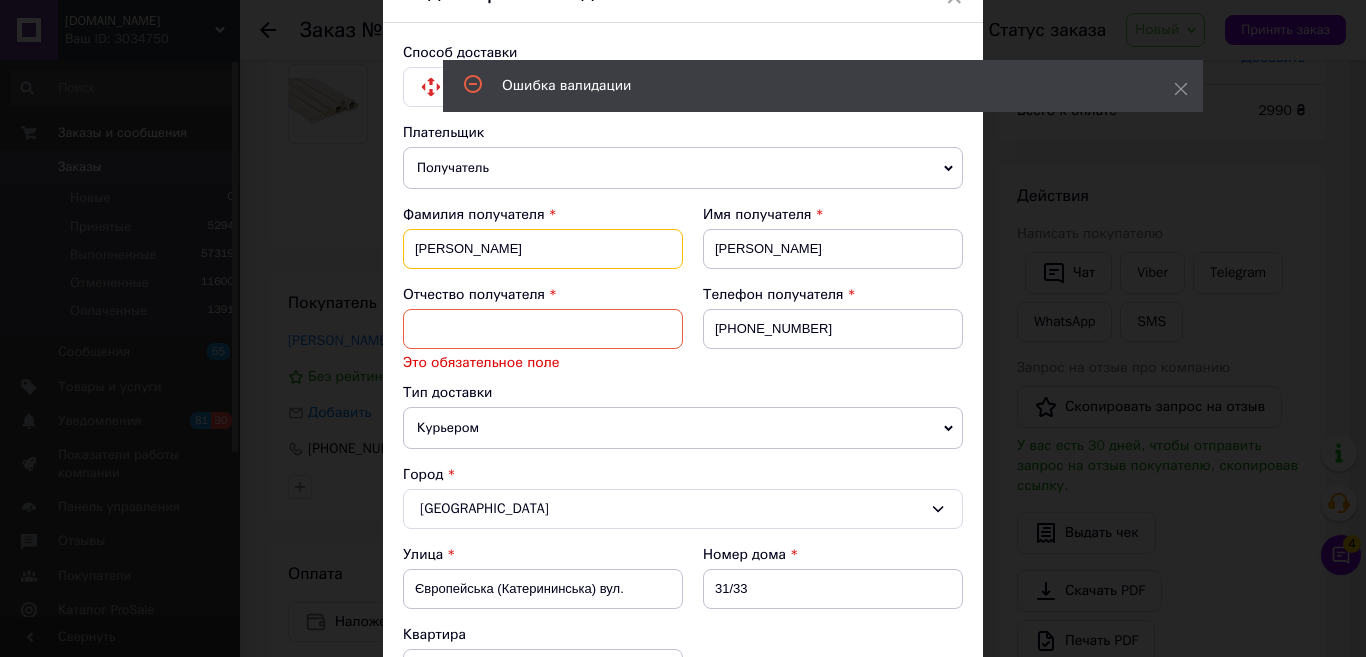click on "[PERSON_NAME]" at bounding box center [543, 249] 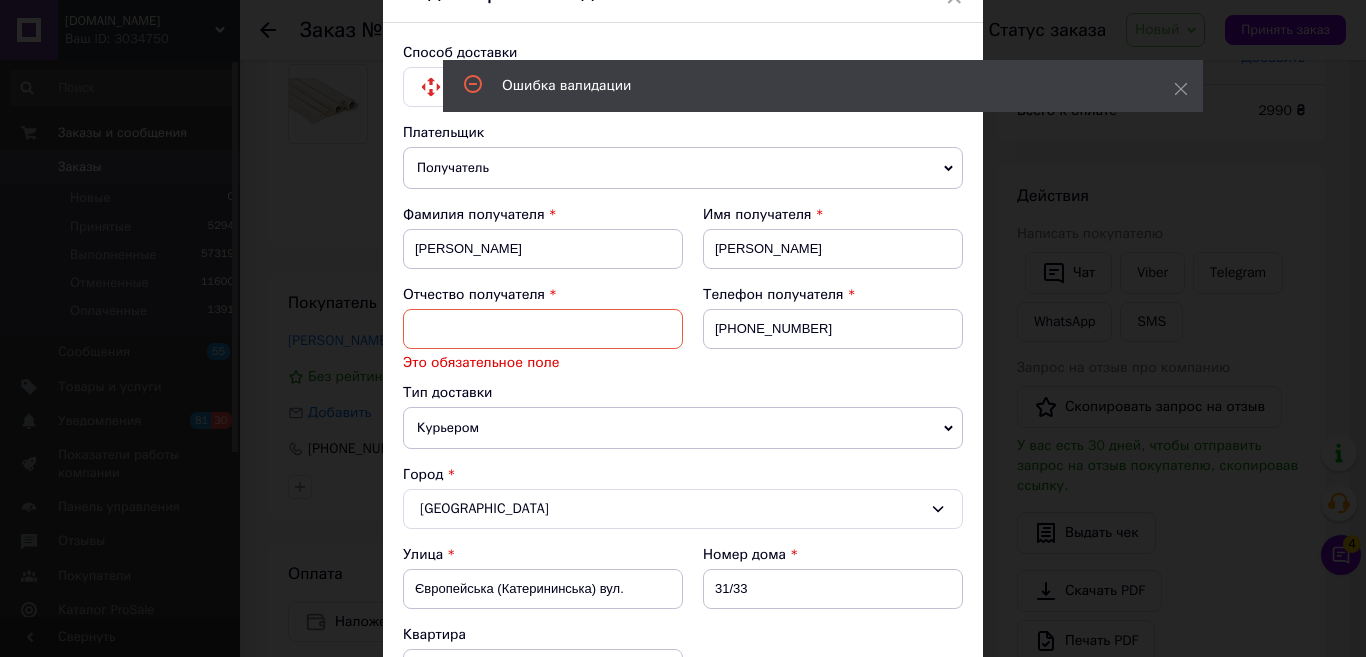 click at bounding box center [543, 329] 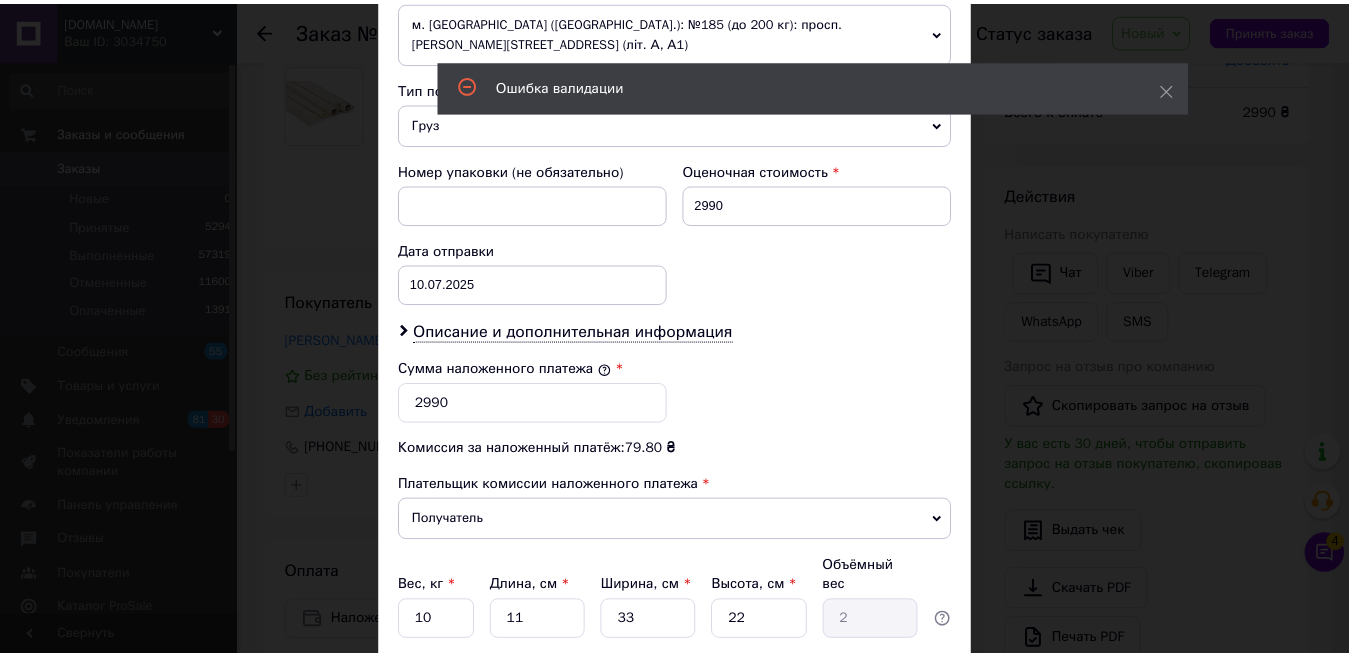 scroll, scrollTop: 969, scrollLeft: 0, axis: vertical 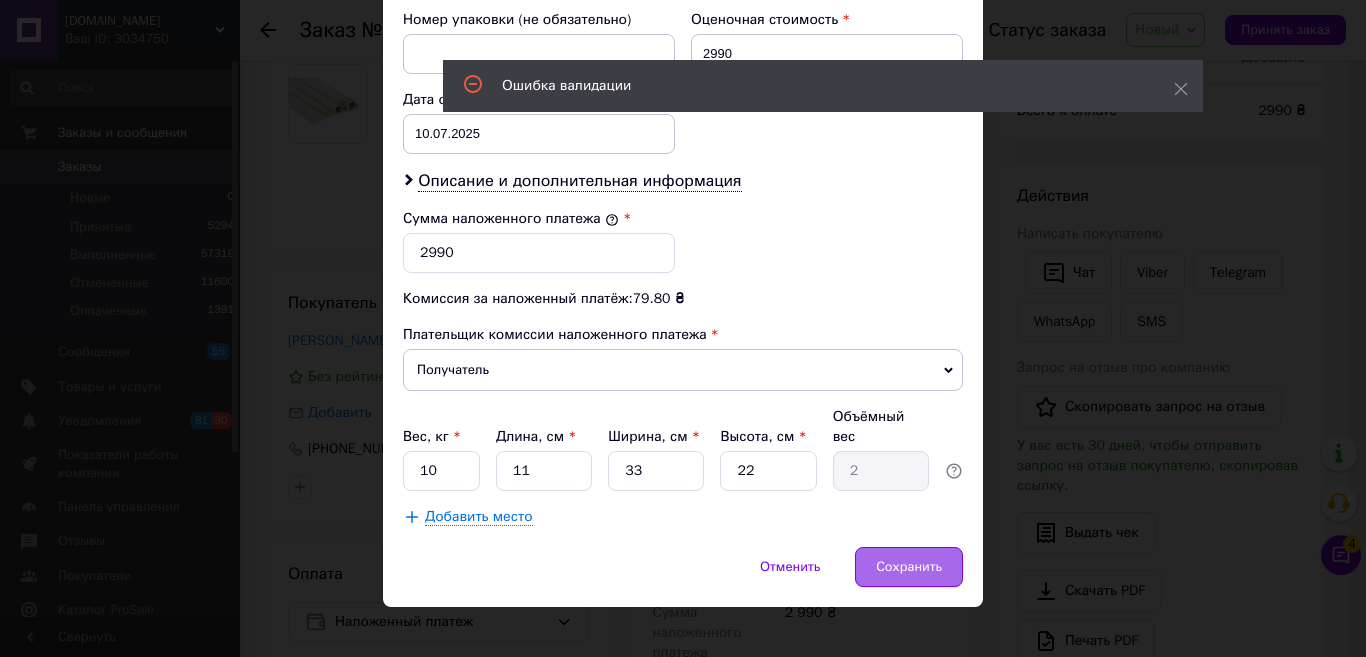 type on "[PERSON_NAME]" 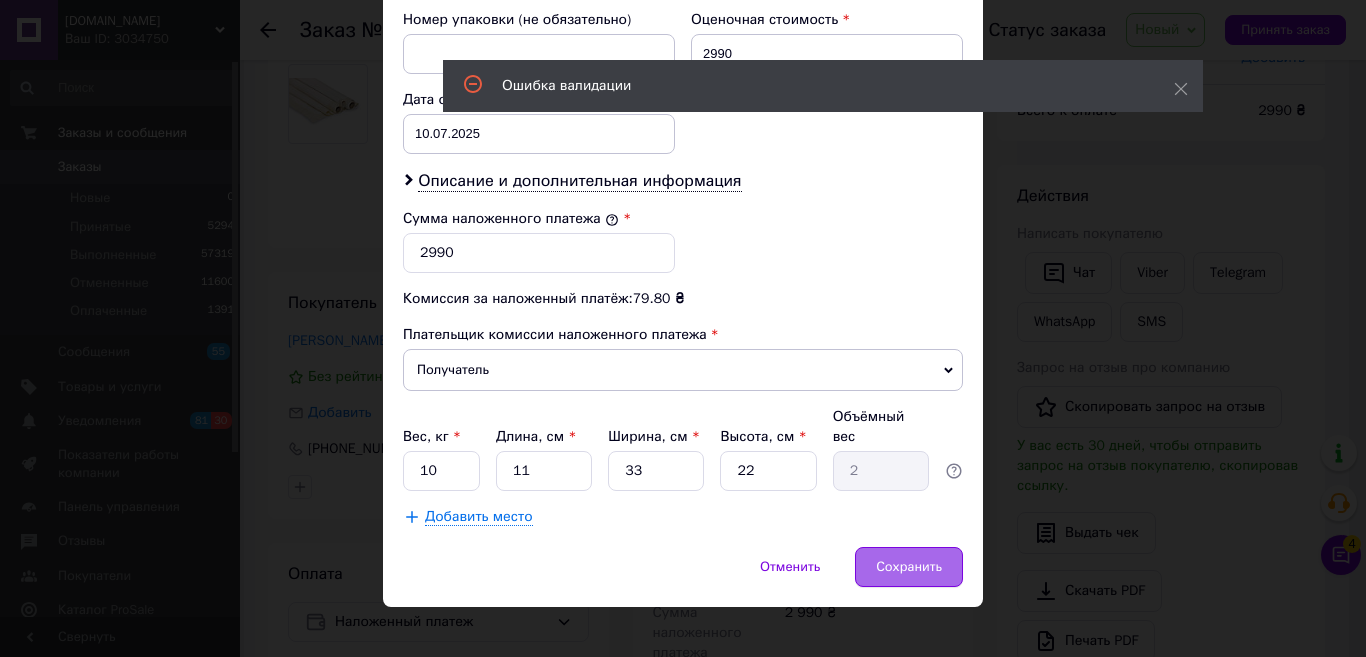 click on "Сохранить" at bounding box center (909, 567) 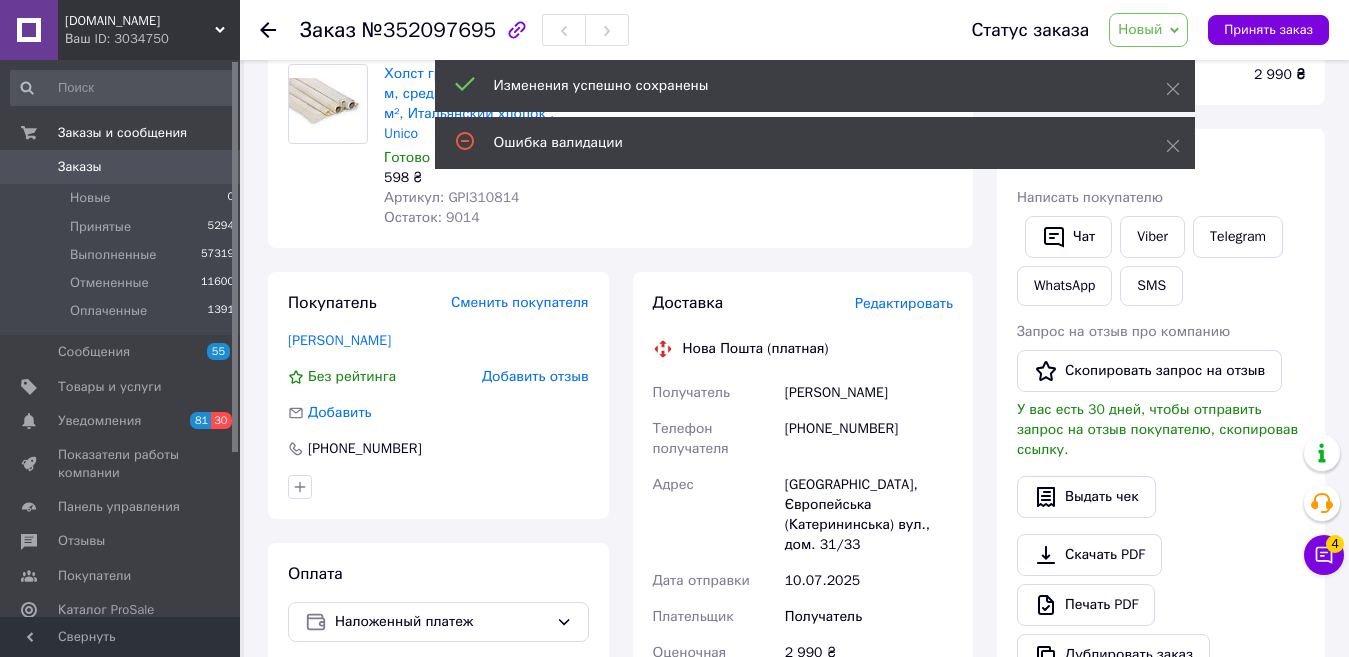 click on "Холст грунтованный 2*3 м, среднее зерно, 335  г/м², Итальянский хлопок , Unico Готово к отправке 598 ₴ Артикул: GPI310814 Остаток: 9014 5   шт. 2 990 ₴" at bounding box center (668, 146) 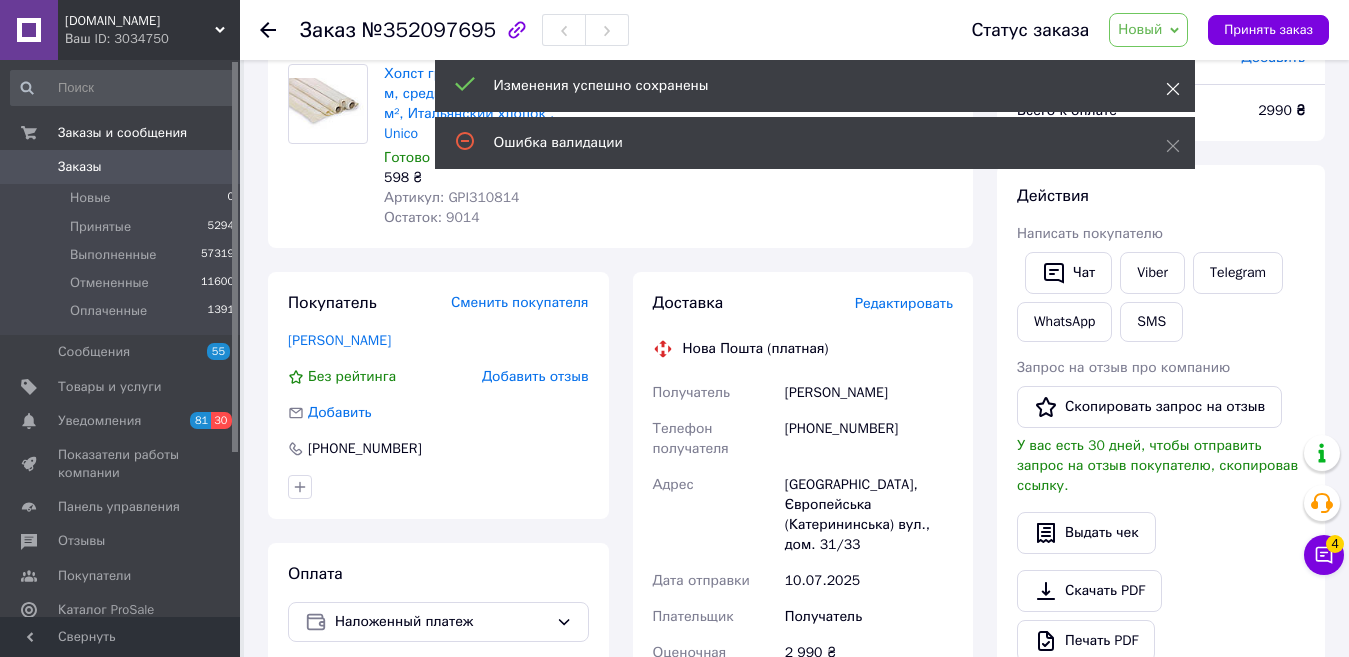 click 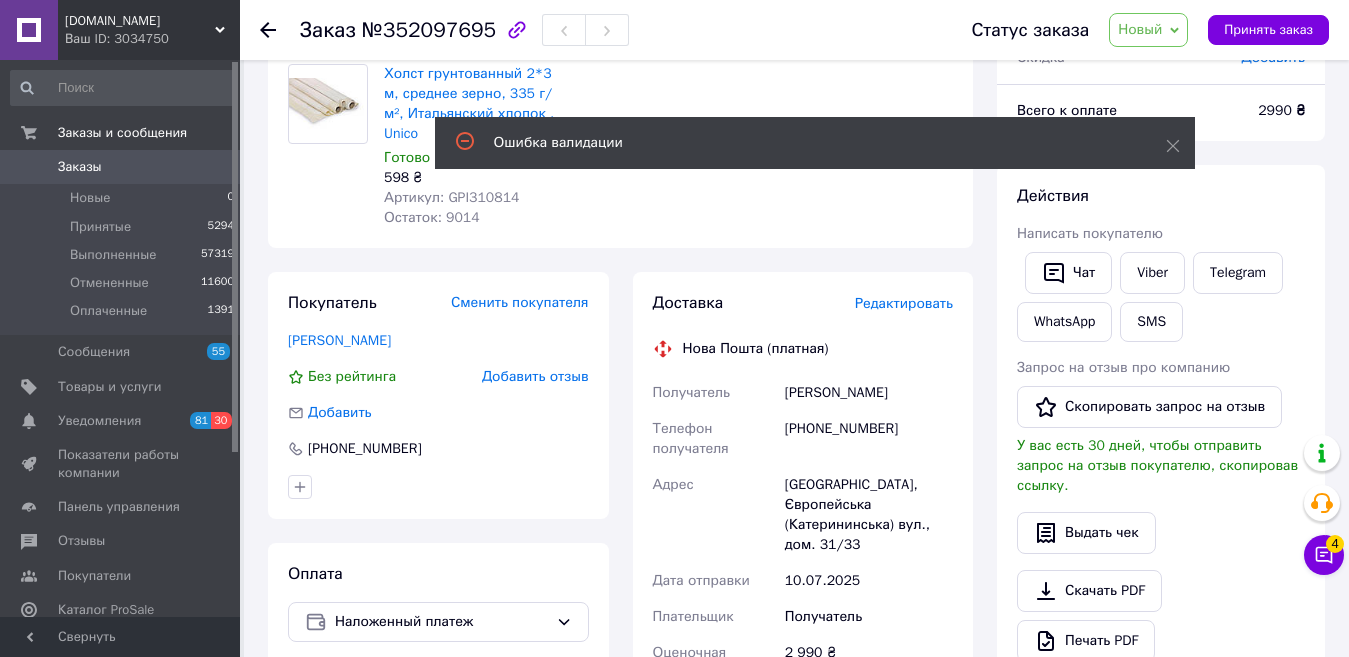 click on "Новый" at bounding box center (1140, 29) 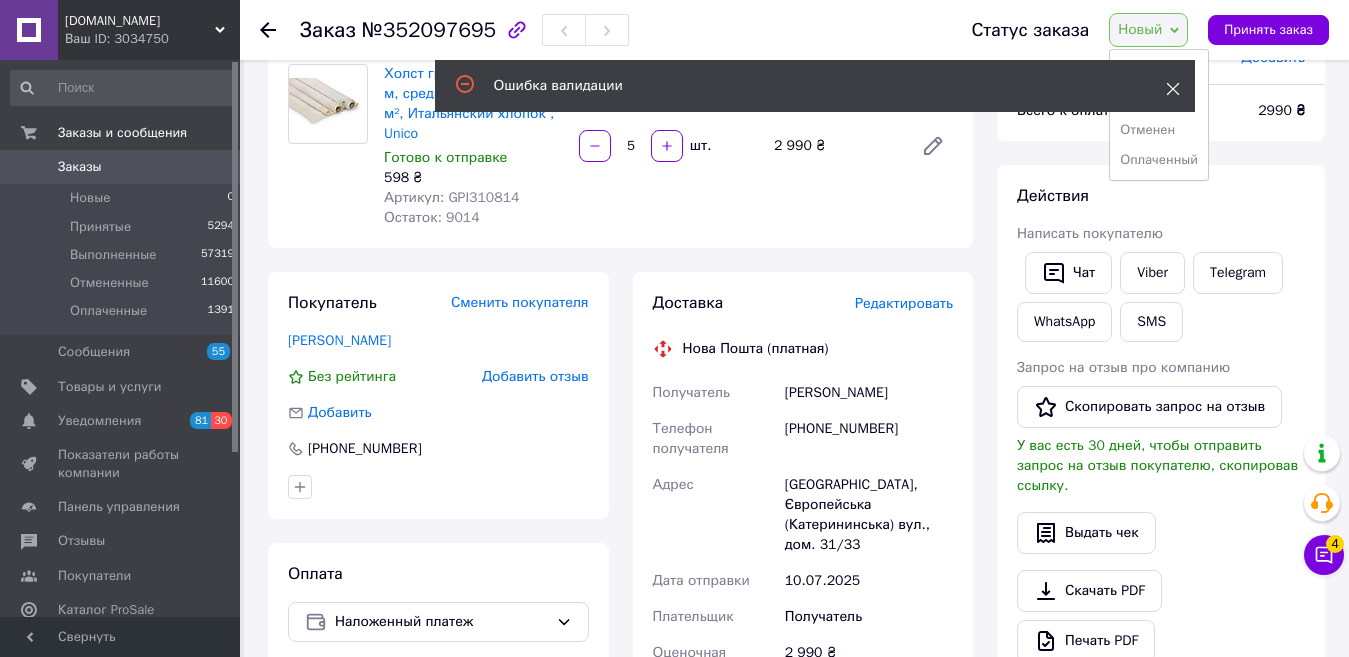 click 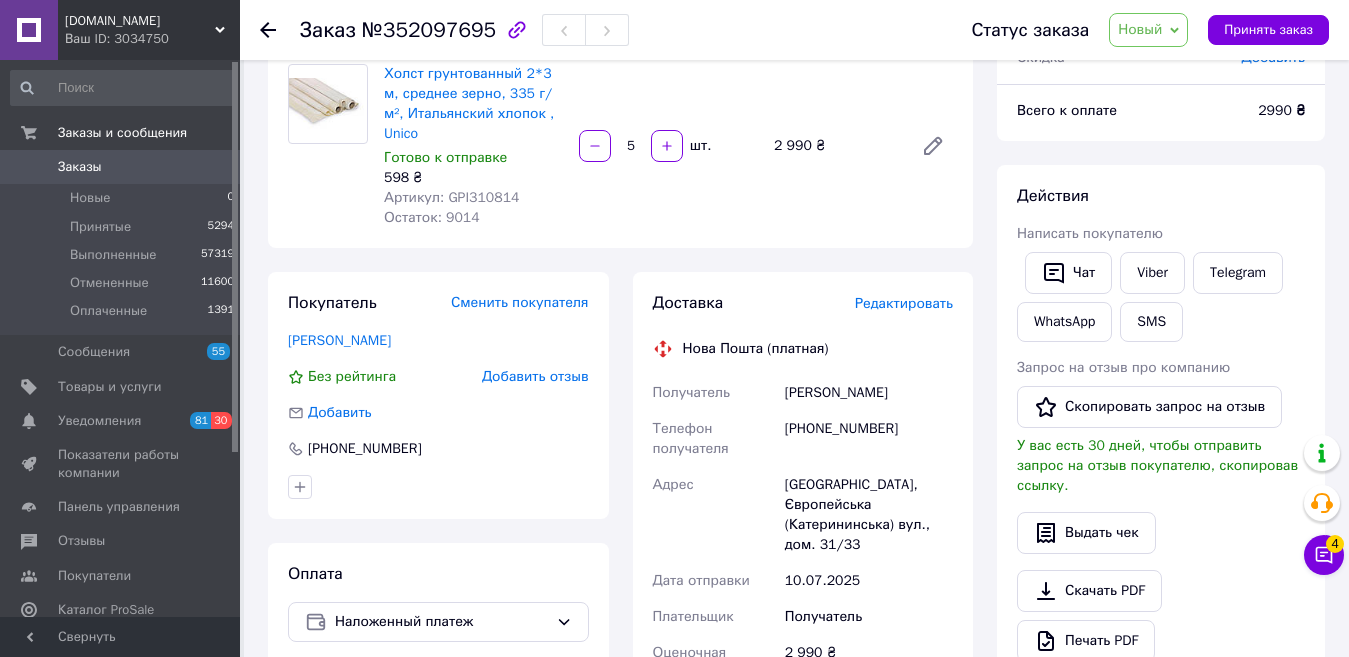 click on "Новый" at bounding box center (1148, 30) 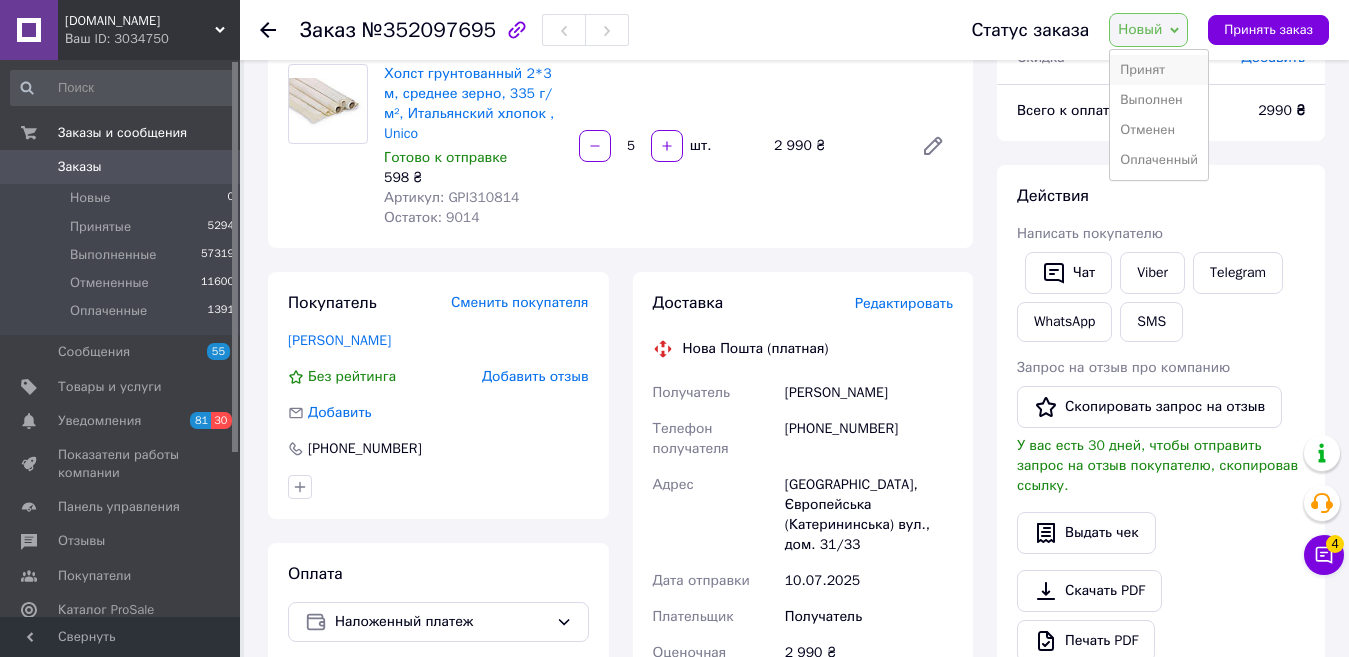 click on "Принят" at bounding box center [1159, 70] 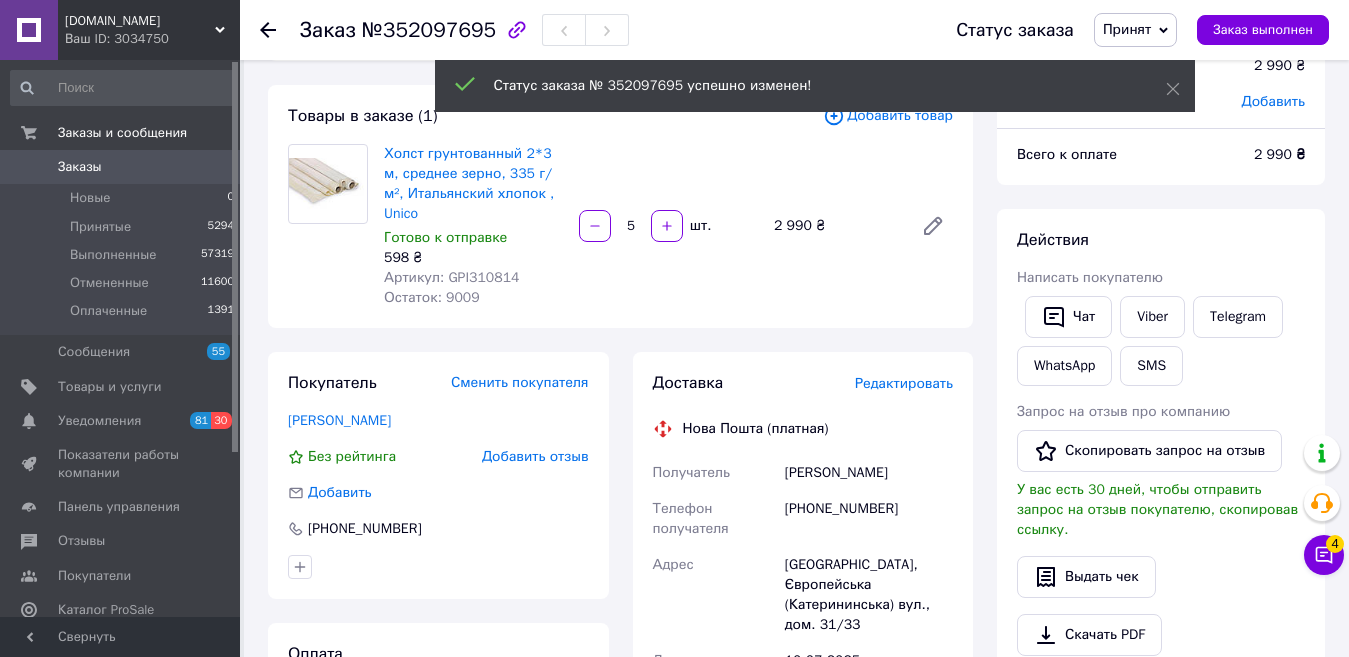 scroll, scrollTop: 0, scrollLeft: 0, axis: both 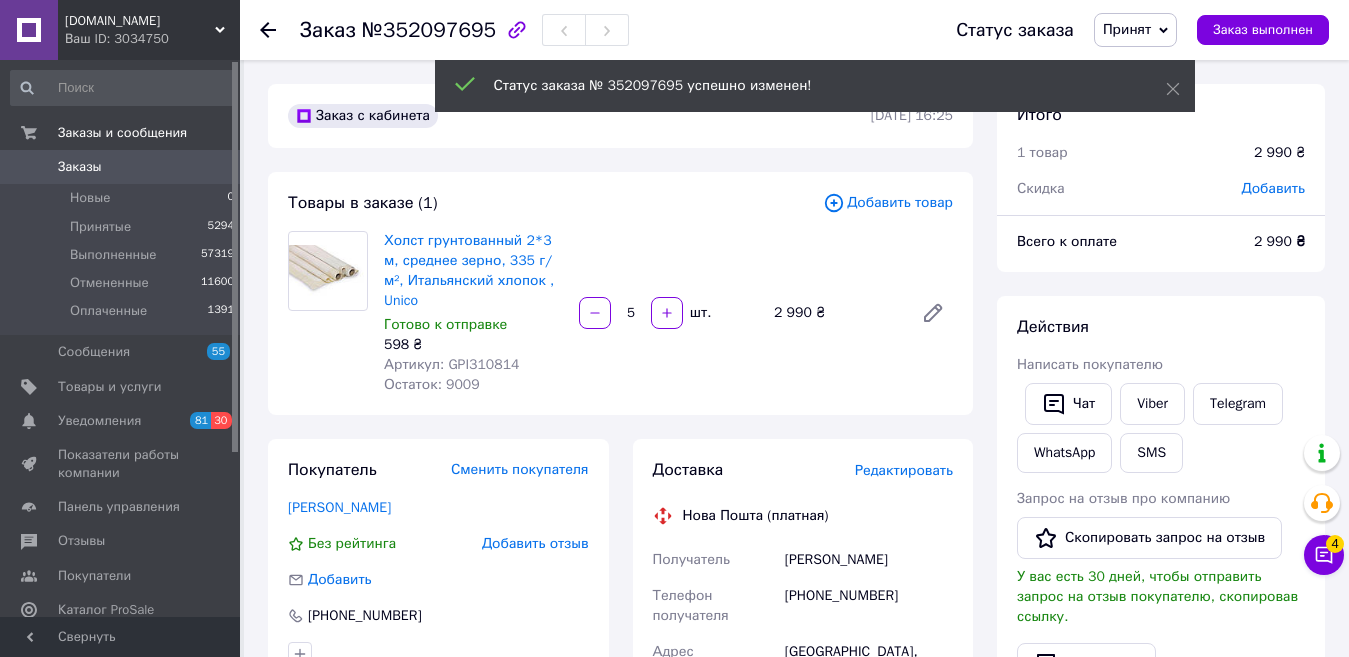 click on "Товары в заказе (1)" at bounding box center (555, 203) 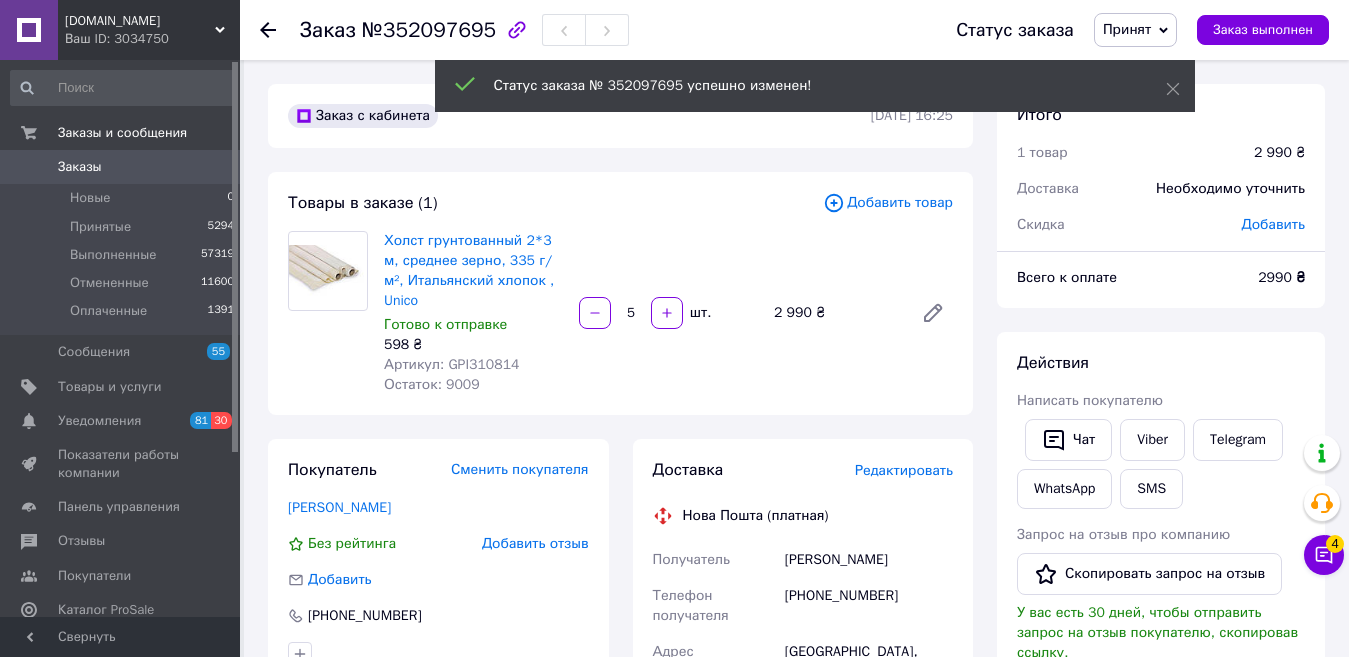 click on "Товары в заказе (1)" at bounding box center (555, 203) 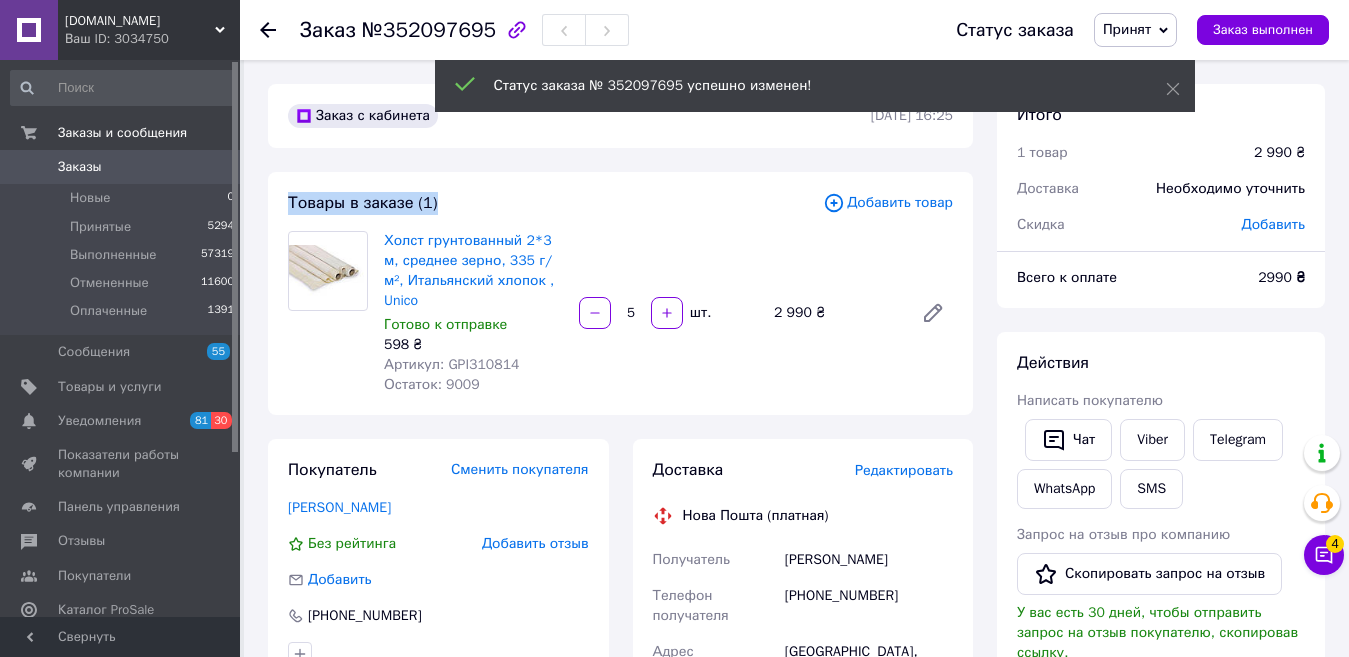 click on "Товары в заказе (1)" at bounding box center [555, 203] 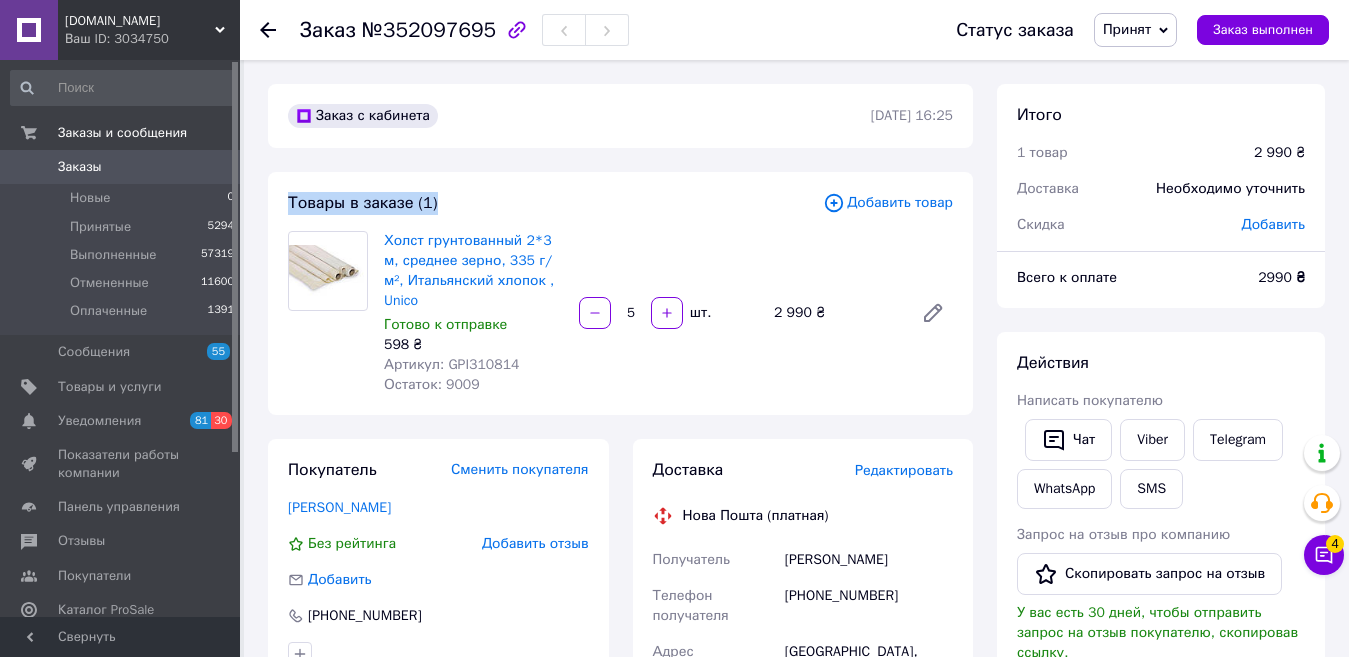 click on "Товары в заказе (1)" at bounding box center (555, 203) 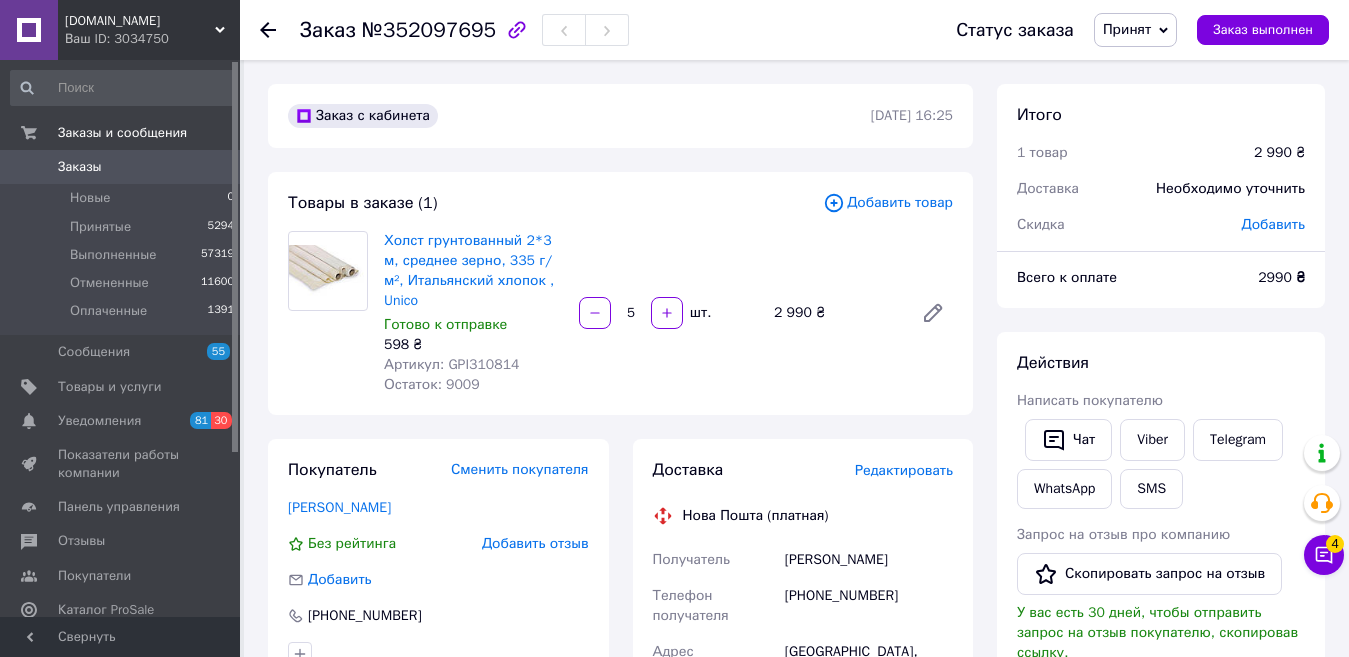 click on "Товары в заказе (1)" at bounding box center [555, 203] 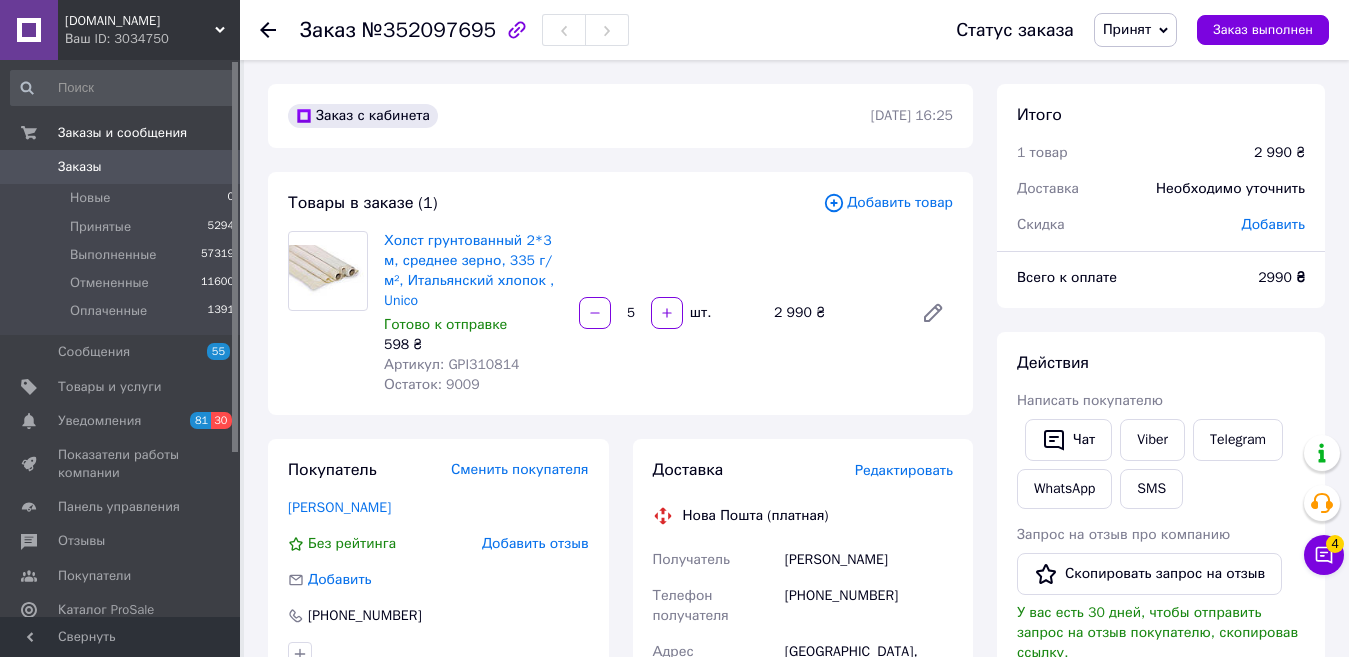 click on "Товары в заказе (1) Добавить товар Холст грунтованный 2*3 м, среднее зерно, 335  г/м², Итальянский хлопок , Unico Готово к отправке 598 ₴ Артикул: GPI310814 Остаток: 9009 5   шт. 2 990 ₴" at bounding box center [620, 293] 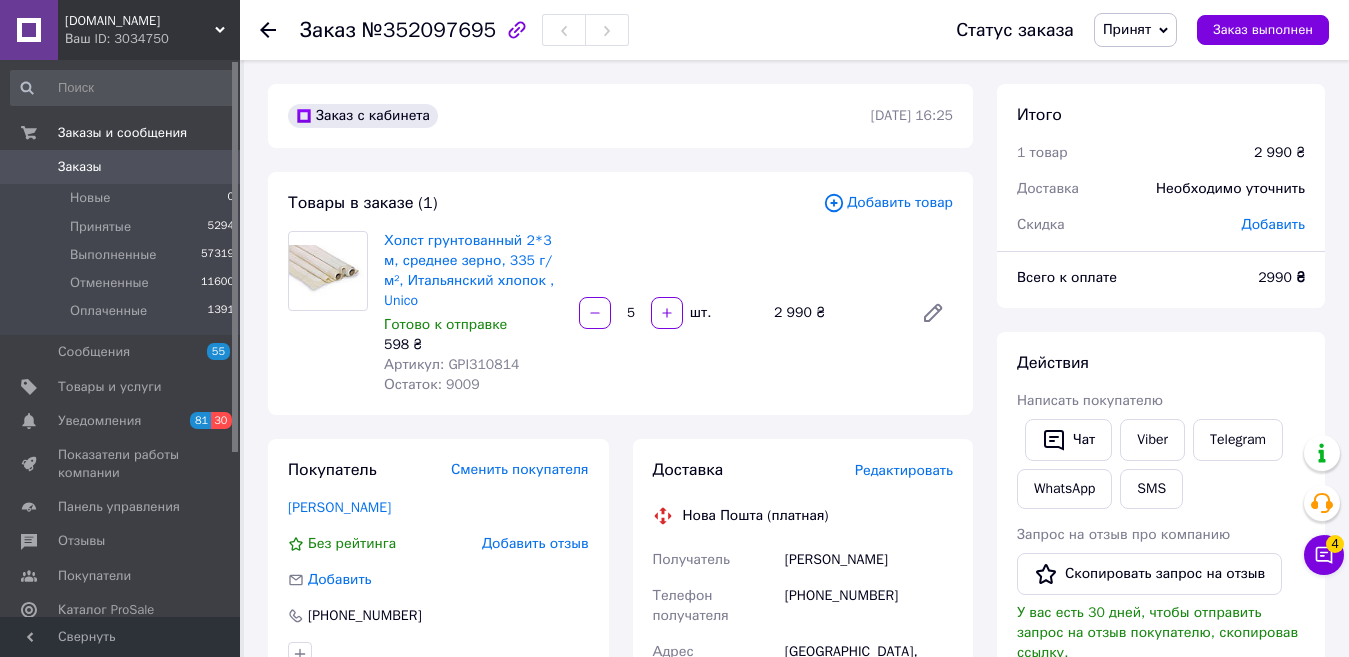 click on "Холст грунтованный 2*3 м, среднее зерно, 335  г/м², Итальянский хлопок , Unico Готово к отправке 598 ₴ Артикул: GPI310814 Остаток: 9009 5   шт. 2 990 ₴" at bounding box center [668, 313] 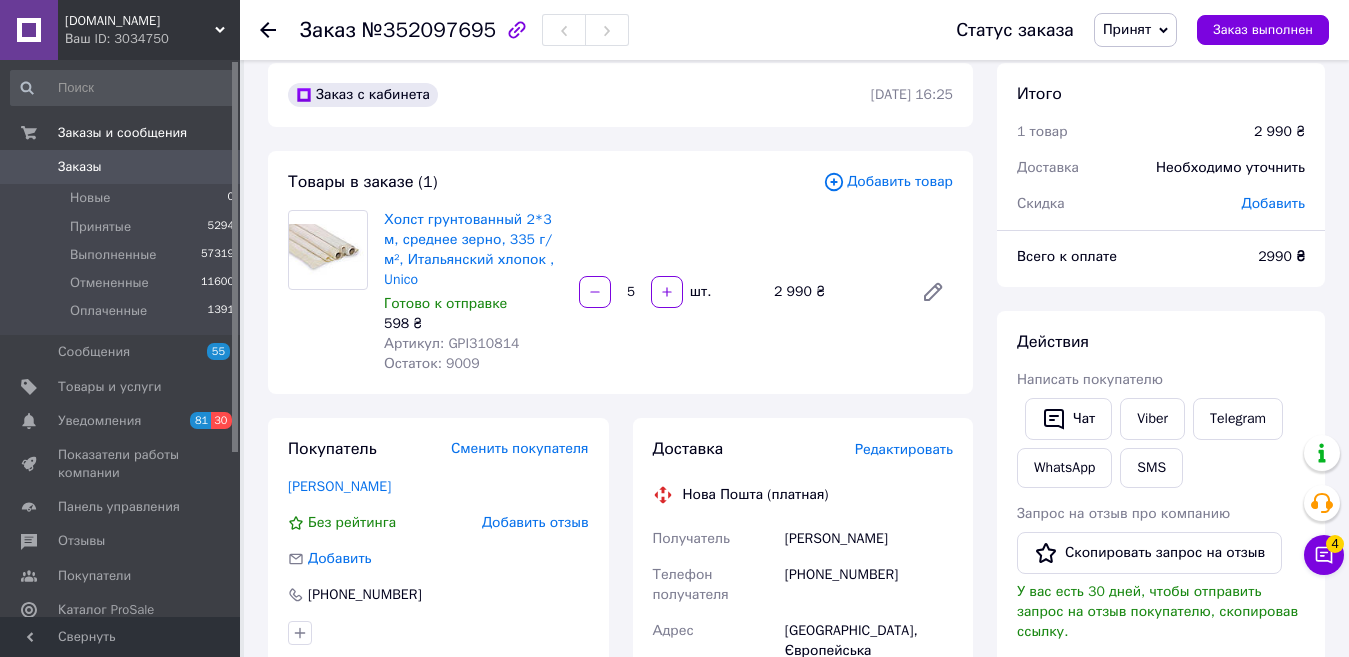 scroll, scrollTop: 0, scrollLeft: 0, axis: both 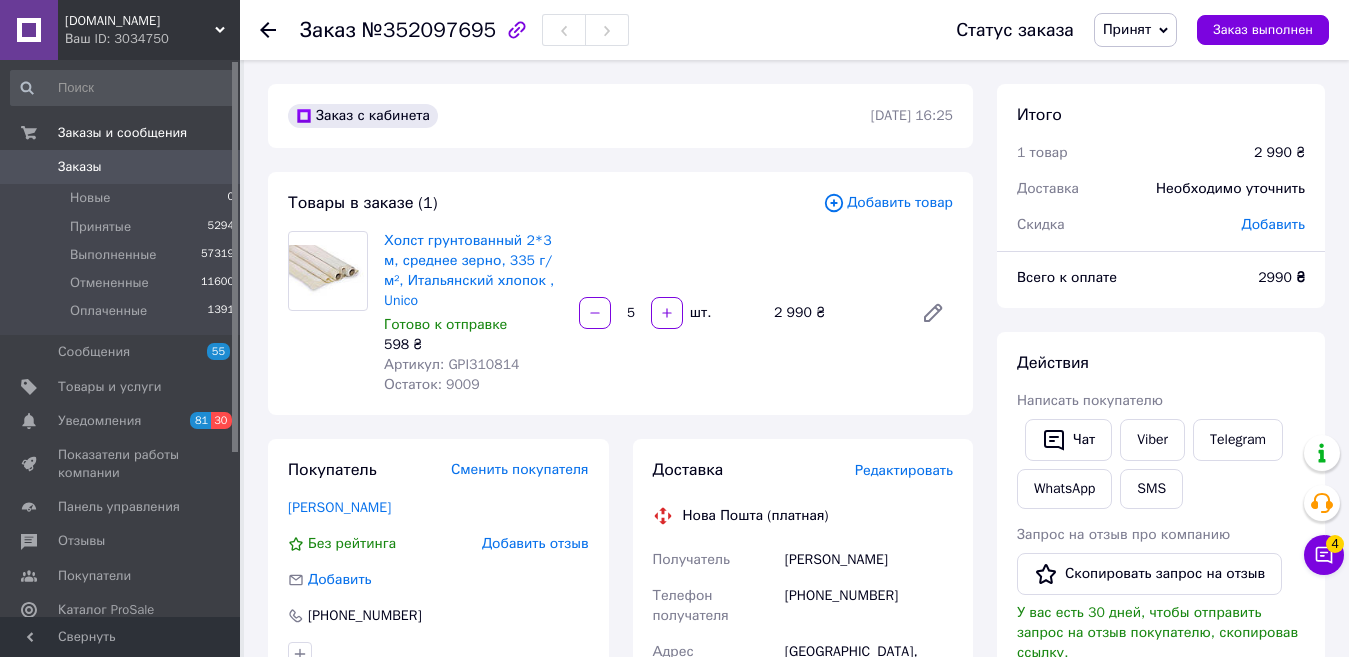 click on "Товары в заказе (1) Добавить товар Холст грунтованный 2*3 м, среднее зерно, 335  г/м², Итальянский хлопок , Unico Готово к отправке 598 ₴ Артикул: GPI310814 Остаток: 9009 5   шт. 2 990 ₴" at bounding box center (620, 293) 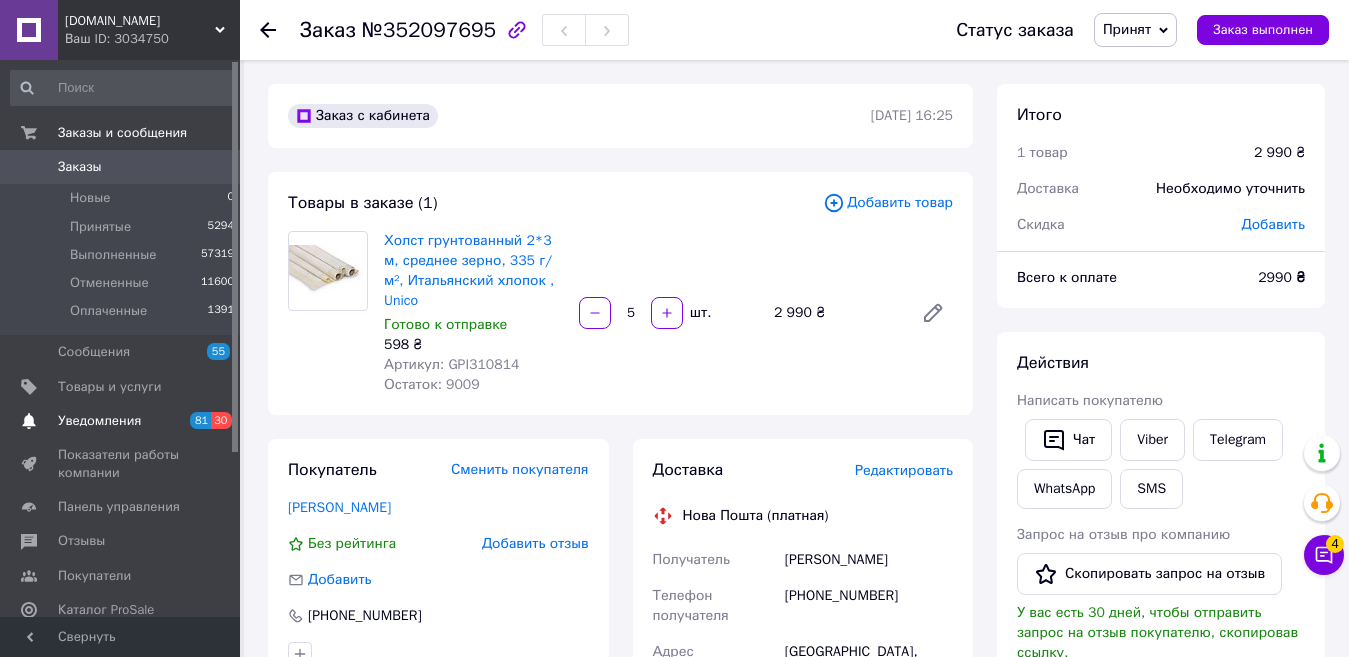 click on "Уведомления" at bounding box center (99, 421) 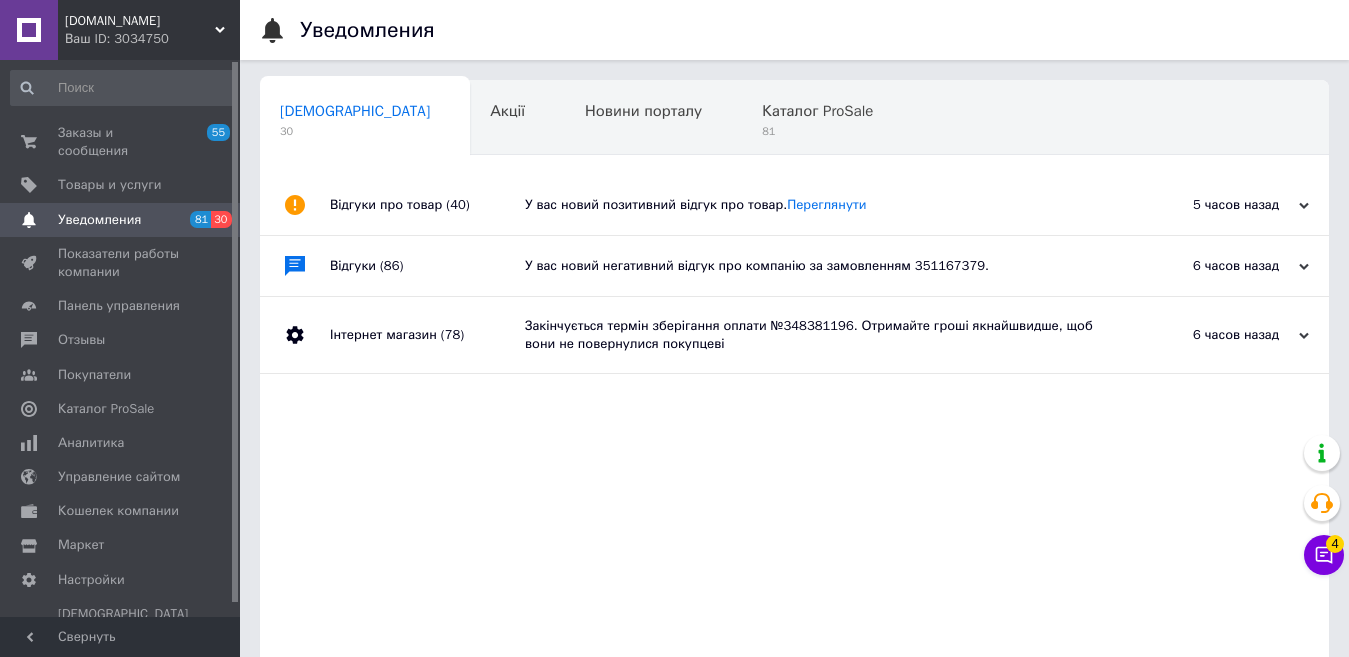 click on "Уведомления" at bounding box center (121, 220) 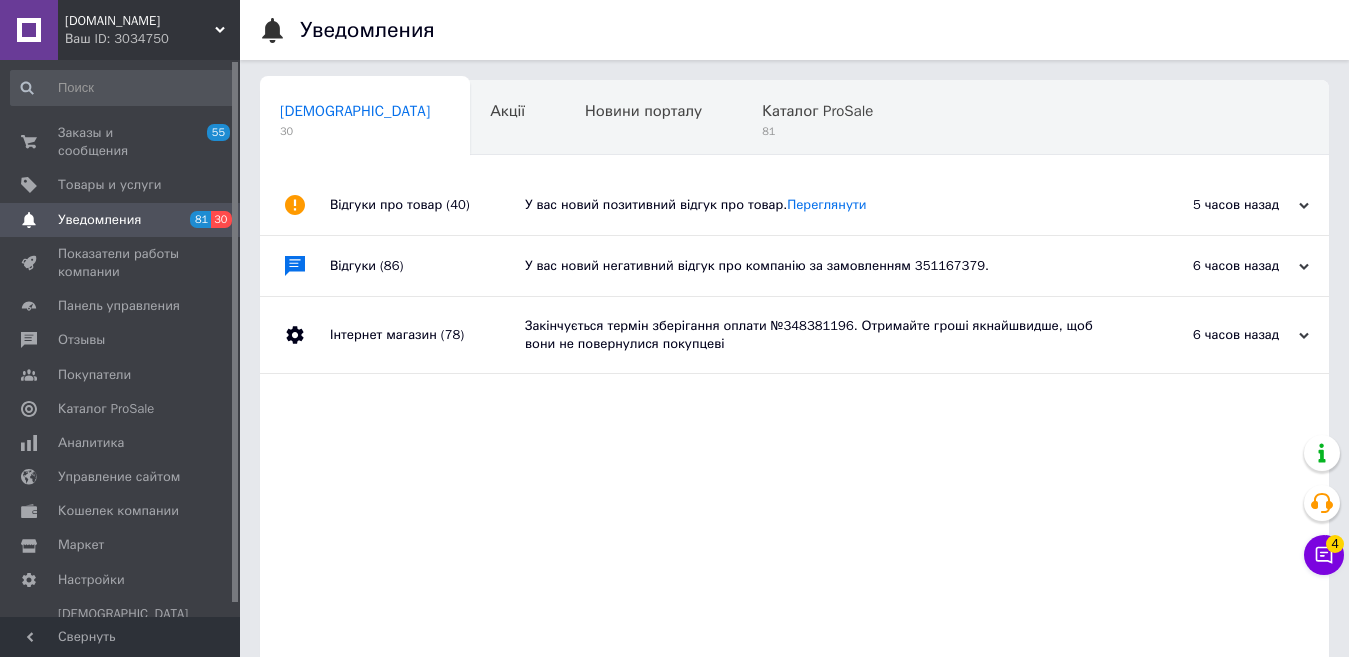 click on "Уведомления" at bounding box center [814, 30] 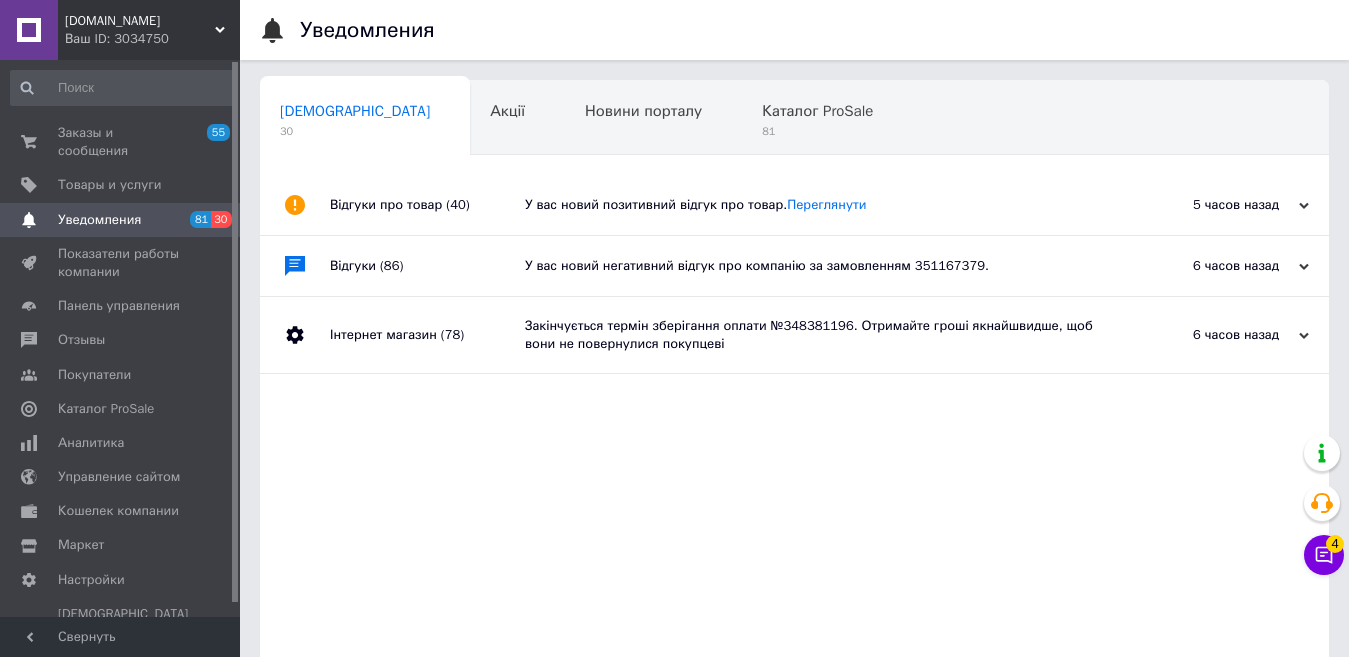 click on "Сповіщення 30 Акції 0 Новини порталу 0 Каталог ProSale 81 Навчання та заходи 0 Ok Отфильтровано...  Сохранить" at bounding box center [735, 157] 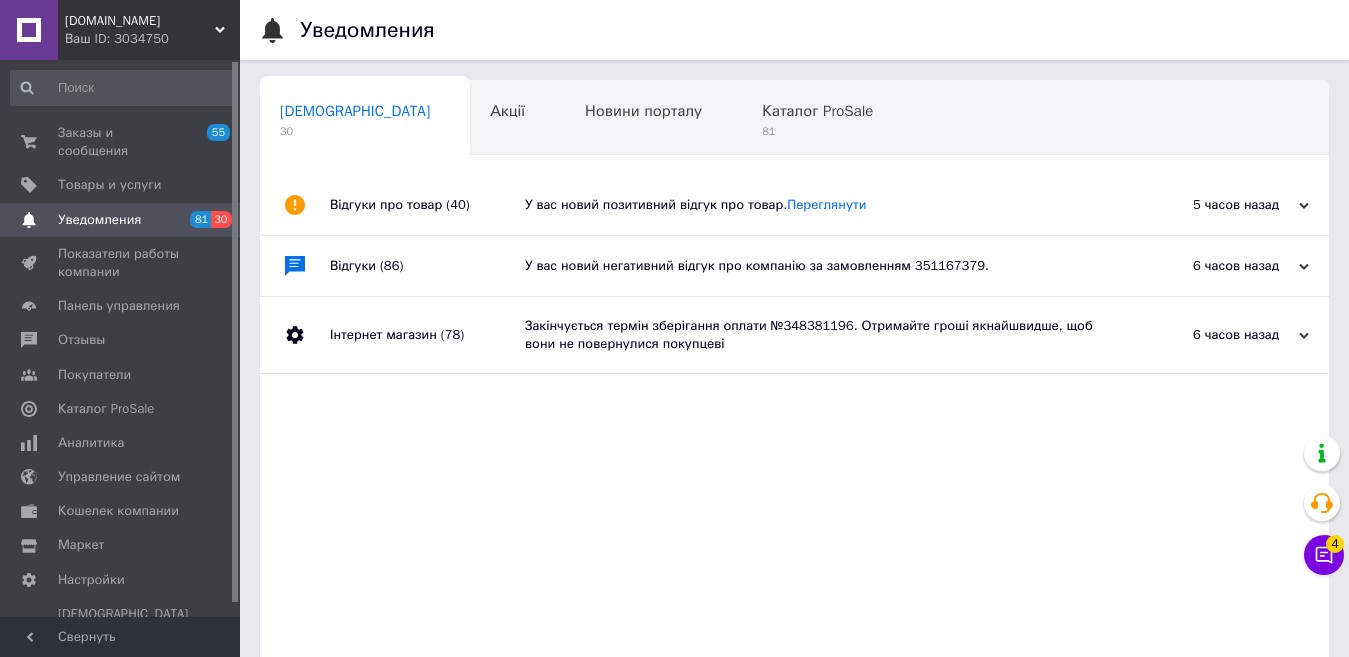 click on "Уведомления" at bounding box center [814, 30] 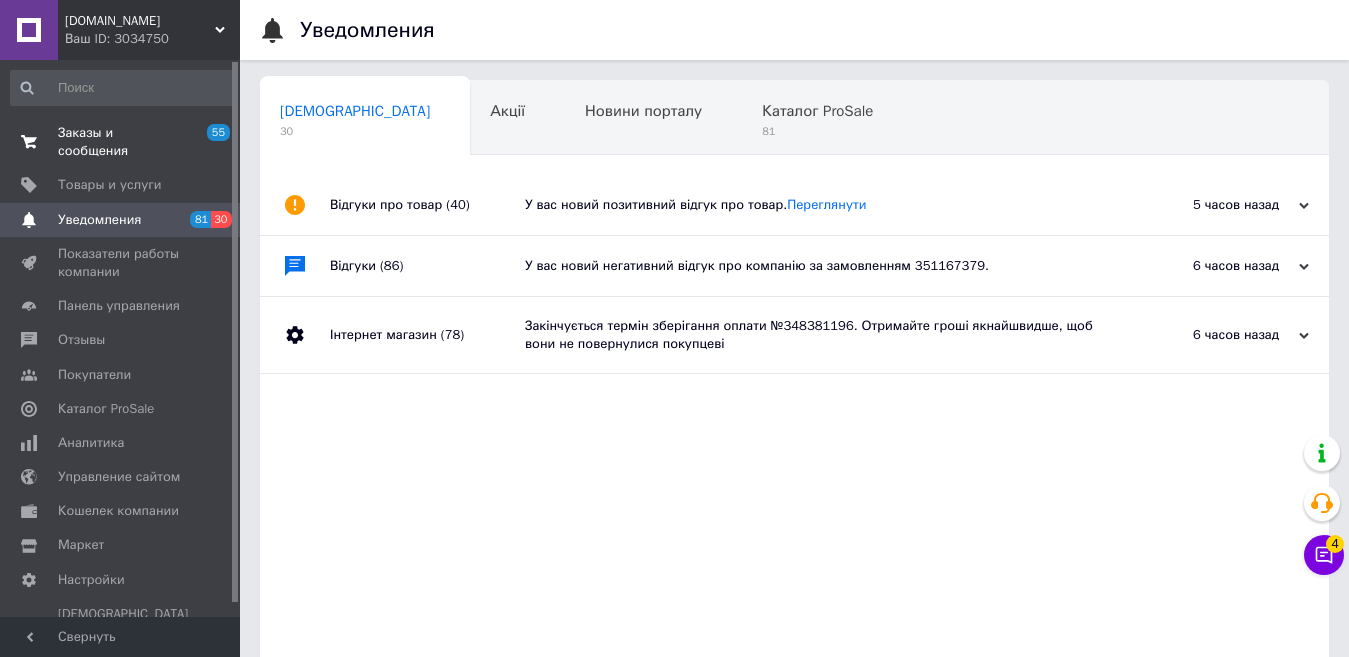 click on "Заказы и сообщения 55 0" at bounding box center [123, 142] 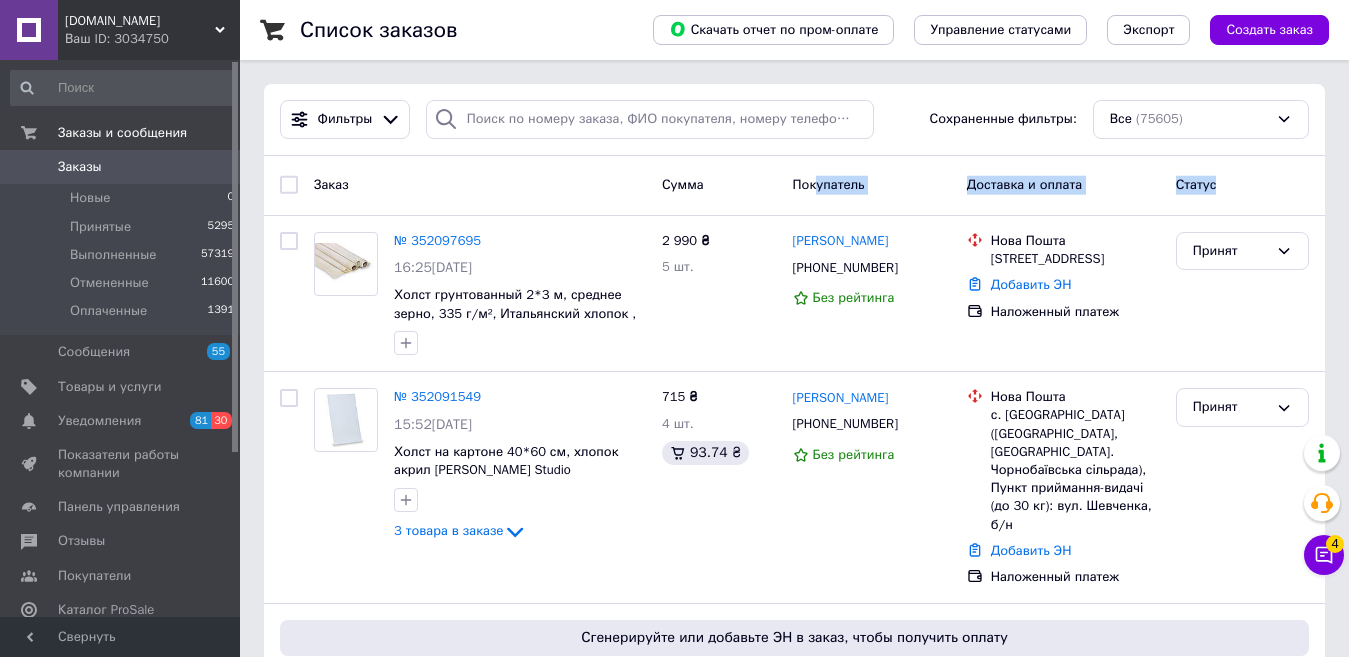 drag, startPoint x: 1238, startPoint y: 191, endPoint x: 797, endPoint y: 192, distance: 441.00113 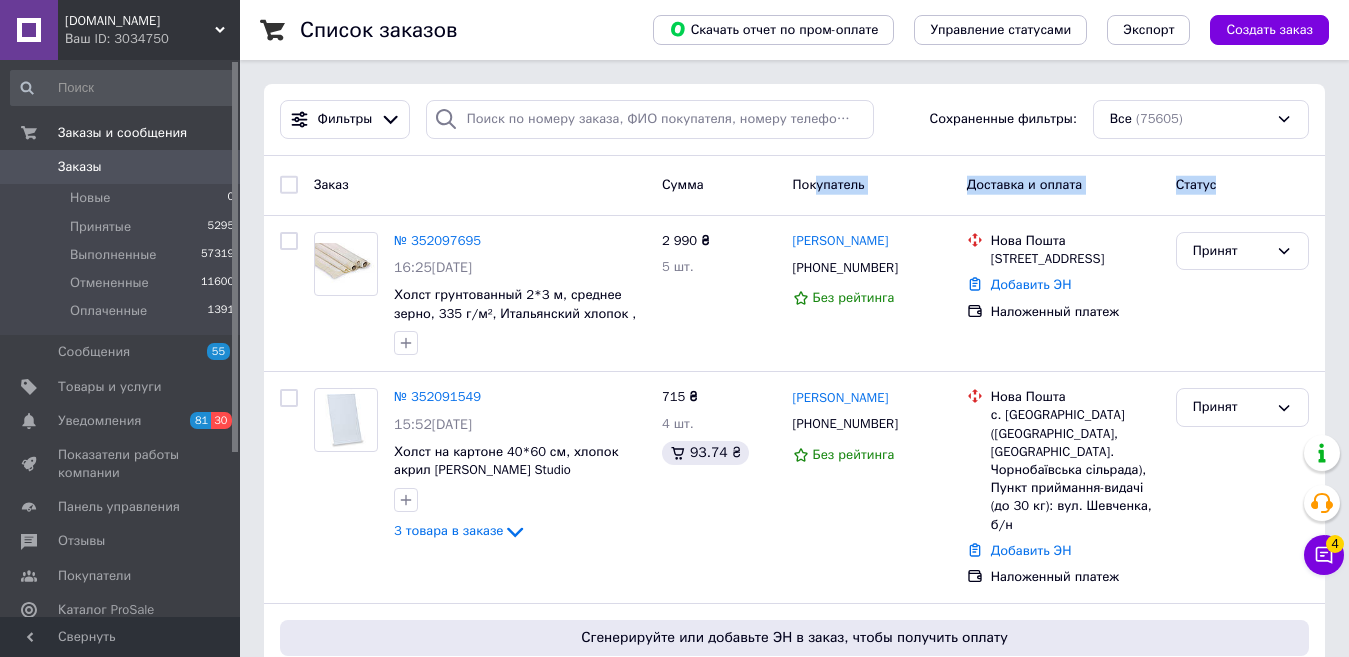 click on "Заказ Сумма Покупатель Доставка и оплата Статус" at bounding box center [794, 185] 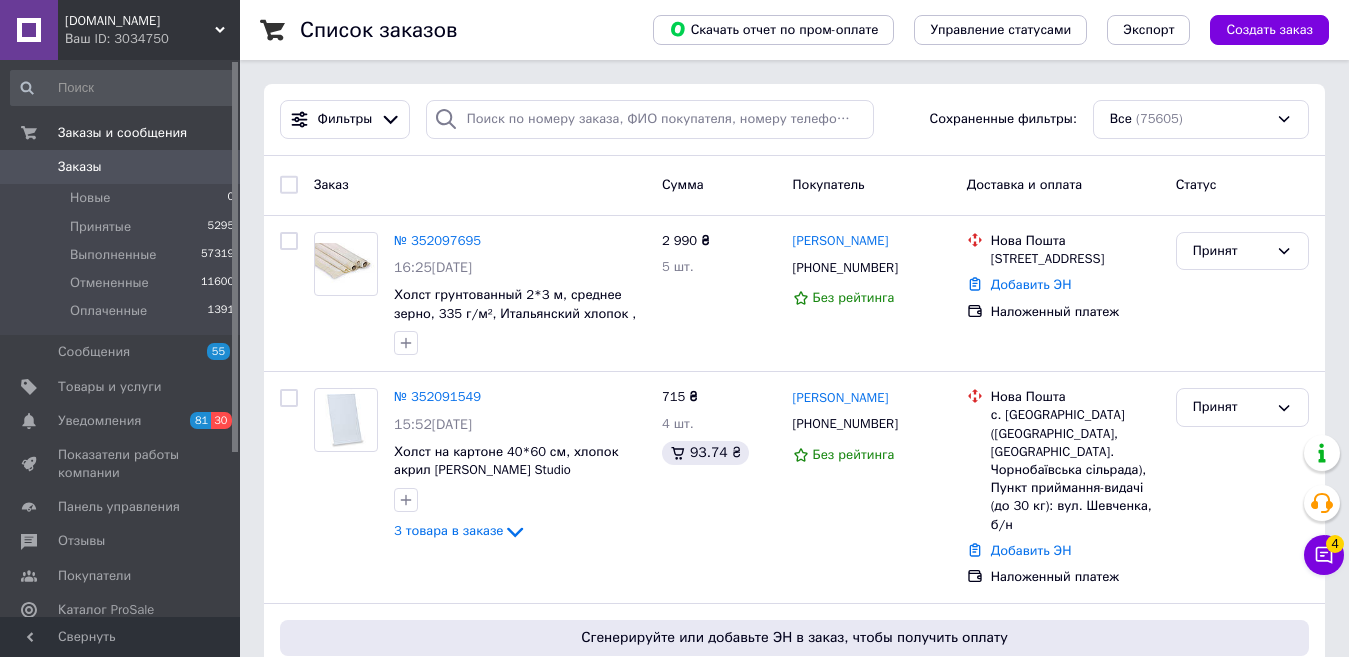 click on "Покупатель" at bounding box center (829, 184) 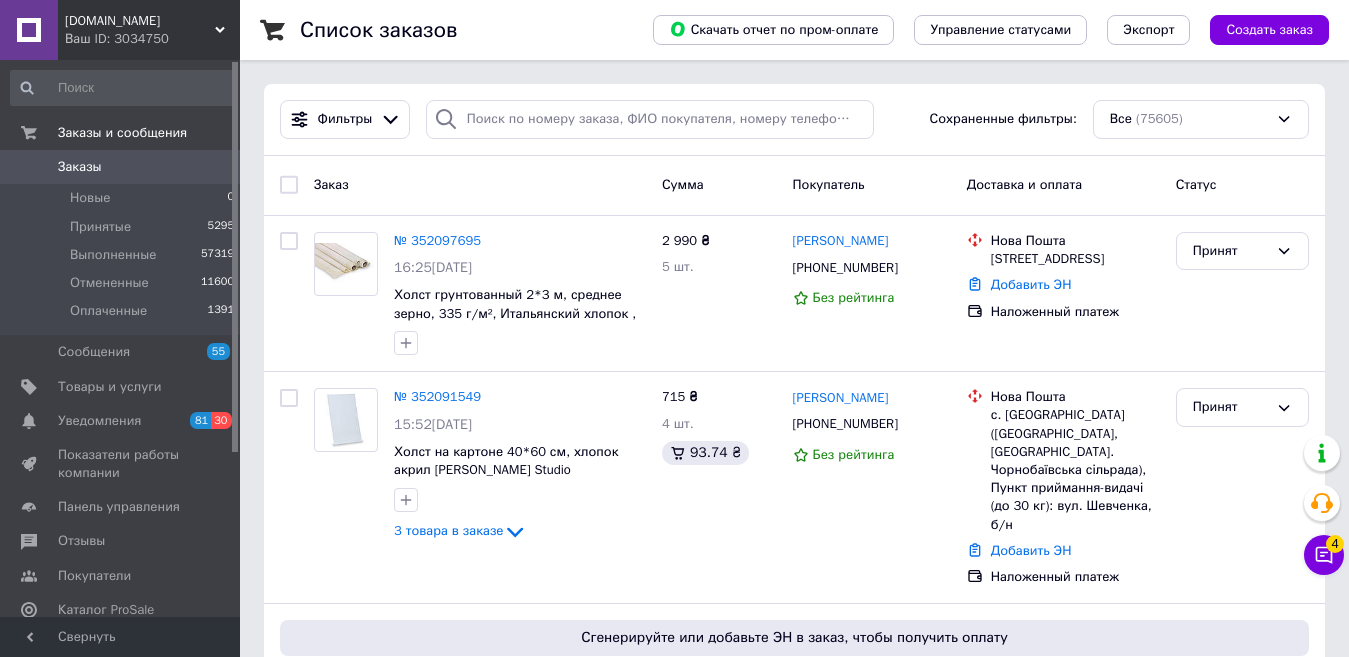 drag, startPoint x: 319, startPoint y: 183, endPoint x: 403, endPoint y: 183, distance: 84 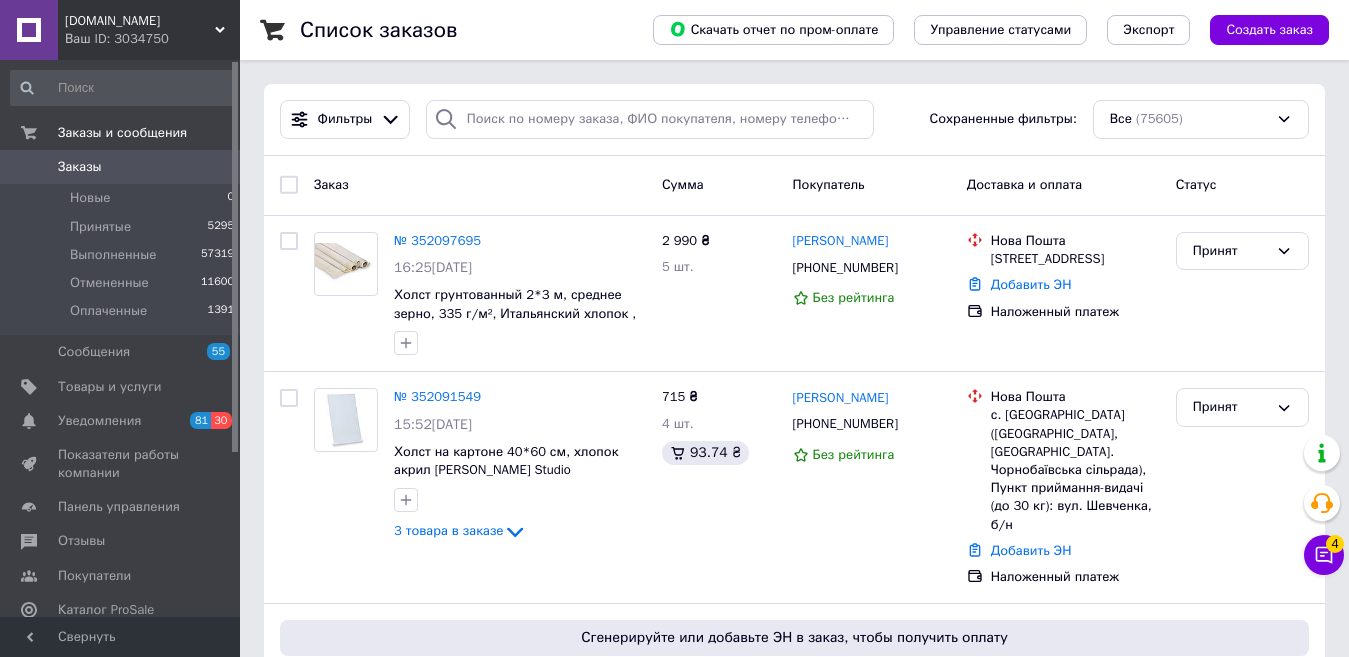 click on "Заказ" at bounding box center (480, 185) 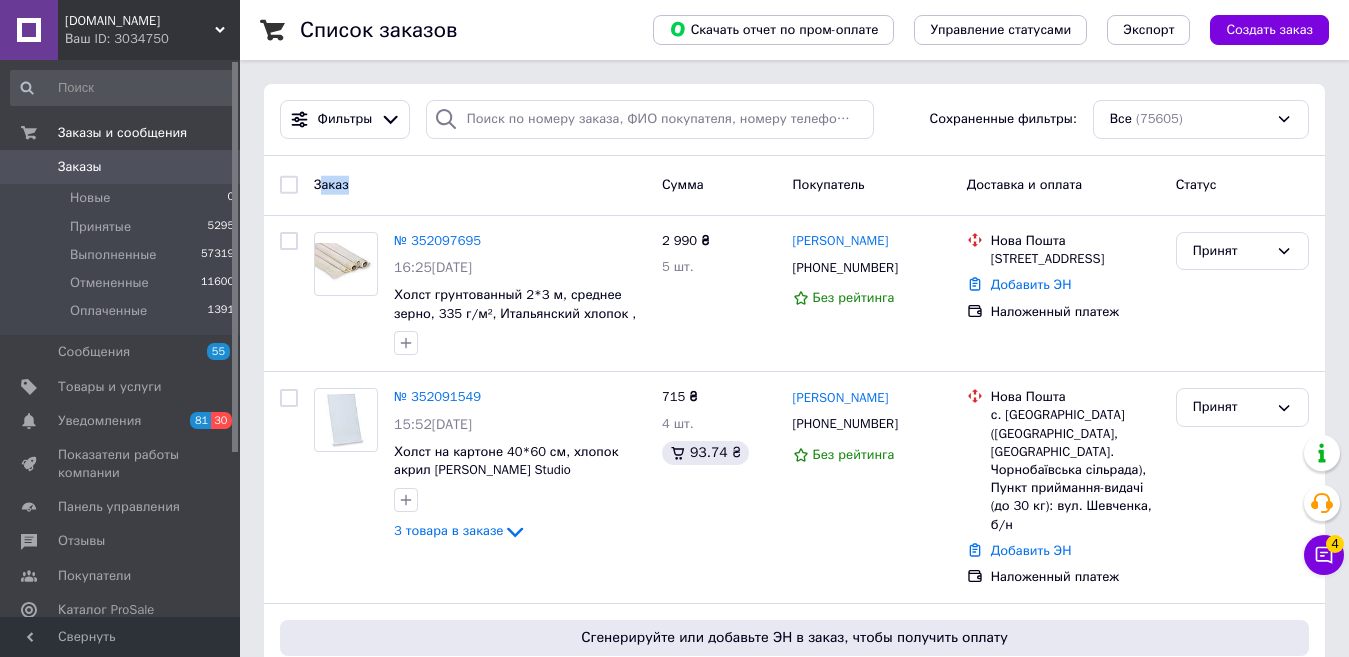 click on "Заказ" at bounding box center (480, 185) 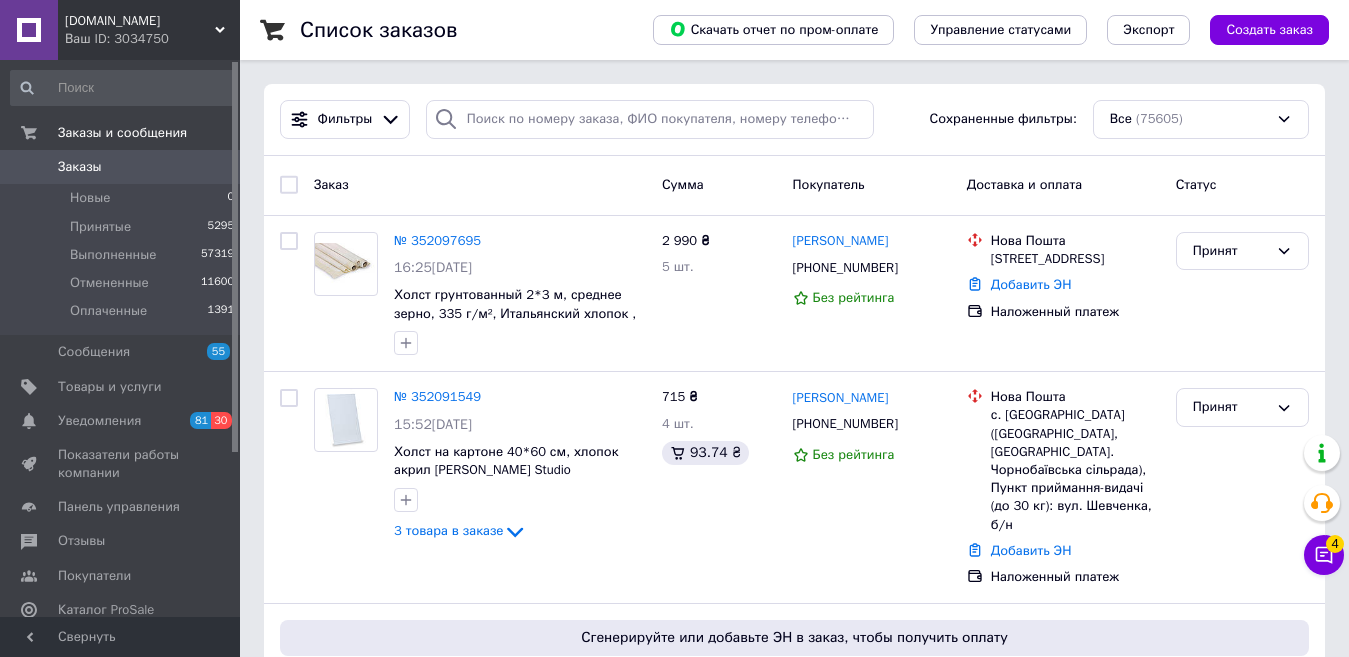 click on "Заказ Сумма Покупатель Доставка и оплата Статус" at bounding box center (794, 186) 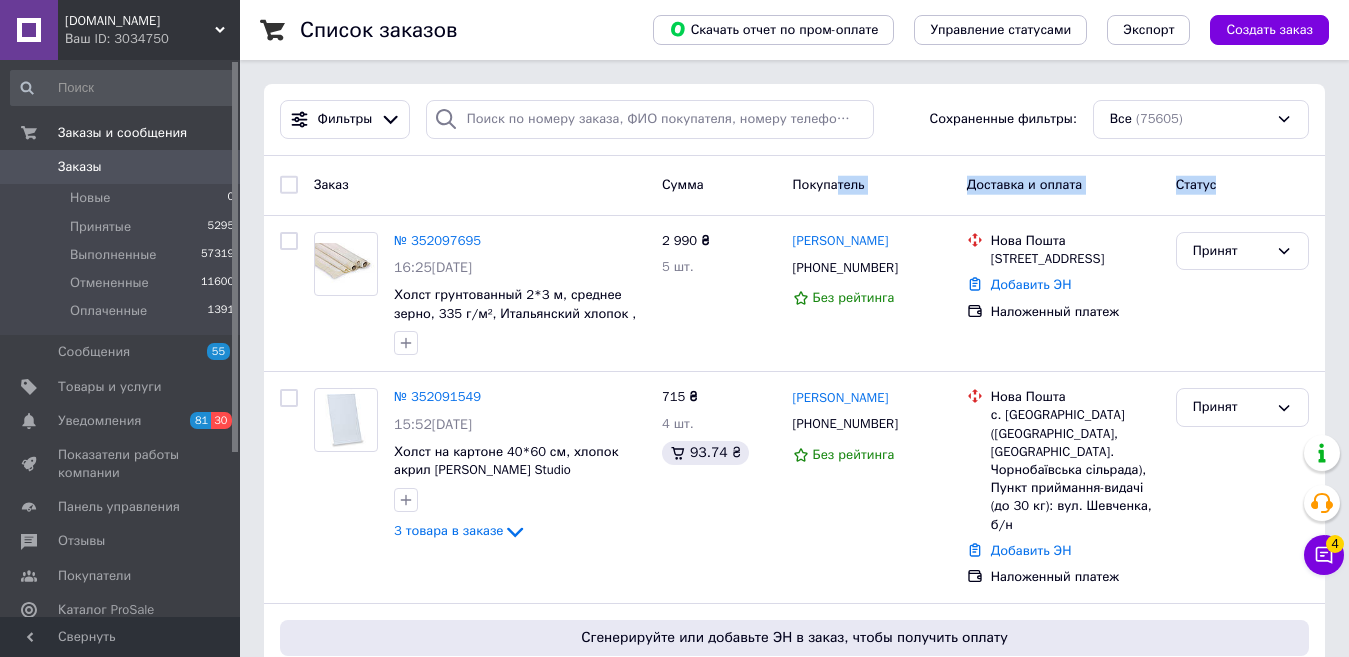drag, startPoint x: 1239, startPoint y: 190, endPoint x: 835, endPoint y: 201, distance: 404.14972 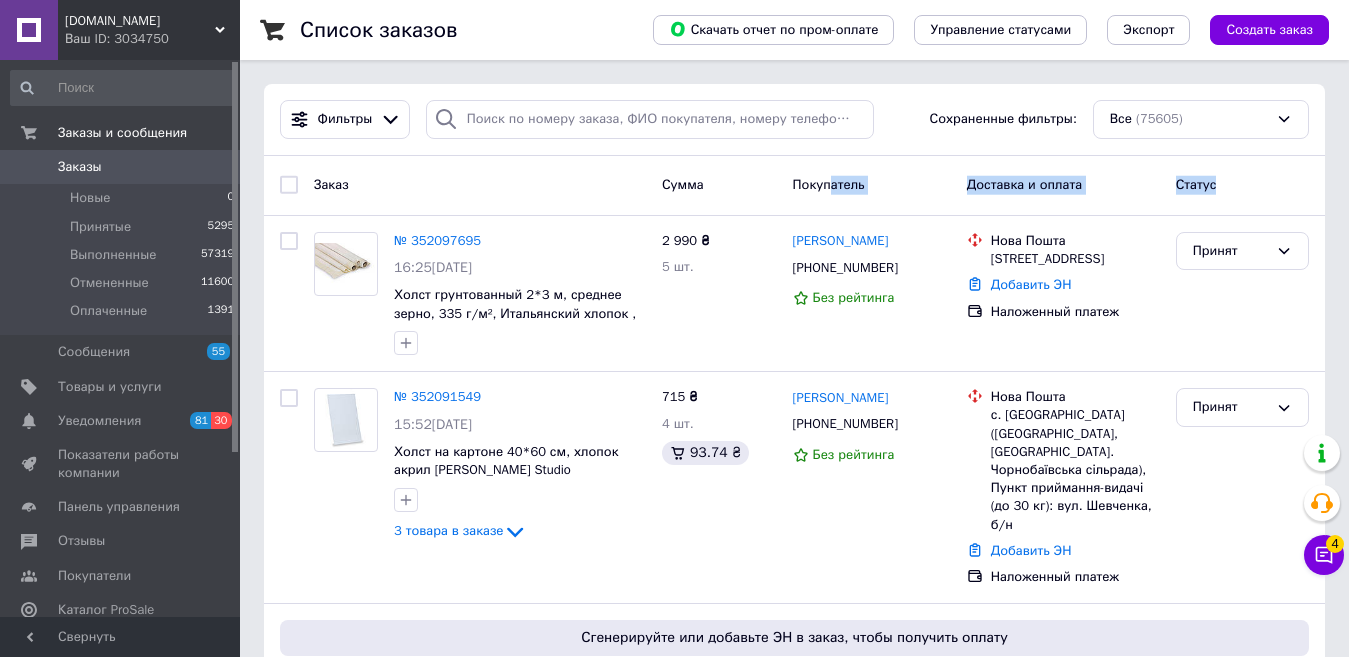click on "Покупатель" at bounding box center [872, 185] 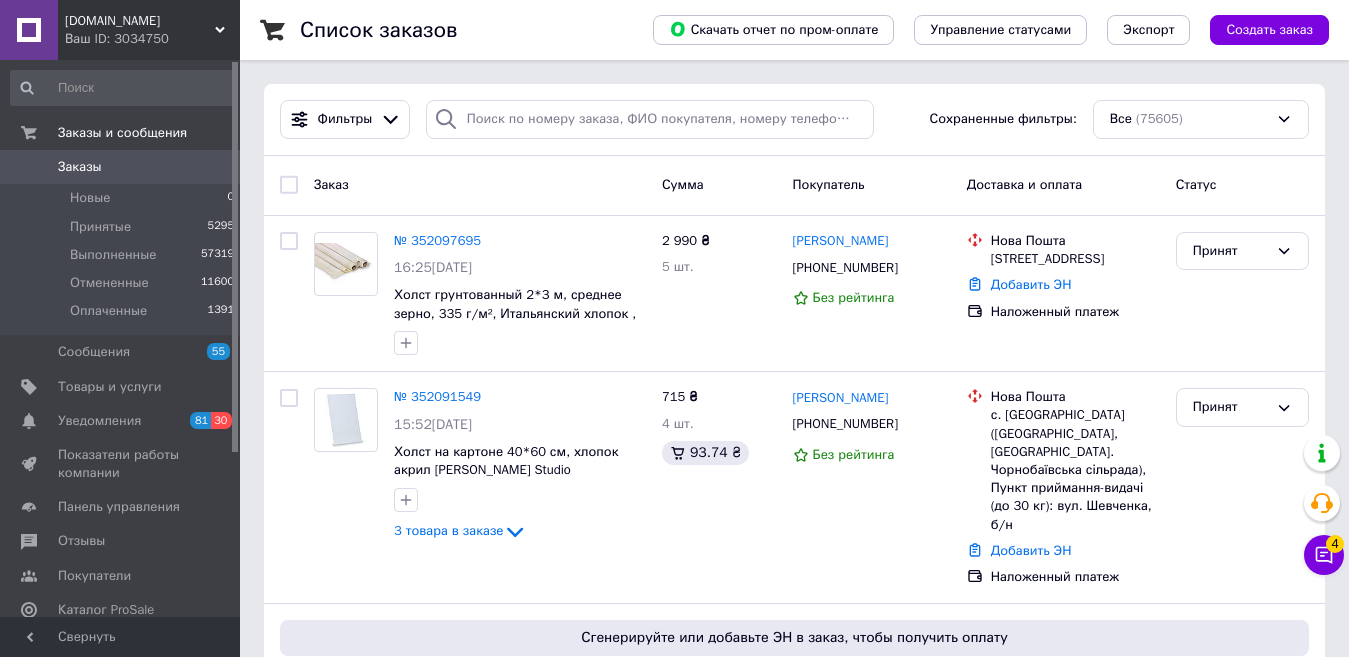 click on "Покупатель" at bounding box center (872, 185) 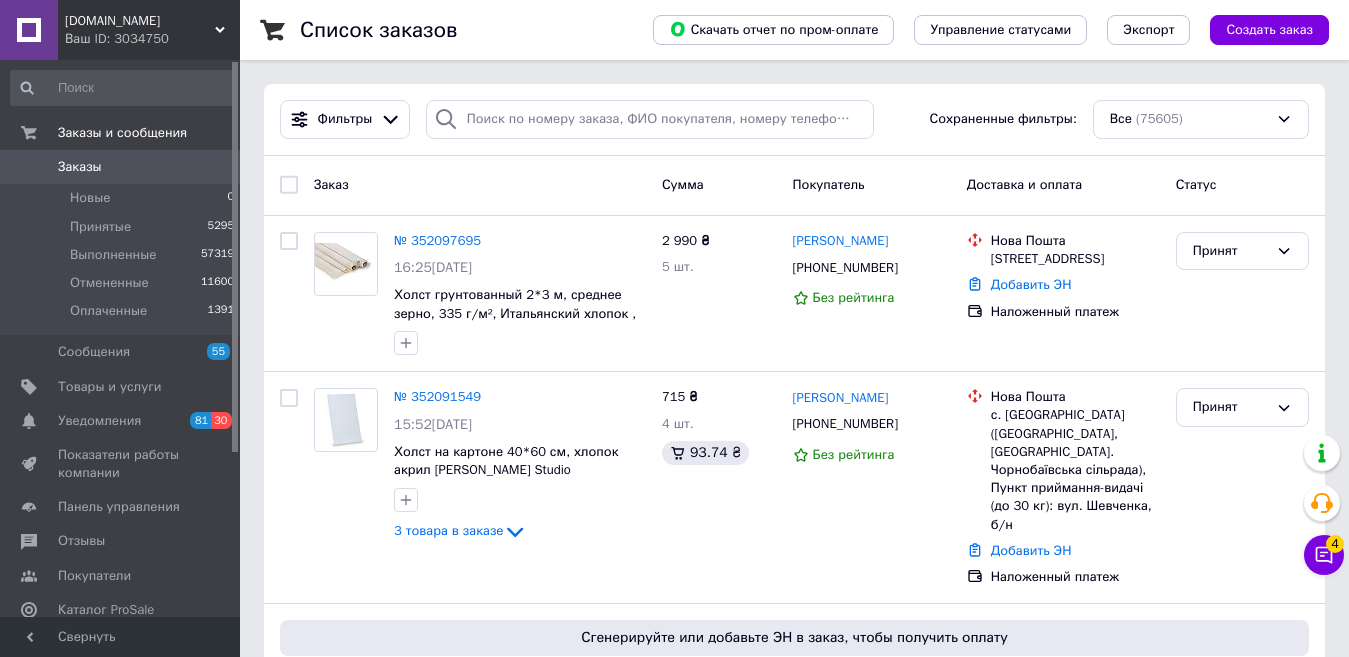 click on "Покупатель" at bounding box center (829, 184) 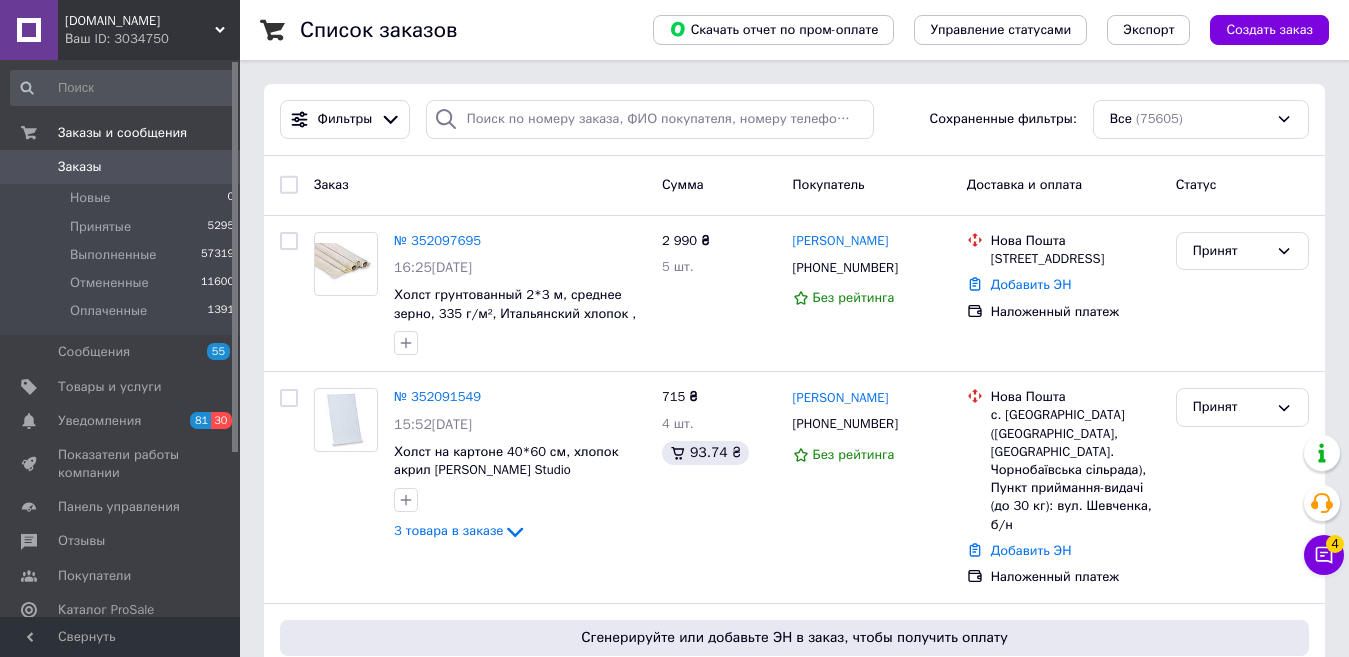 click on "Сумма" at bounding box center (719, 185) 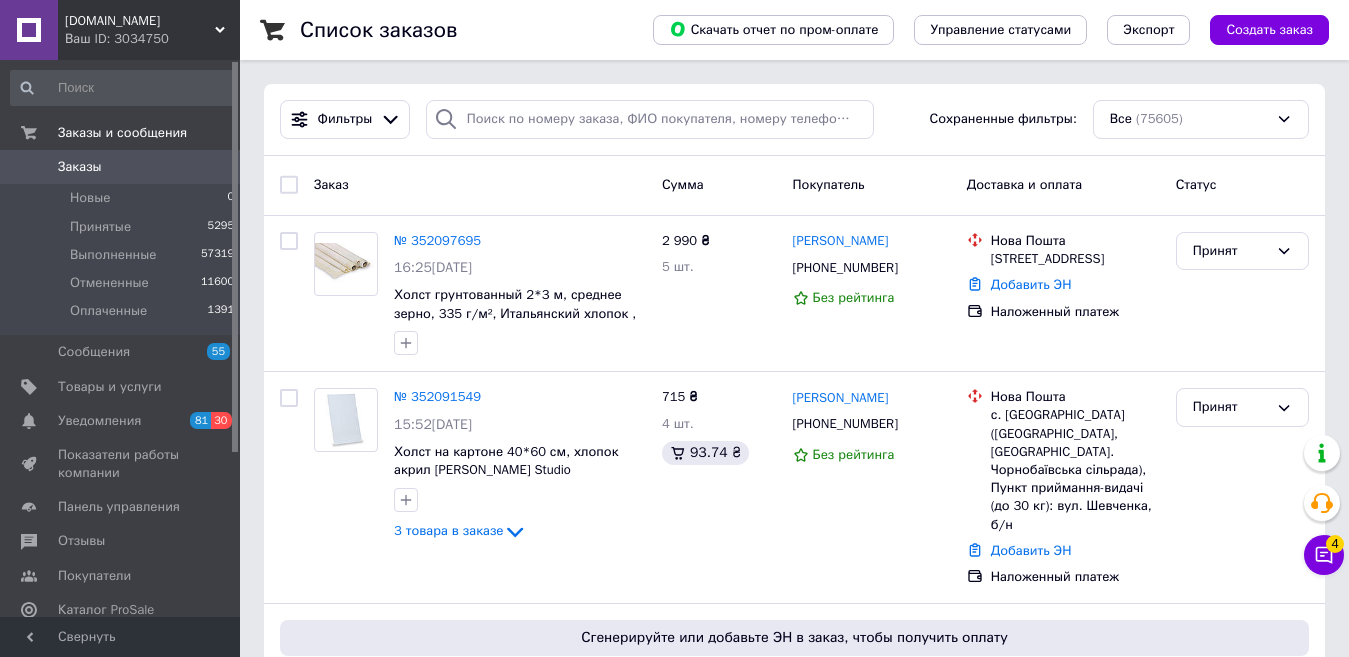 click on "Заказ" at bounding box center (480, 185) 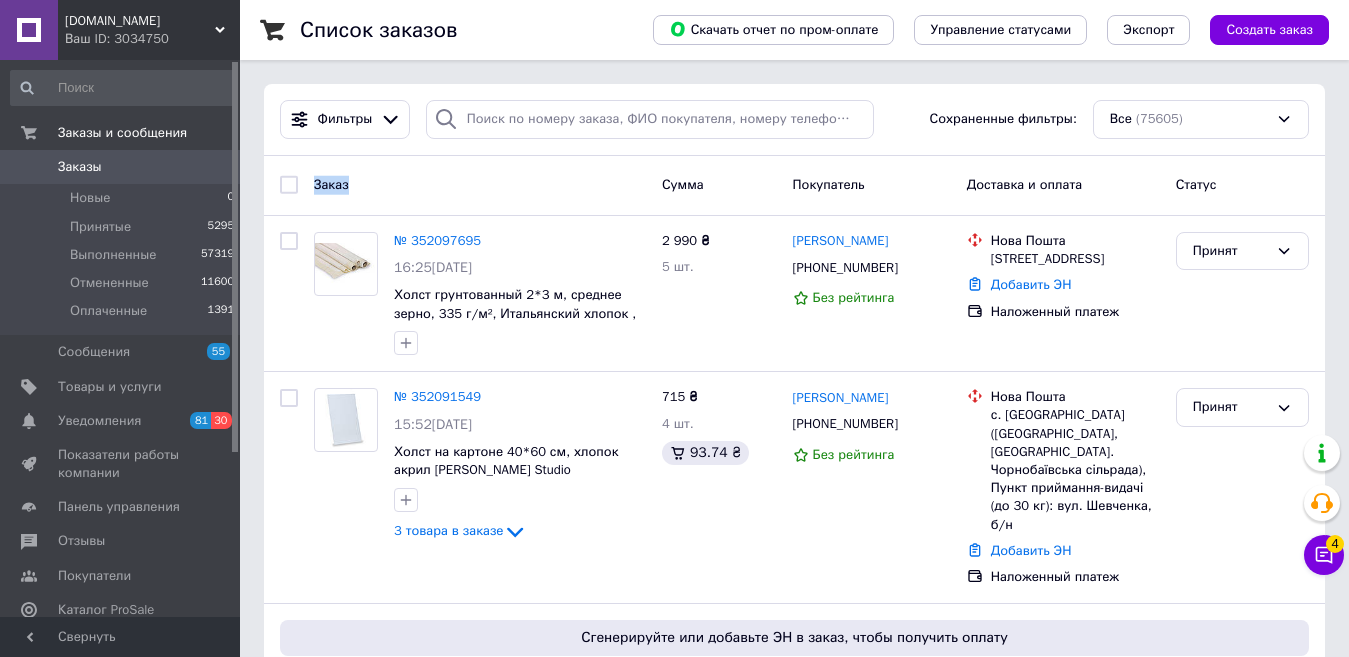 drag, startPoint x: 312, startPoint y: 180, endPoint x: 514, endPoint y: 182, distance: 202.0099 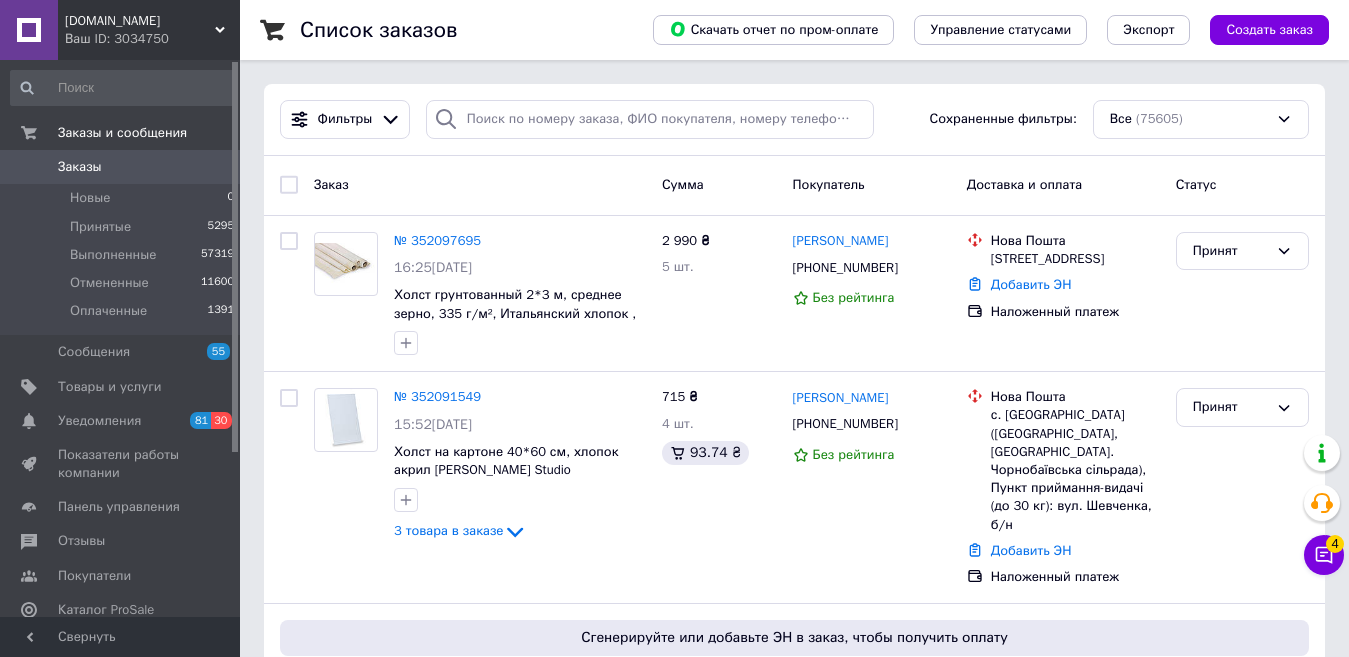 click on "Заказ" at bounding box center [480, 185] 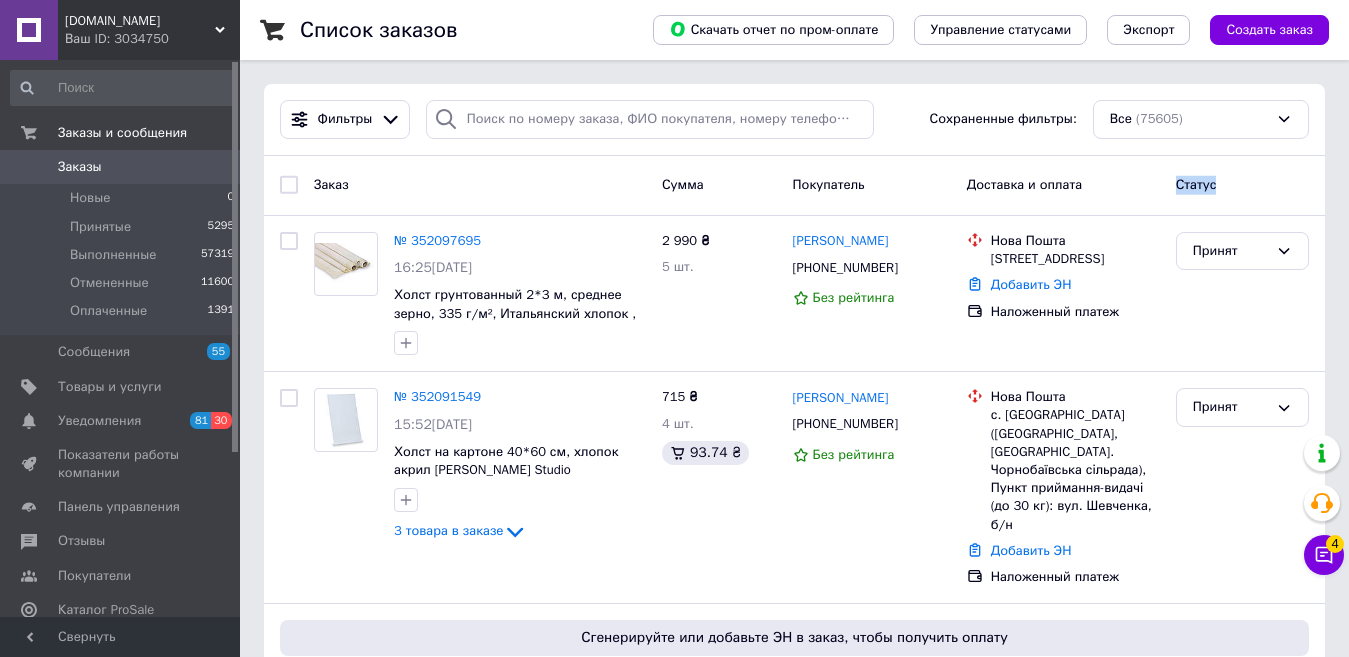 drag, startPoint x: 1262, startPoint y: 180, endPoint x: 1036, endPoint y: 192, distance: 226.31836 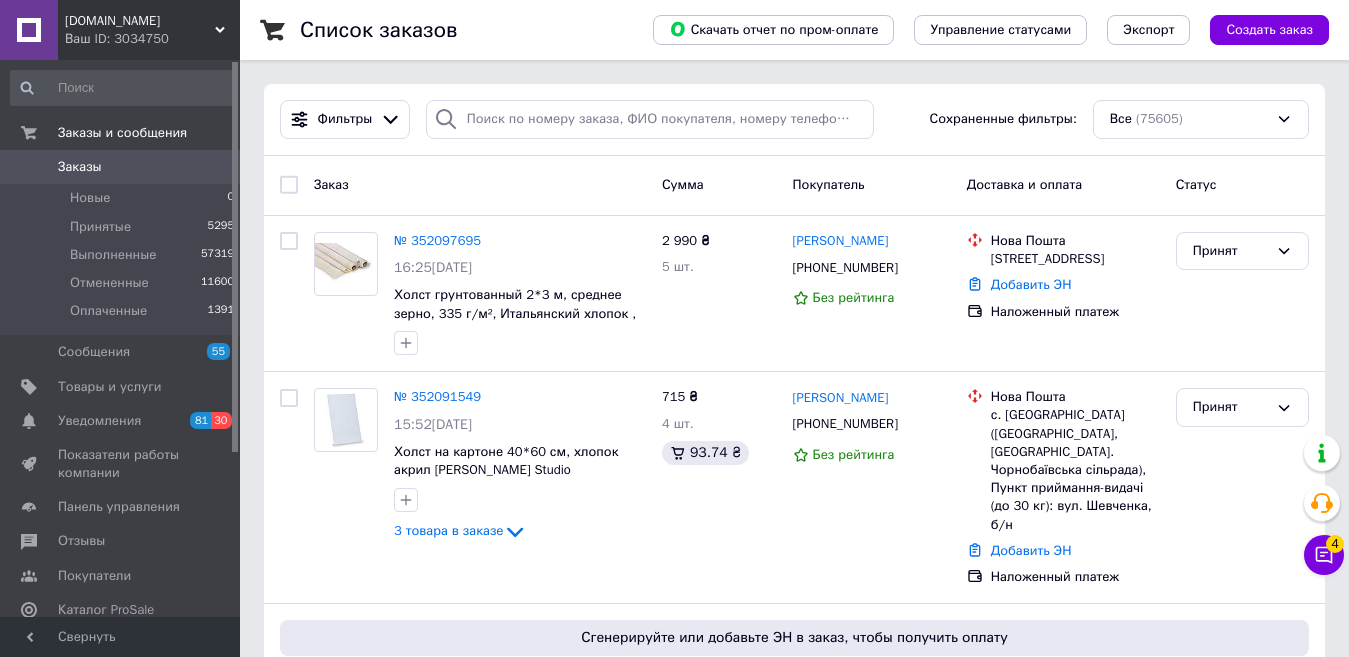 click on "Доставка и оплата" at bounding box center (1024, 184) 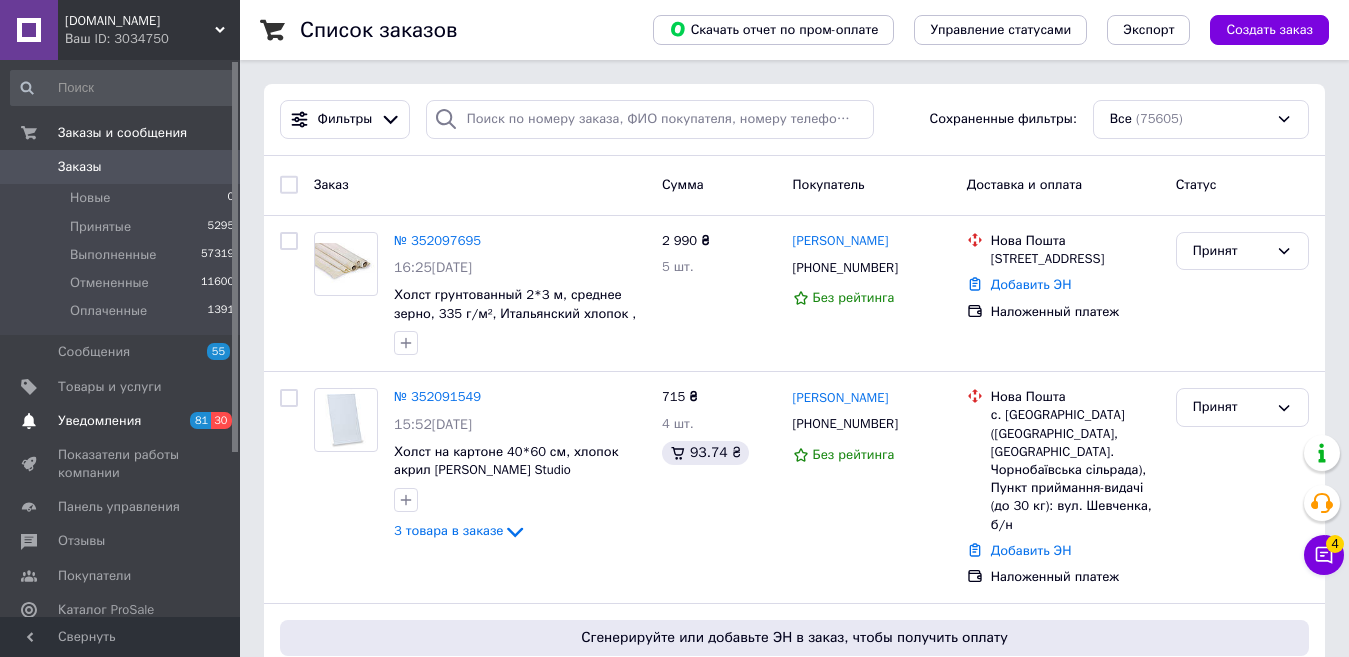 click on "Уведомления" at bounding box center [99, 421] 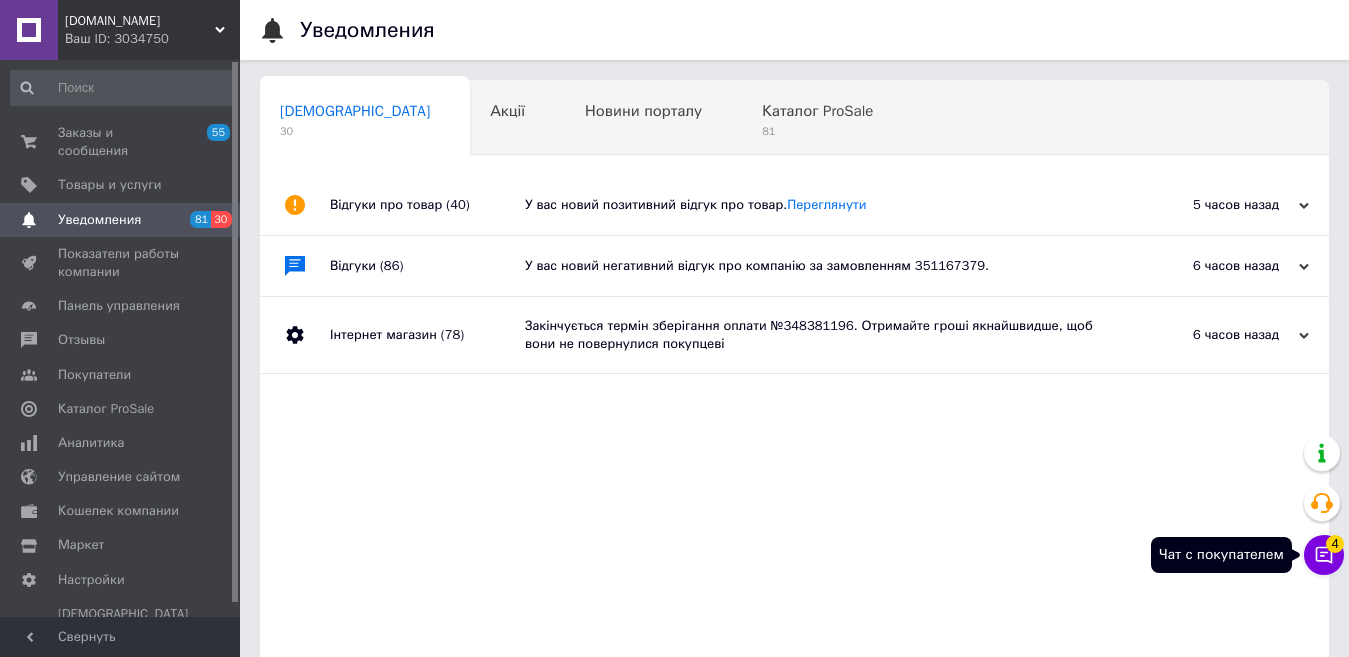 click on "Чат с покупателем 4" at bounding box center [1324, 555] 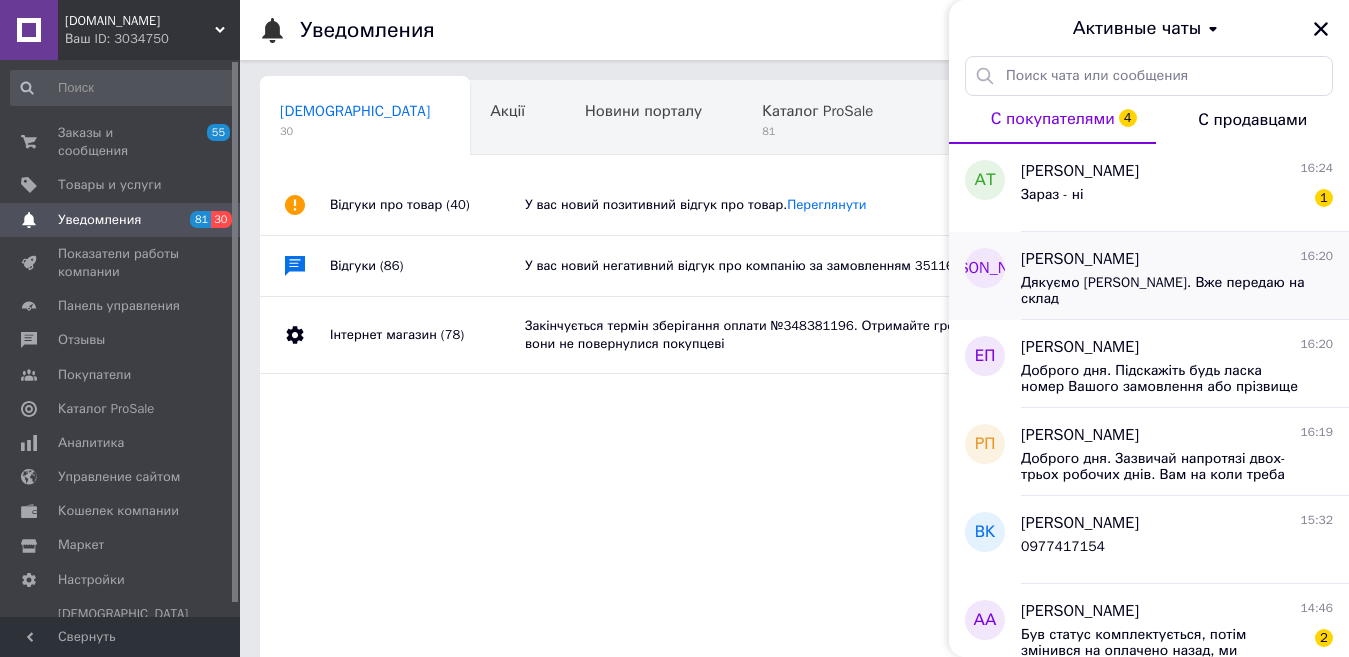 scroll, scrollTop: 100, scrollLeft: 0, axis: vertical 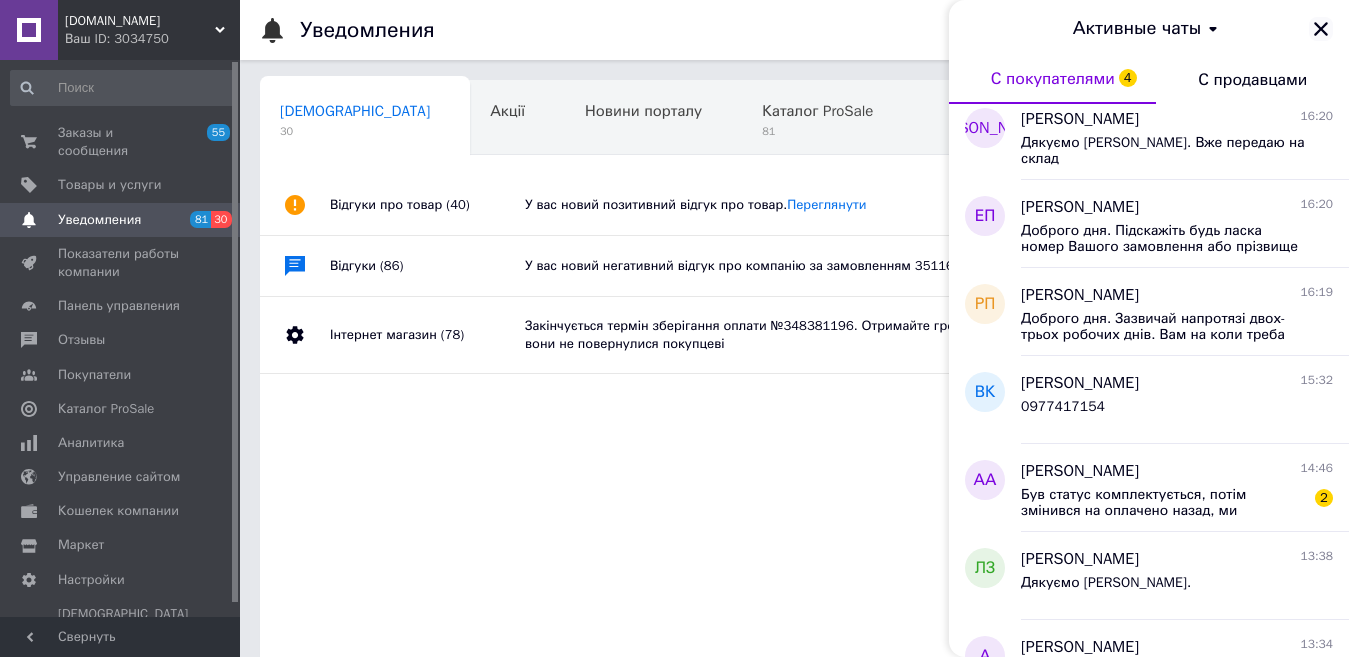 click 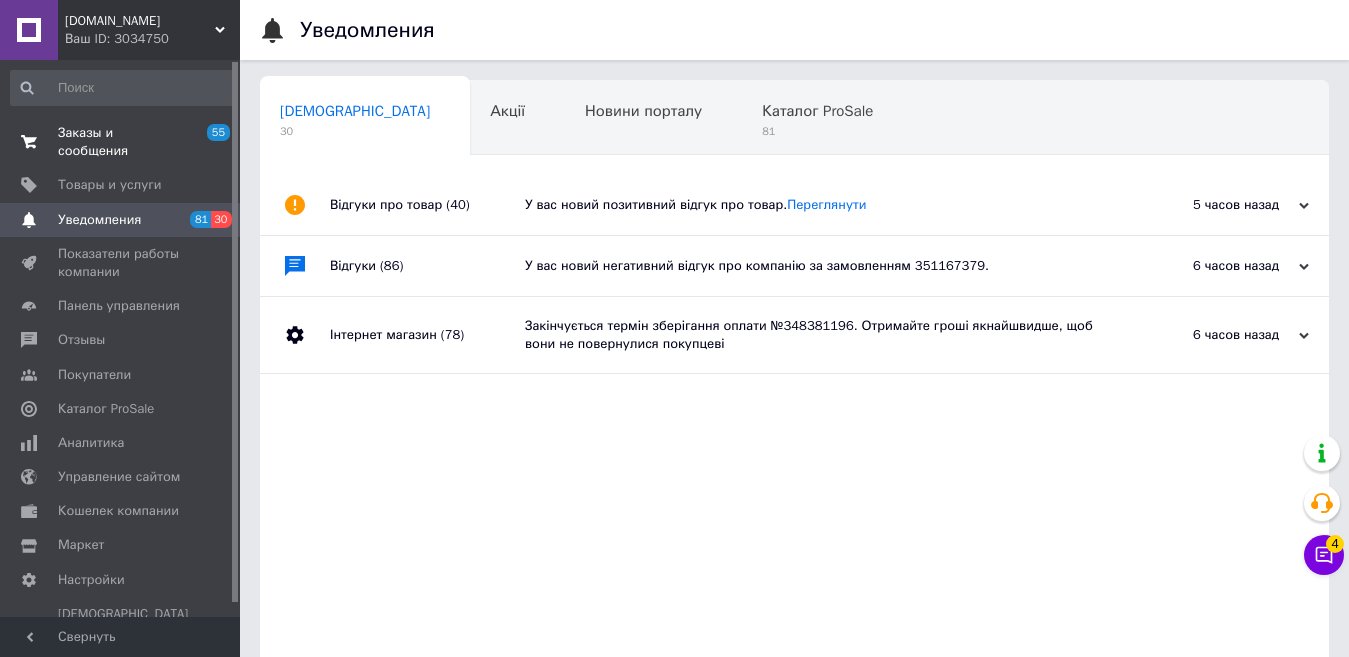 click on "Заказы и сообщения" at bounding box center [121, 142] 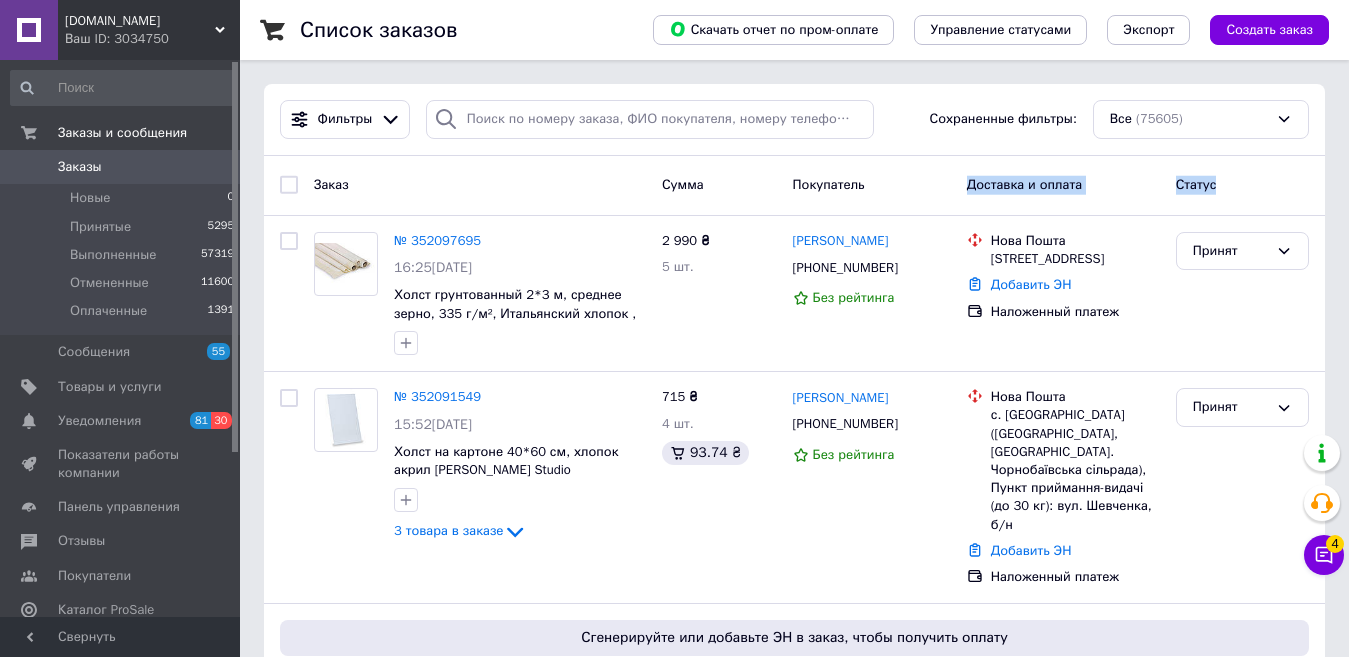 drag, startPoint x: 1254, startPoint y: 180, endPoint x: 864, endPoint y: 183, distance: 390.01154 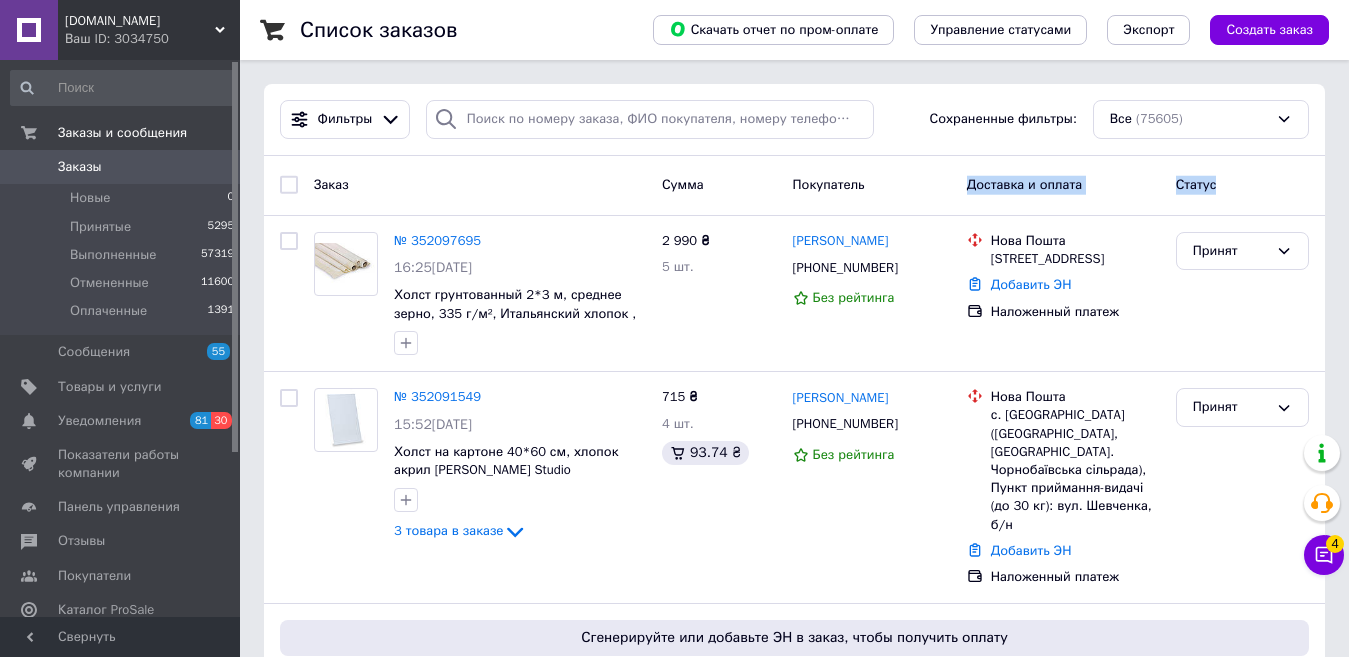 click on "Заказ Сумма Покупатель Доставка и оплата Статус" at bounding box center (794, 185) 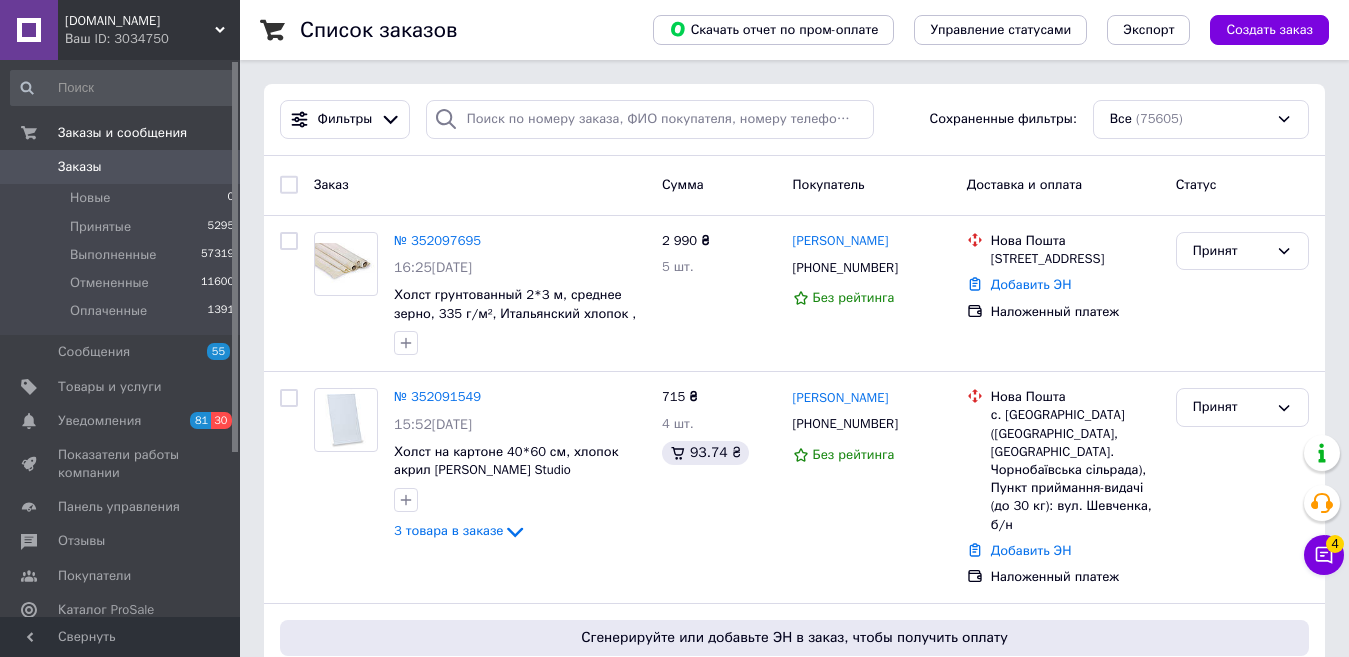 click on "Сумма" at bounding box center [719, 185] 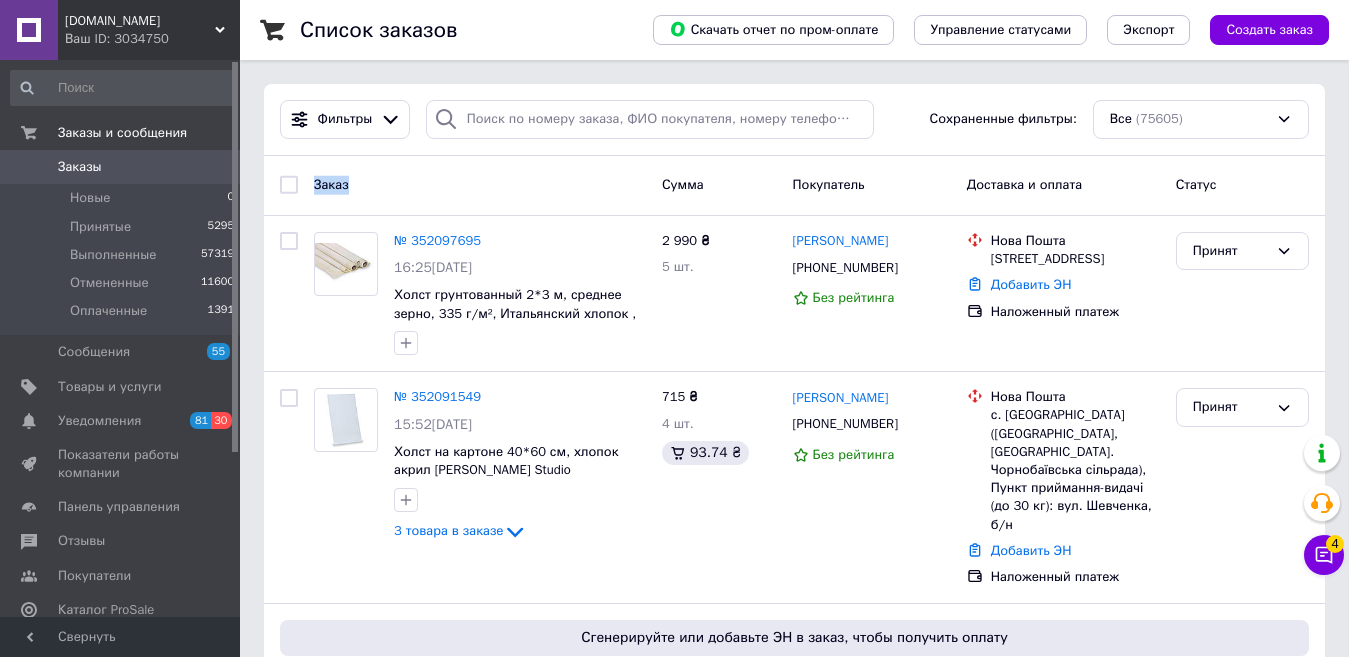 drag, startPoint x: 298, startPoint y: 183, endPoint x: 494, endPoint y: 187, distance: 196.04082 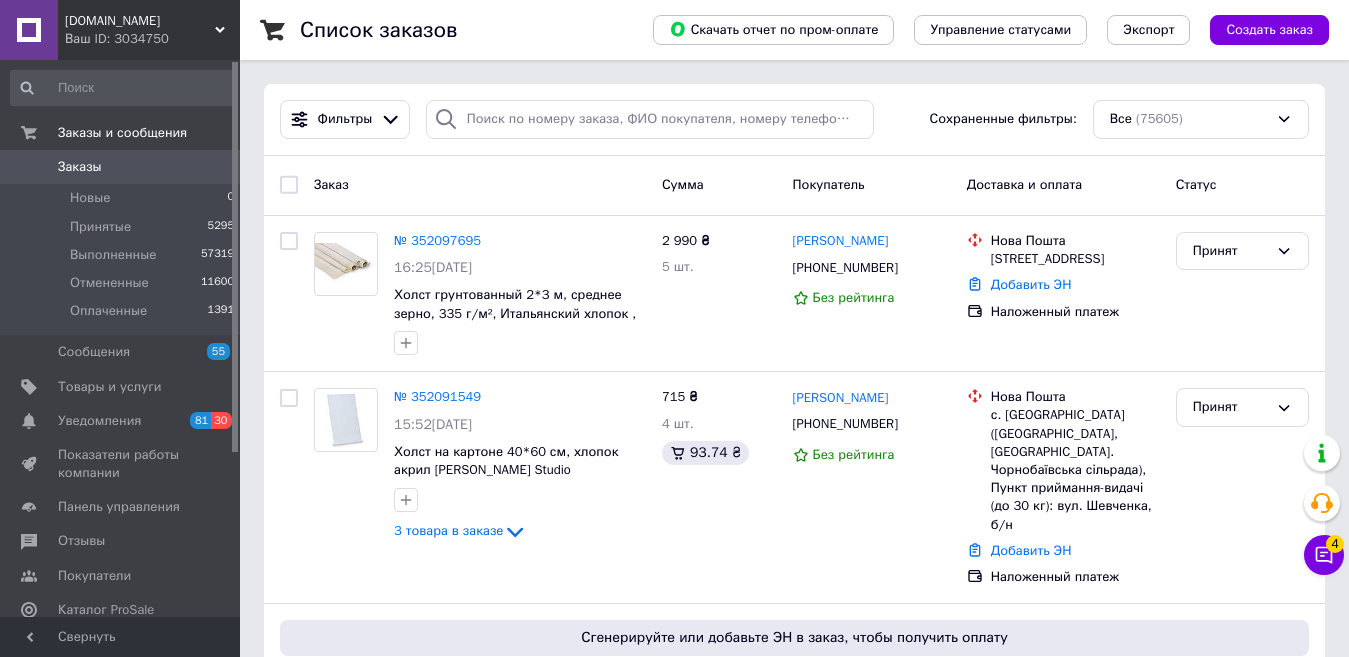 click on "Заказ" at bounding box center [480, 185] 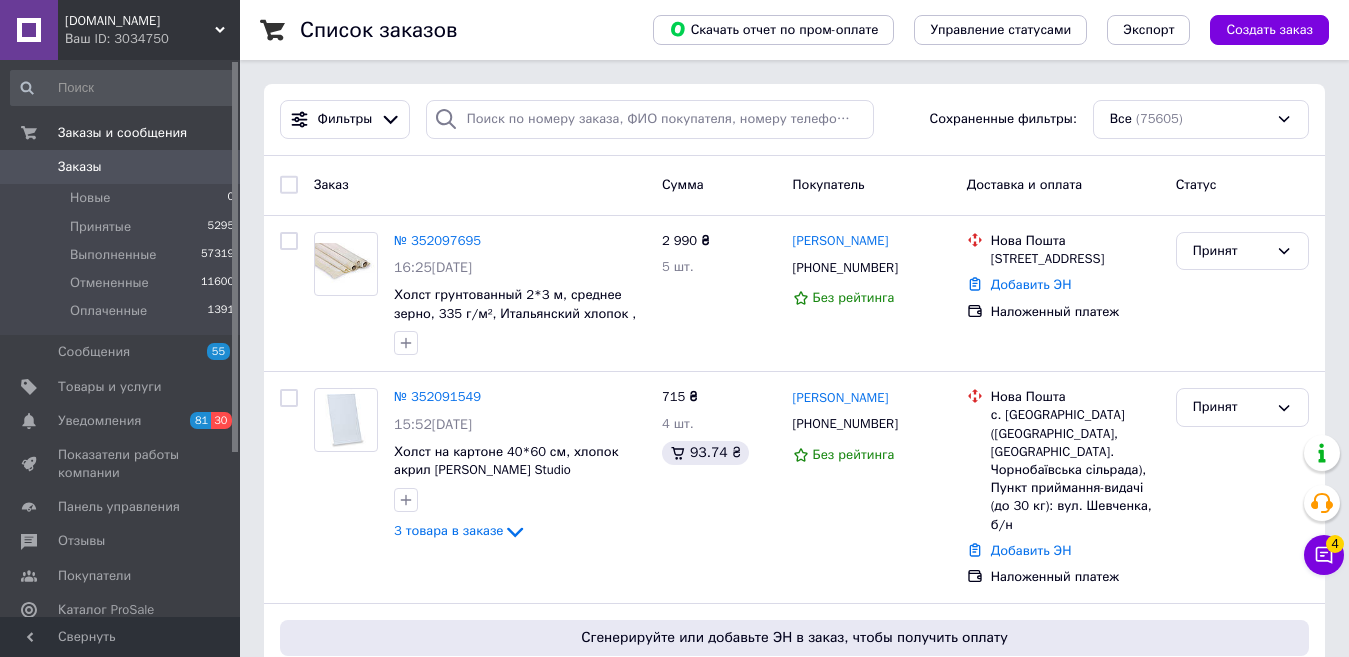 click on "Заказ" at bounding box center [480, 185] 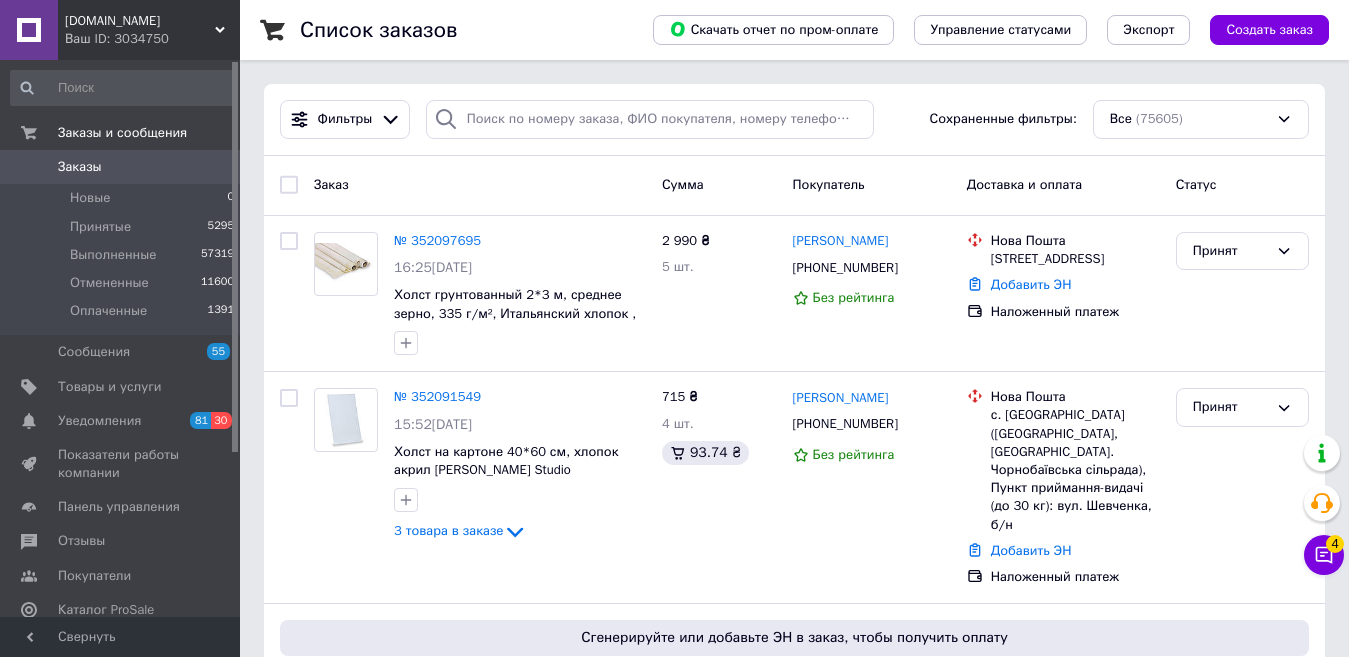 click on "Заказ" at bounding box center [480, 185] 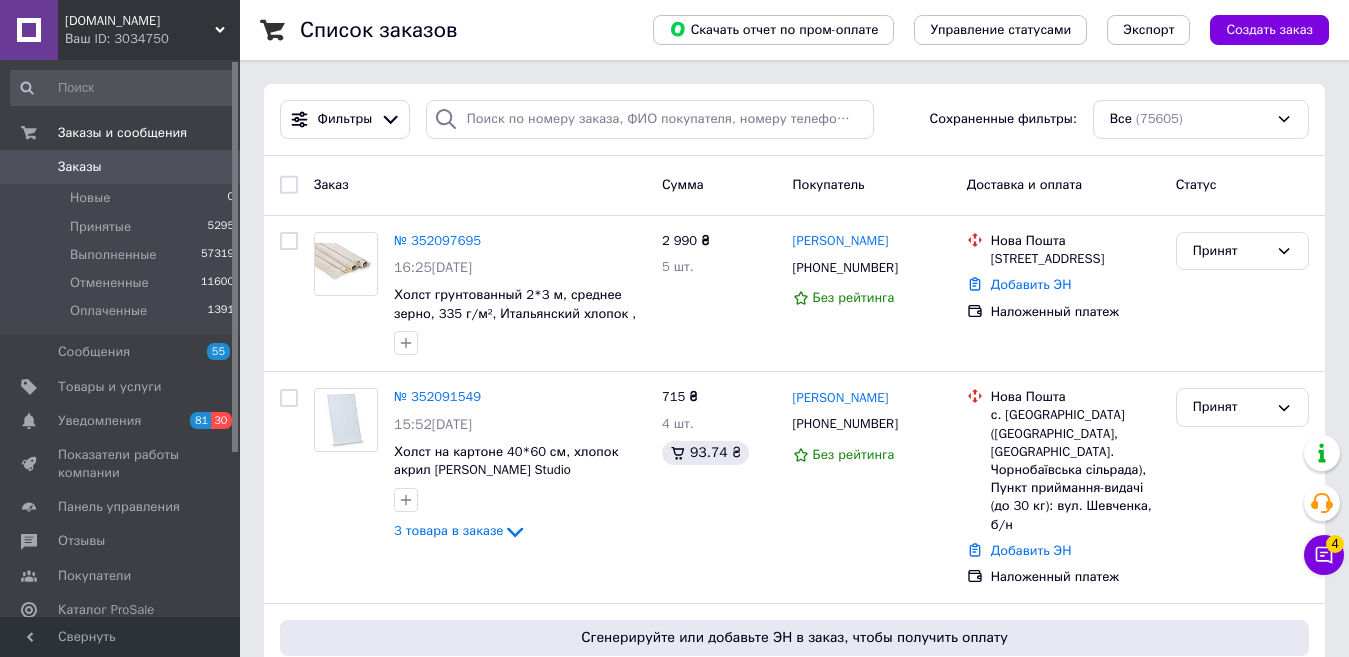 click on "Заказ" at bounding box center [480, 185] 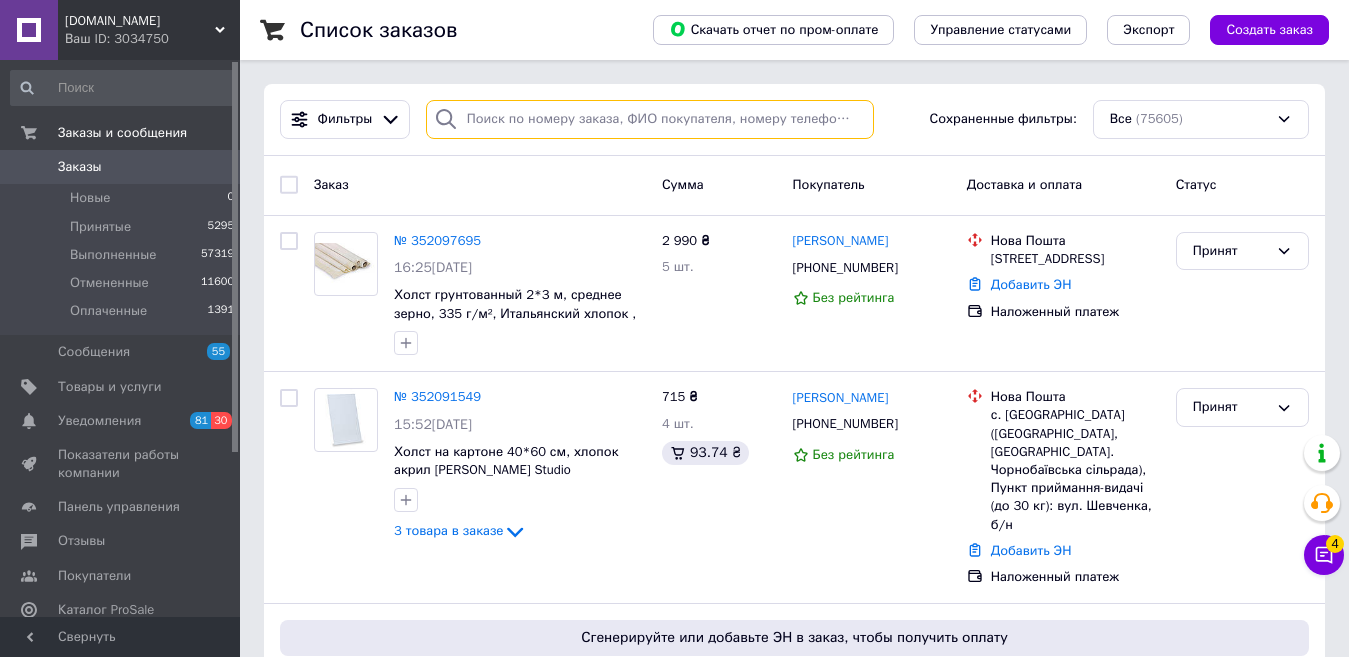 click at bounding box center [650, 119] 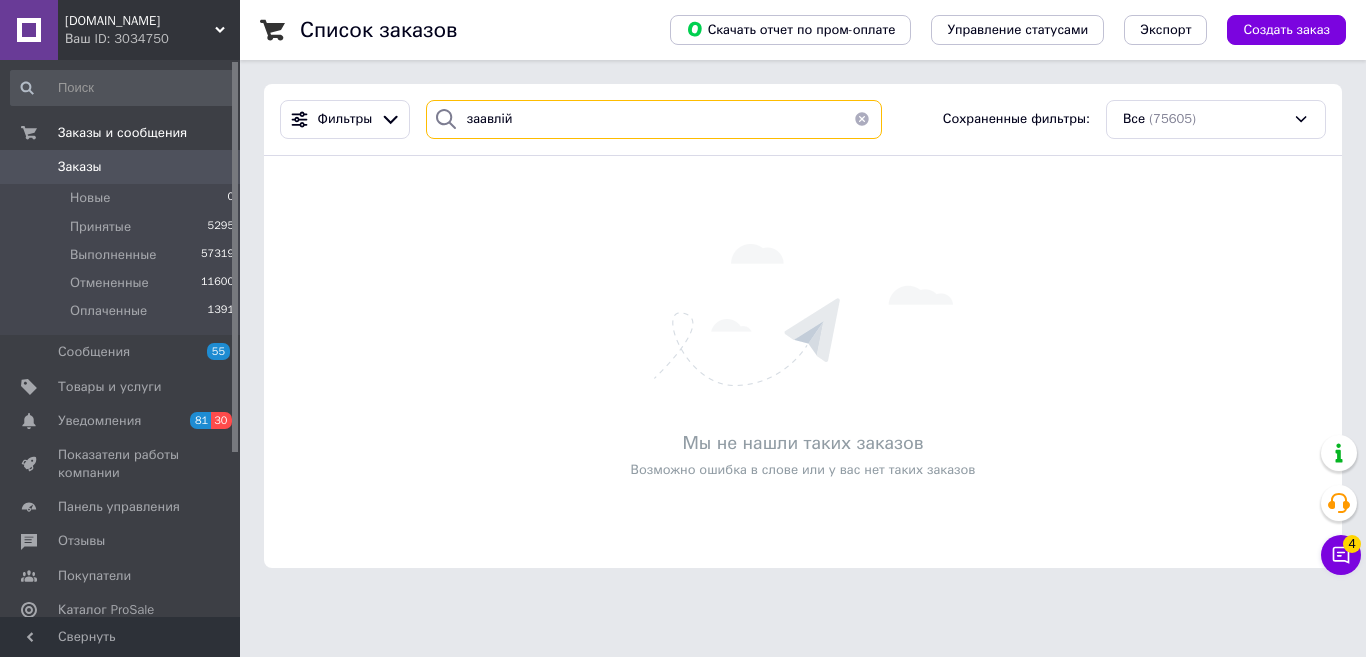 click on "заавлій" at bounding box center (654, 119) 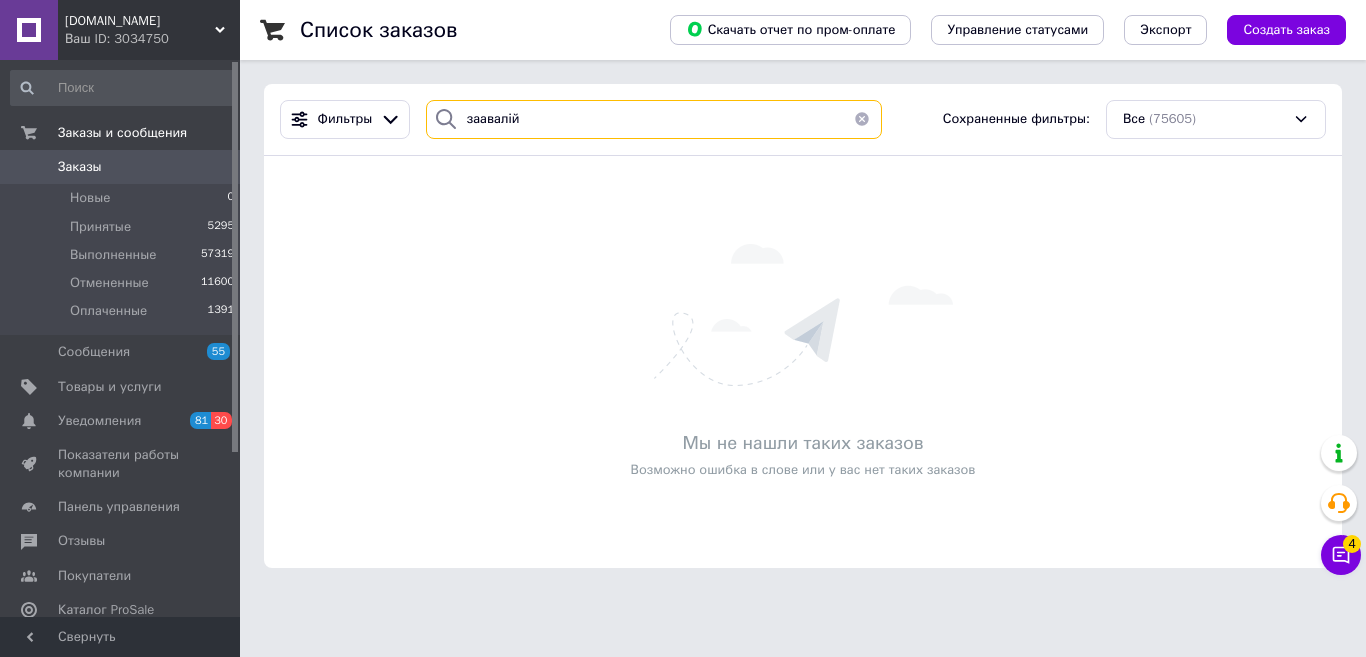 click on "заавалій" at bounding box center (654, 119) 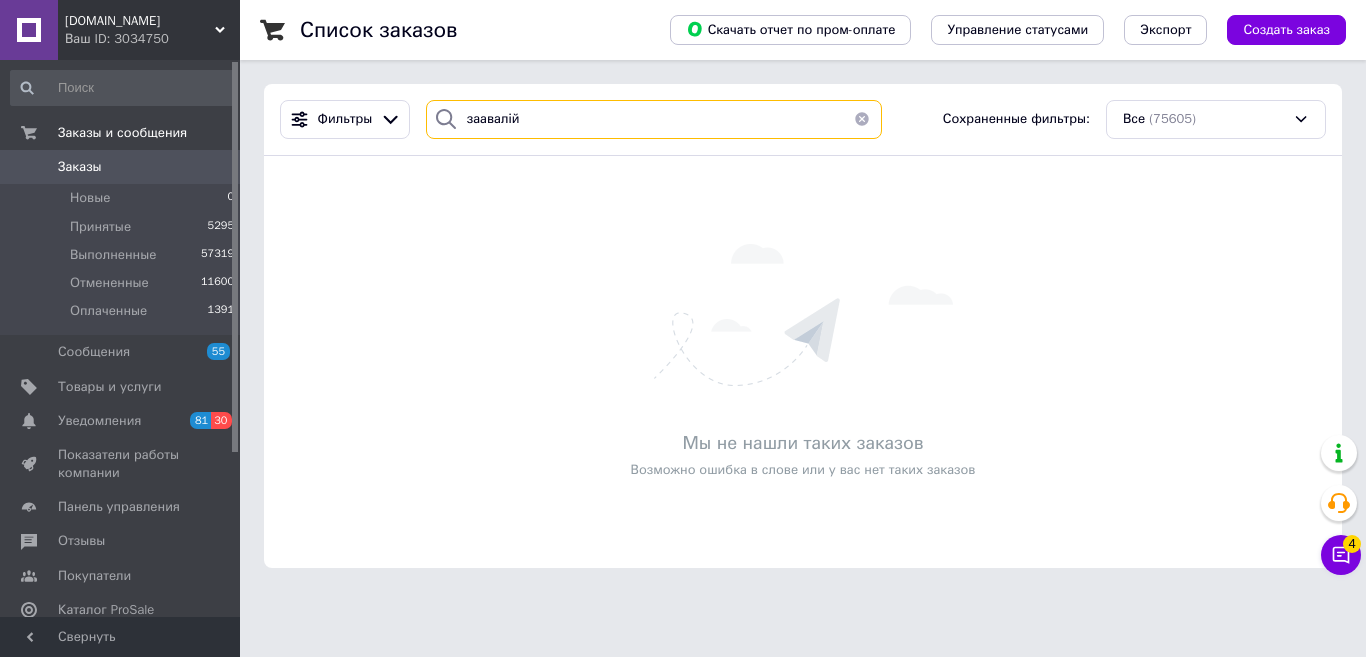 click on "заавалій" at bounding box center [654, 119] 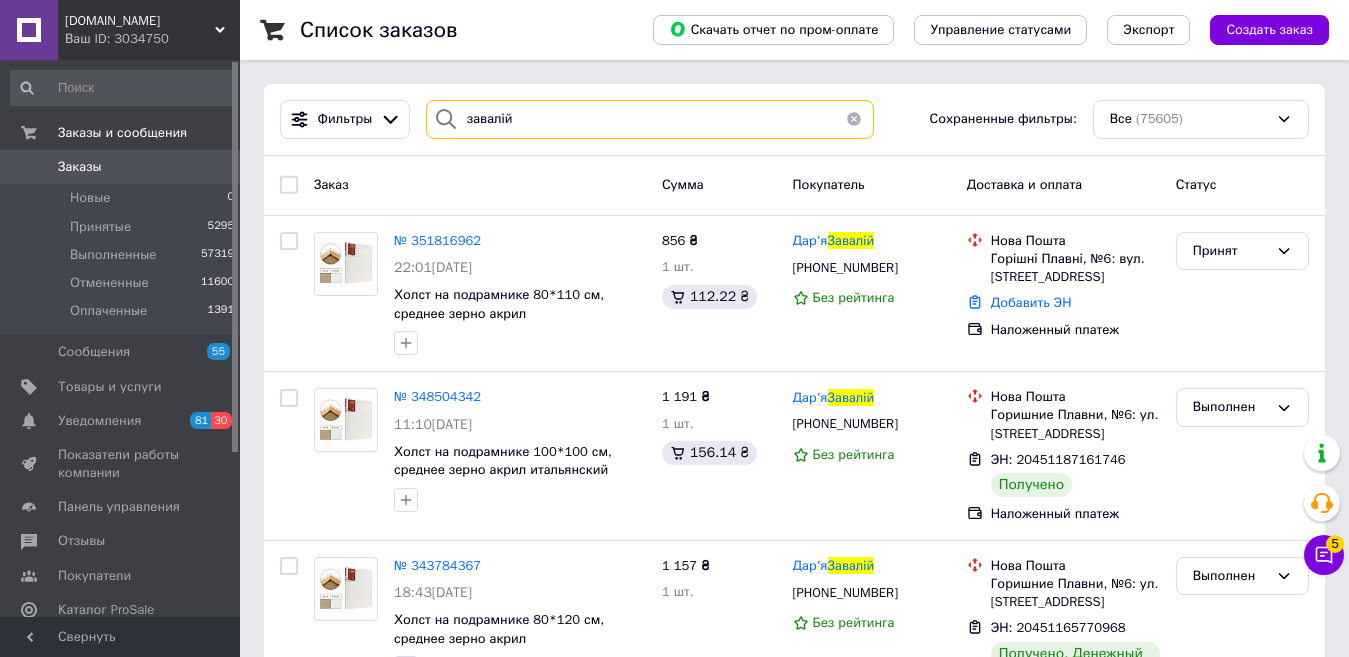 type on "завалій" 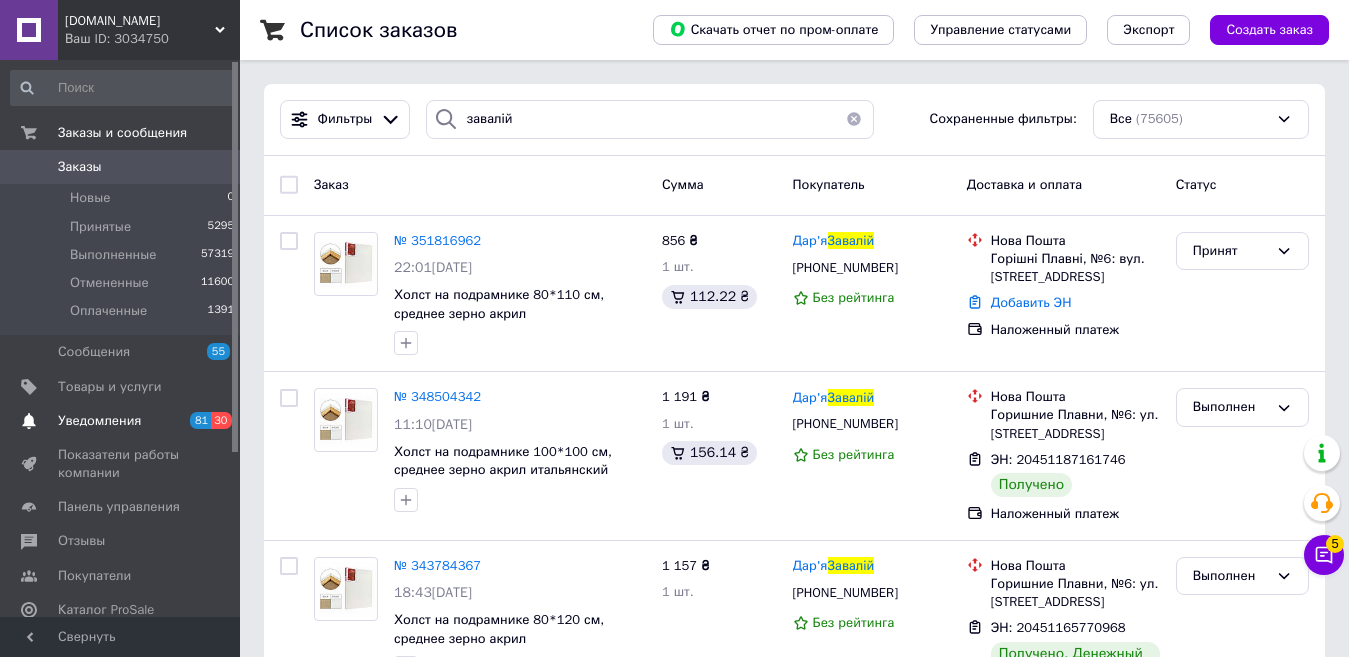 click on "Уведомления" at bounding box center (99, 421) 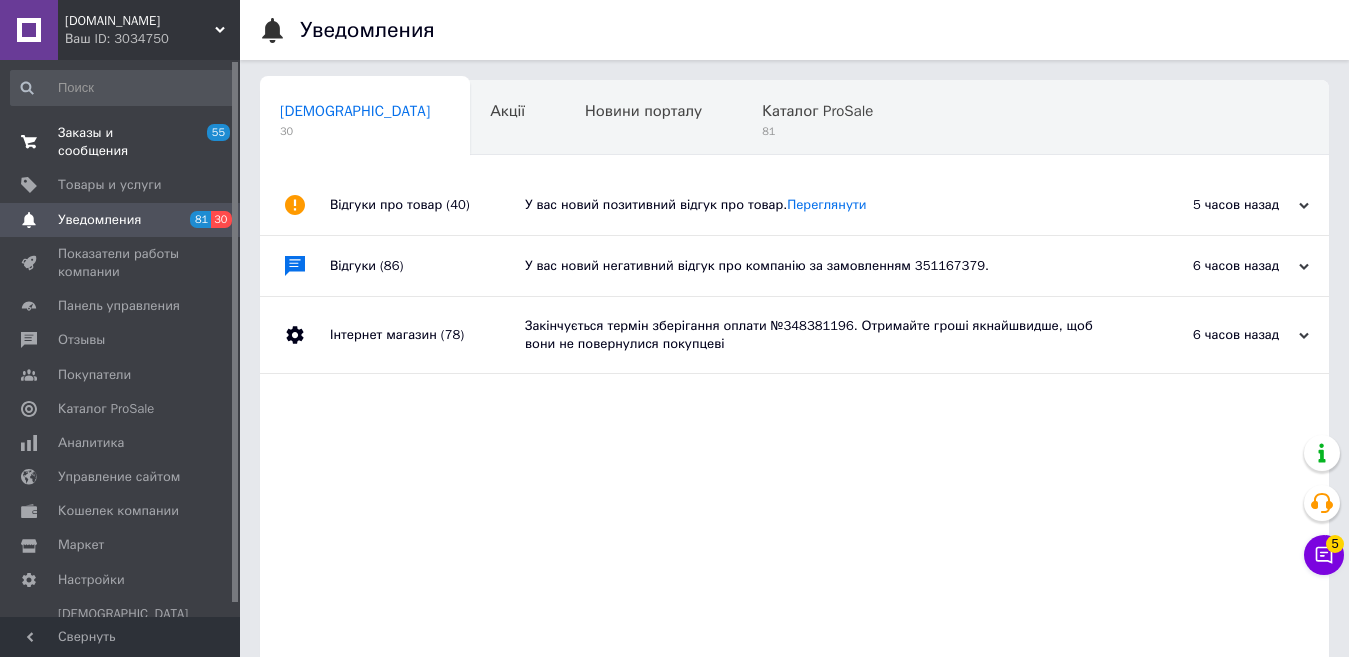 click on "Заказы и сообщения" at bounding box center [121, 142] 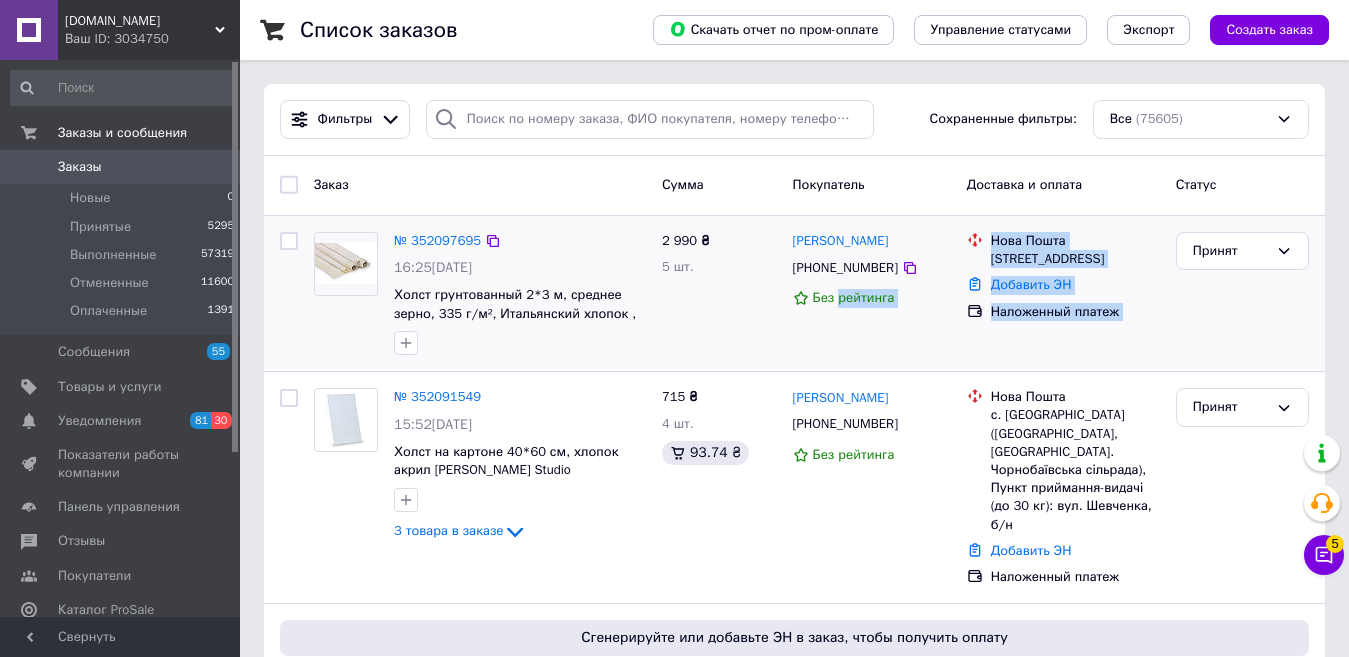 drag, startPoint x: 1199, startPoint y: 353, endPoint x: 758, endPoint y: 356, distance: 441.0102 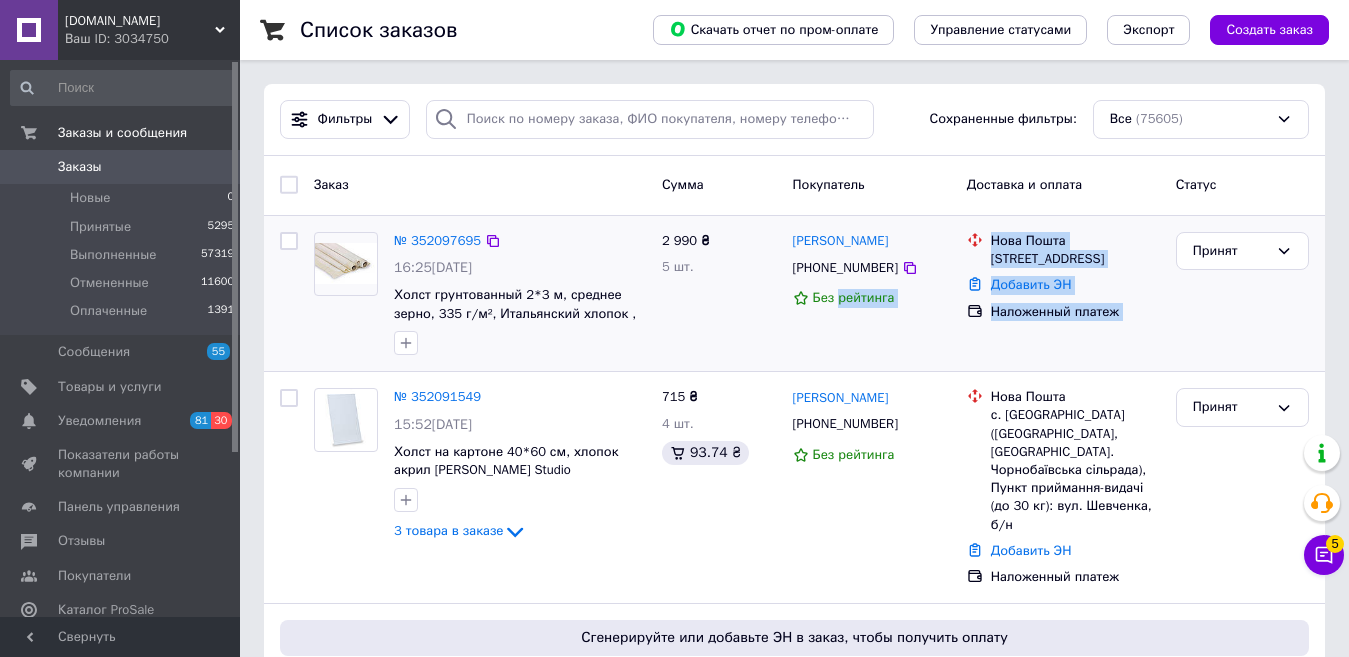 click on "№ 352097695 16:25[DATE] Холст грунтованный 2*3 м, среднее зерно, 335  г/м², Итальянский хлопок , Unico 2 990 ₴ 5 шт. [PERSON_NAME] [PHONE_NUMBER] Без рейтинга [GEOGRAPHIC_DATA], Європейська (Катерининська) [STREET_ADDRESS] Добавить ЭН Наложенный платеж Принят" at bounding box center [794, 294] 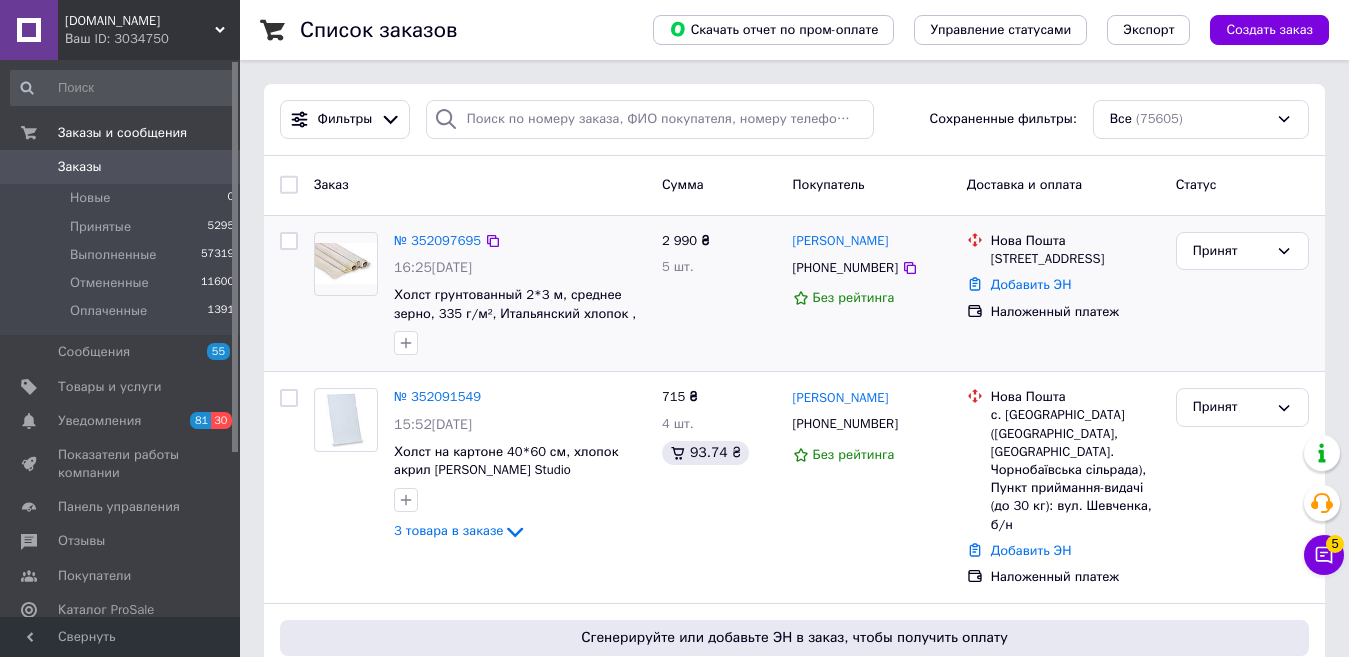 click on "2 990 ₴ 5 шт." at bounding box center [719, 294] 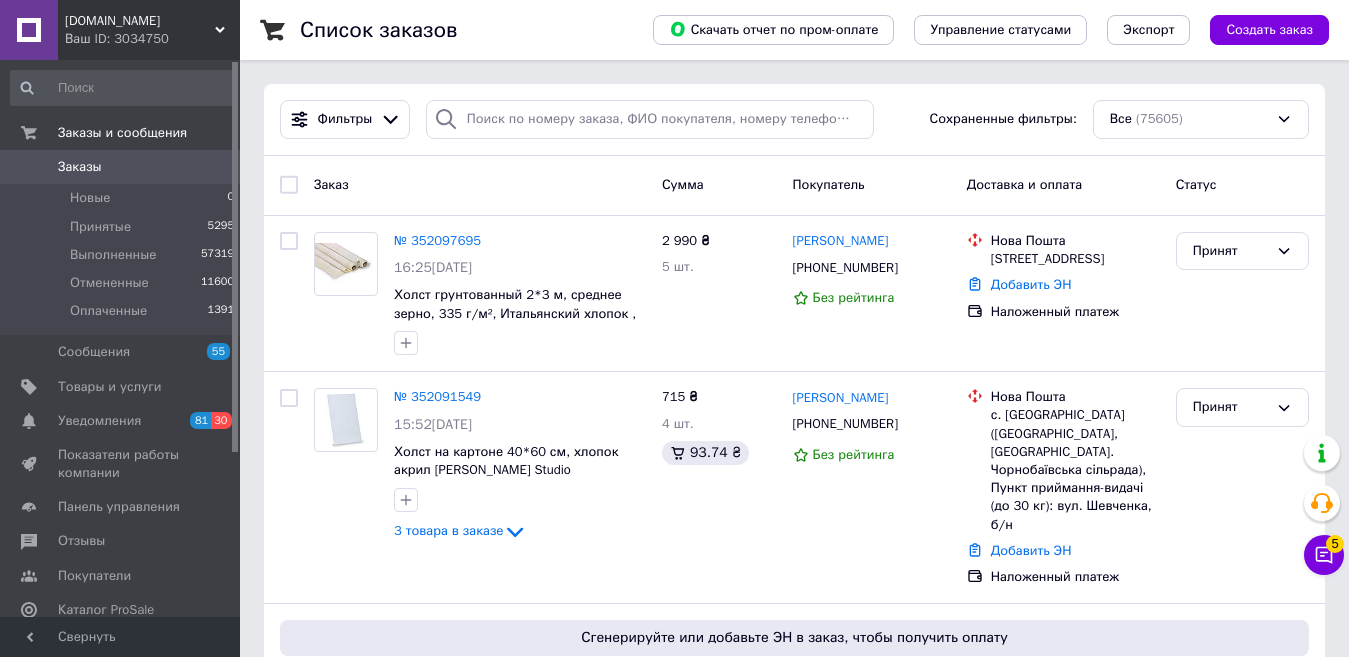 click on "Заказ" at bounding box center [480, 185] 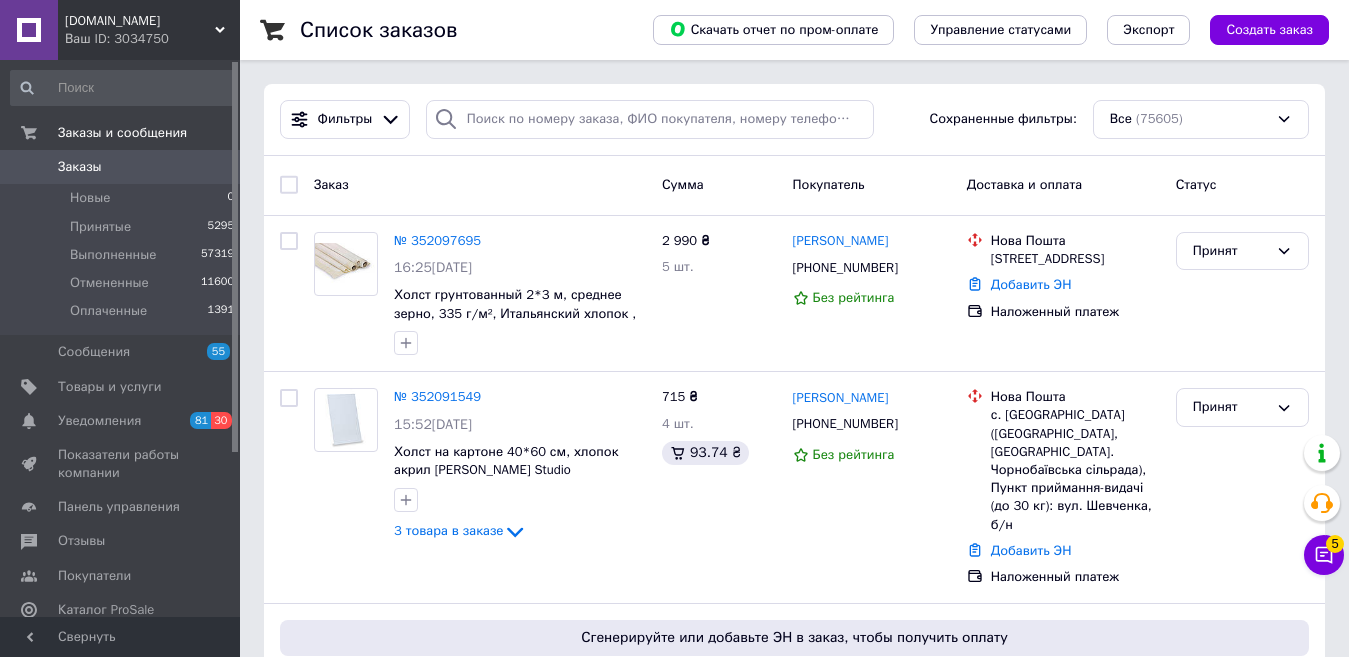 click on "Сумма" at bounding box center [719, 185] 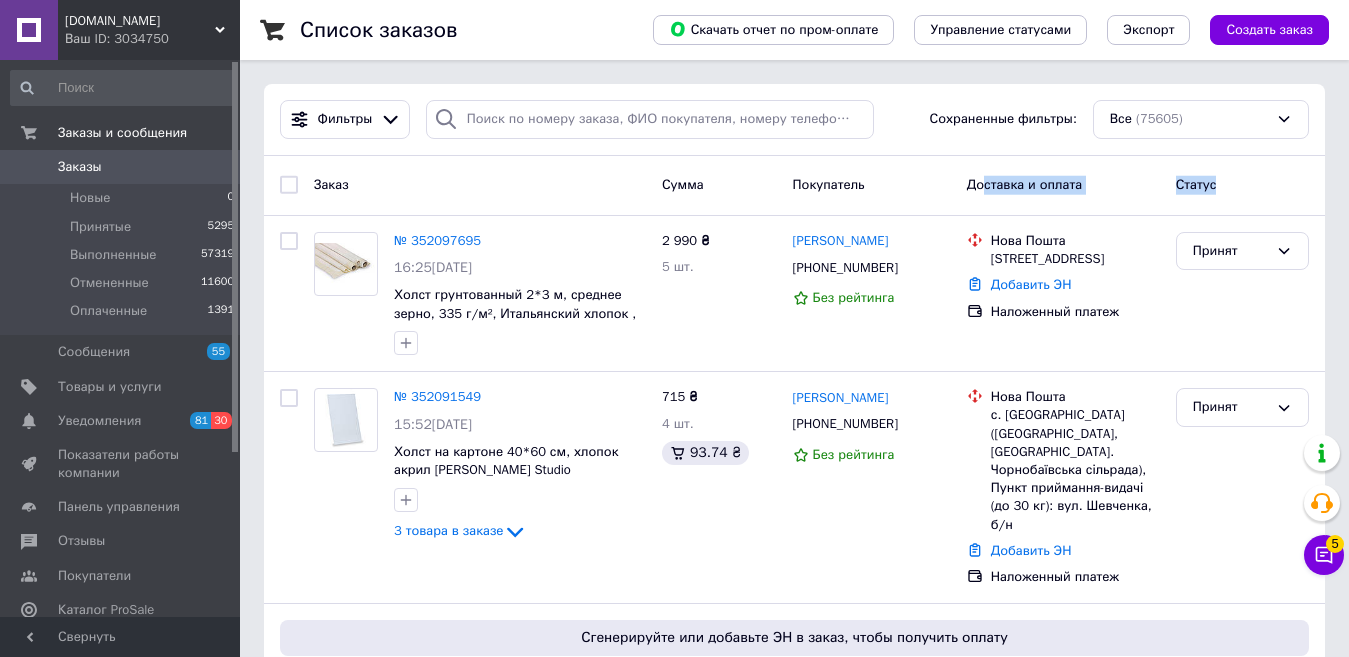 drag, startPoint x: 1261, startPoint y: 199, endPoint x: 939, endPoint y: 205, distance: 322.0559 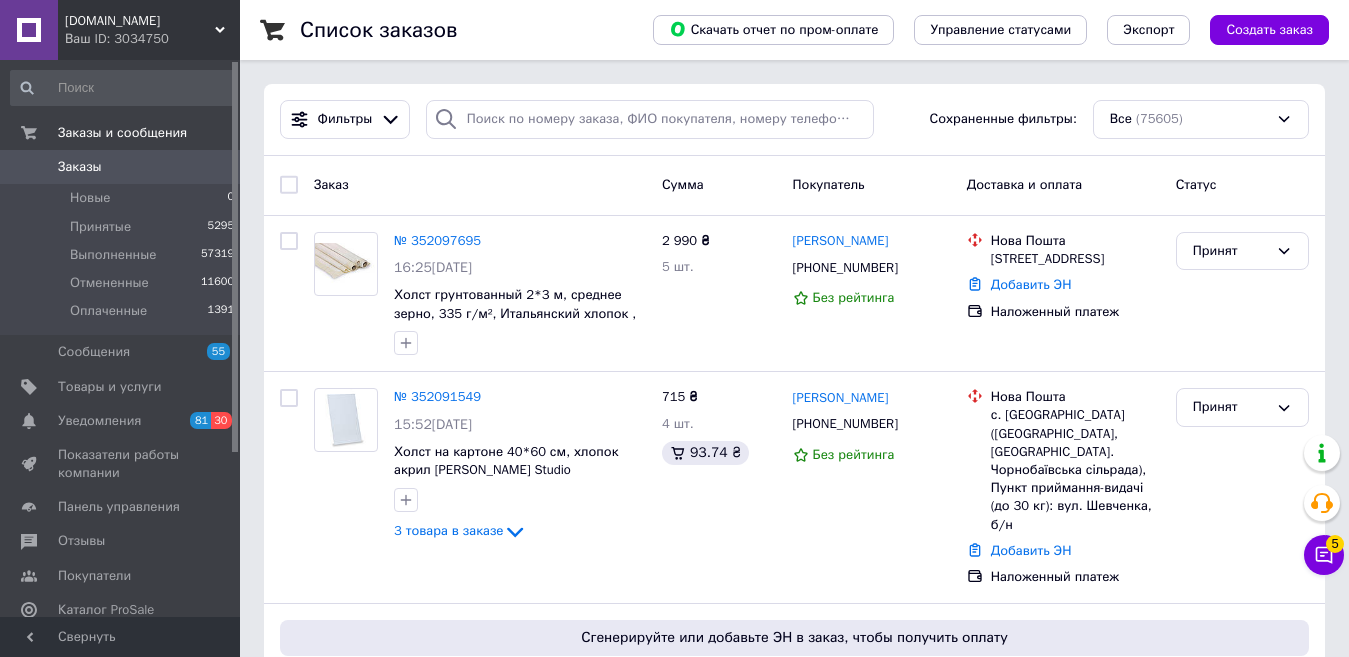 click on "Заказ Сумма Покупатель Доставка и оплата Статус" at bounding box center (794, 186) 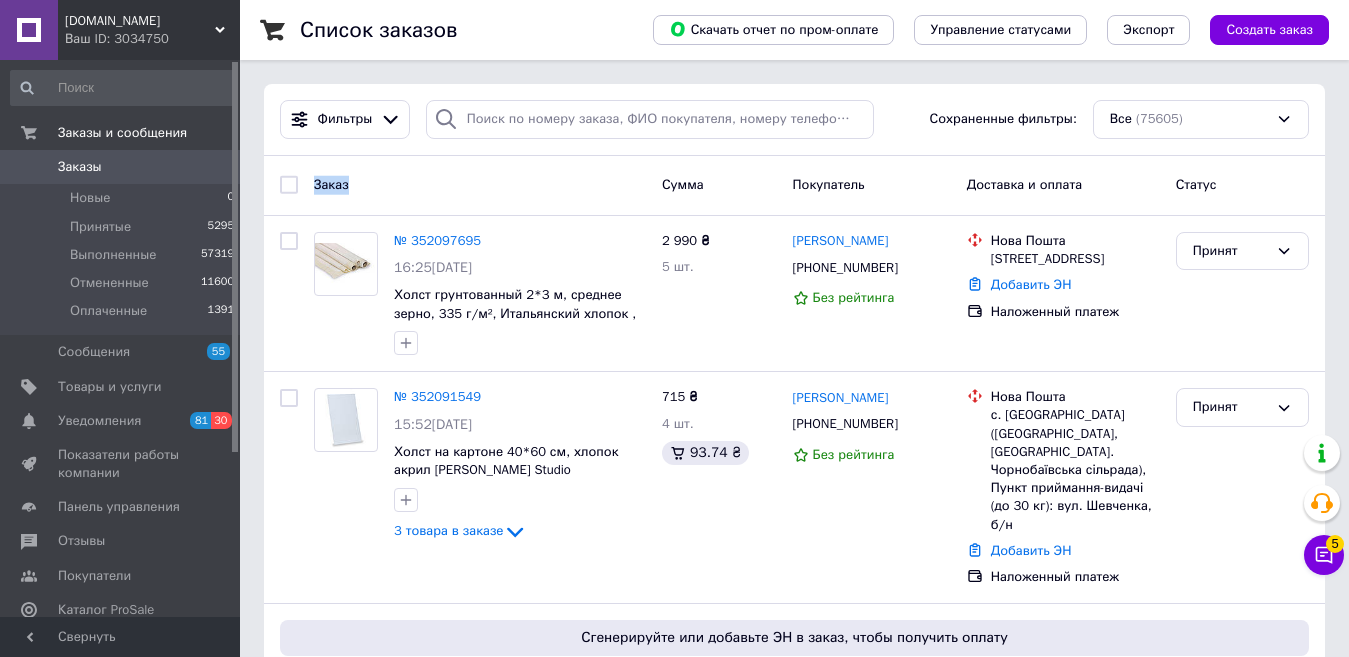 drag, startPoint x: 316, startPoint y: 181, endPoint x: 422, endPoint y: 186, distance: 106.11786 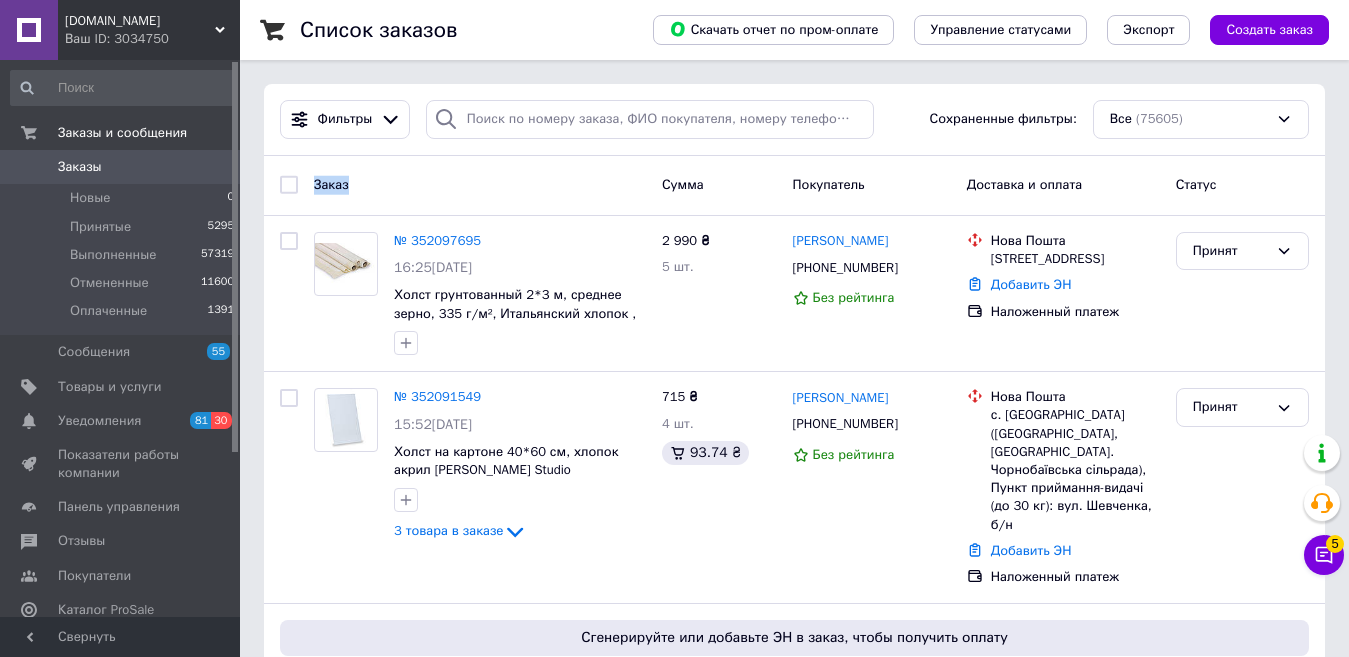click on "Заказ" at bounding box center (480, 185) 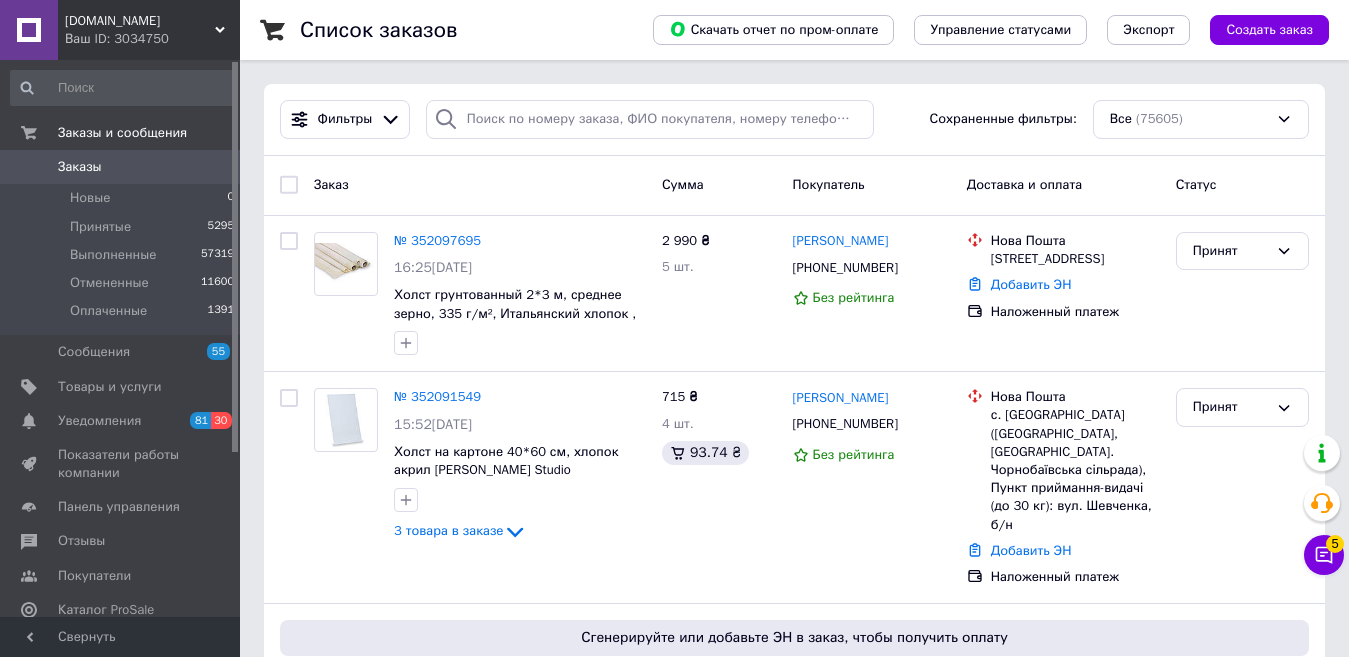 click on "Сумма" at bounding box center (683, 184) 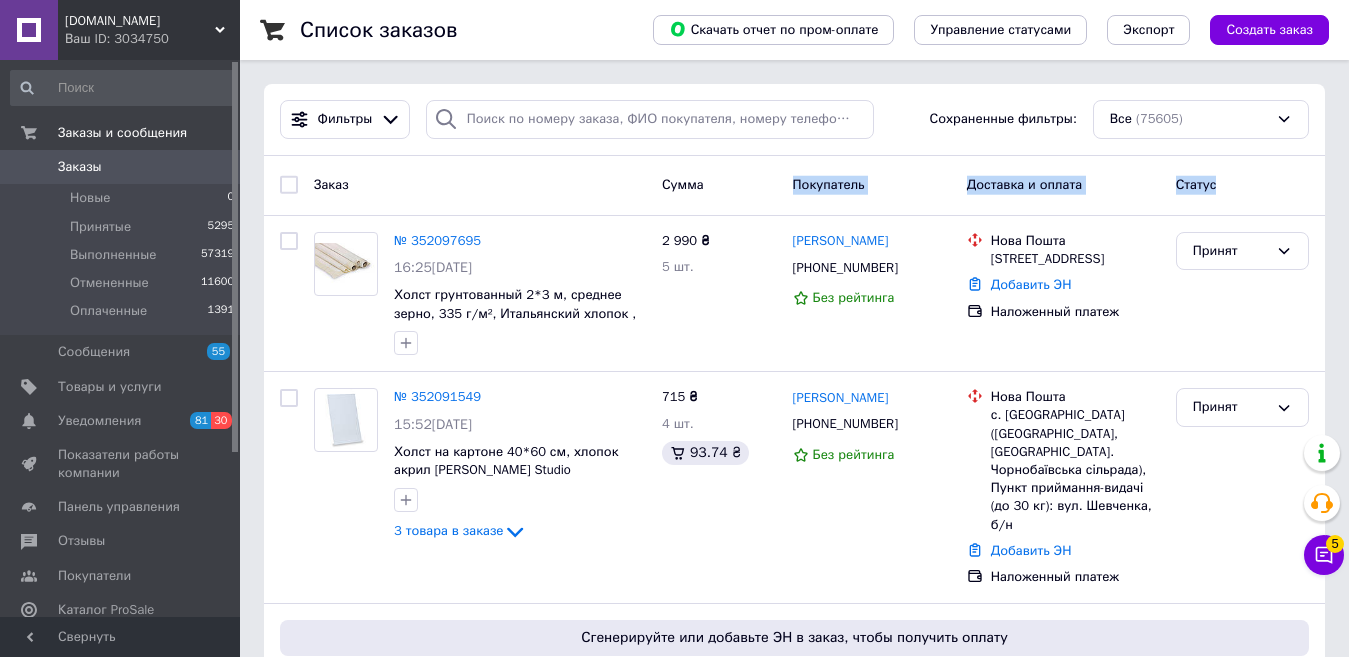 drag, startPoint x: 1276, startPoint y: 176, endPoint x: 704, endPoint y: 176, distance: 572 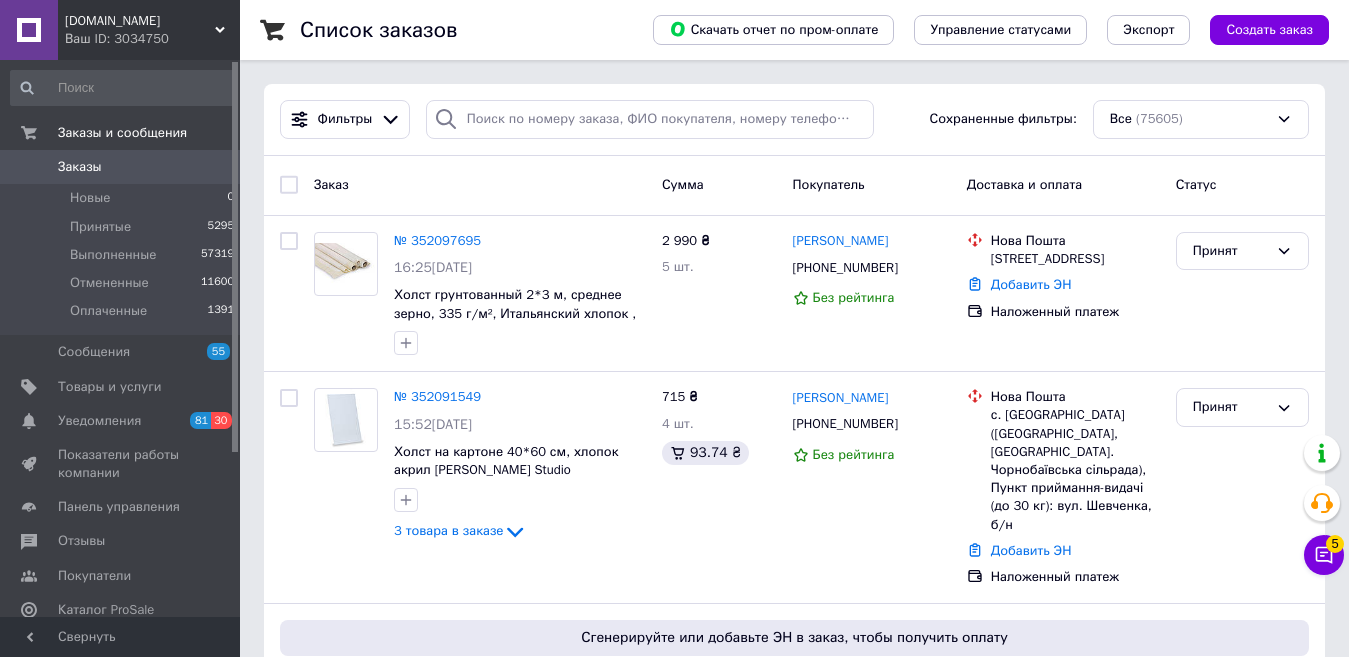 click on "Заказ" at bounding box center (480, 185) 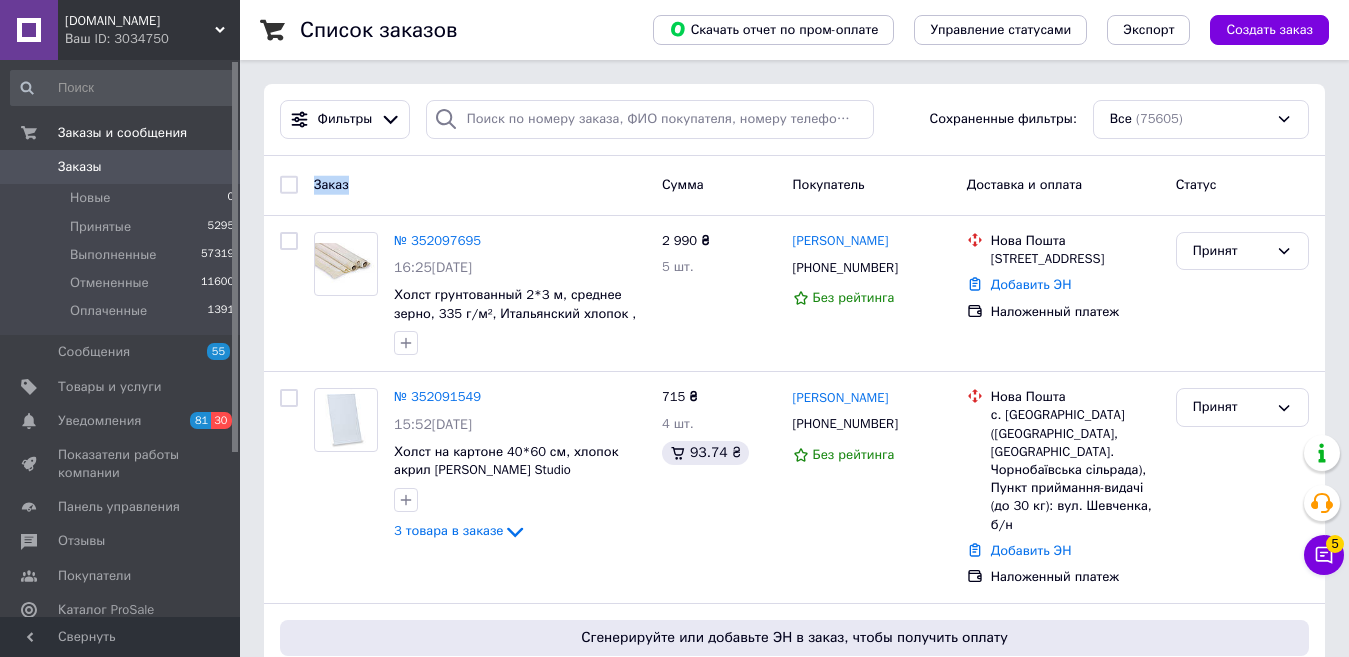 drag, startPoint x: 311, startPoint y: 185, endPoint x: 441, endPoint y: 179, distance: 130.13838 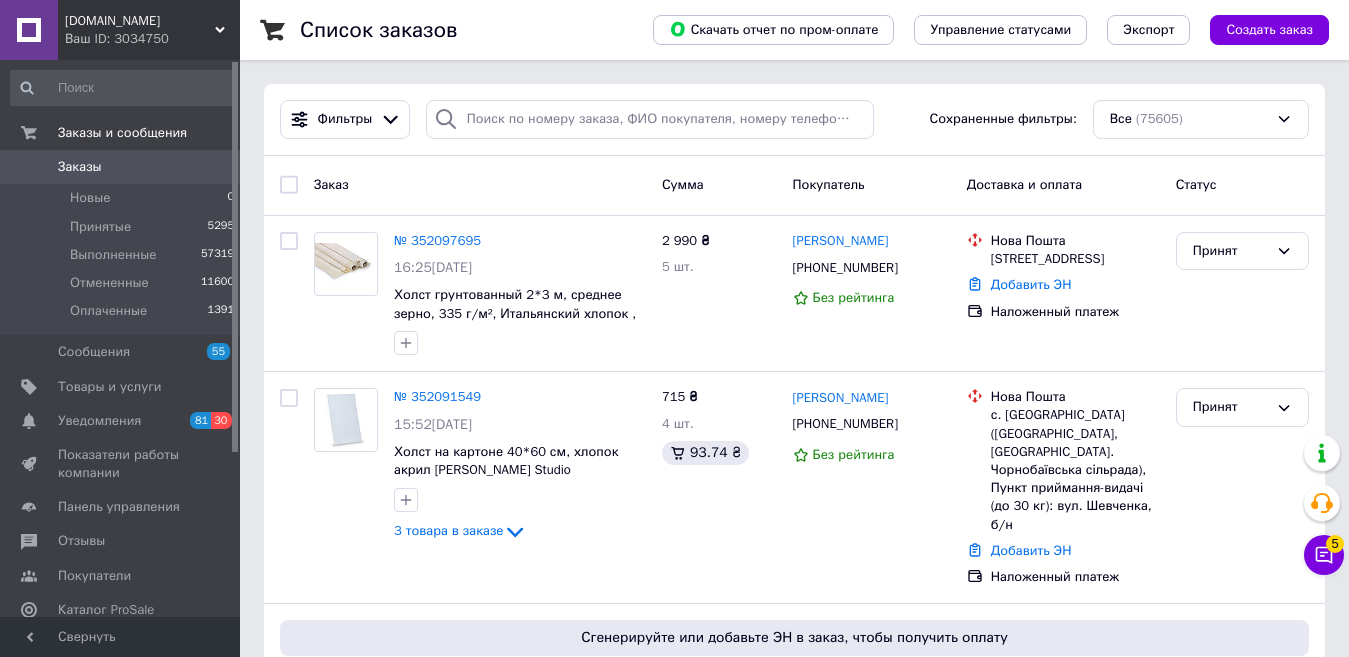 click on "Заказ" at bounding box center [480, 185] 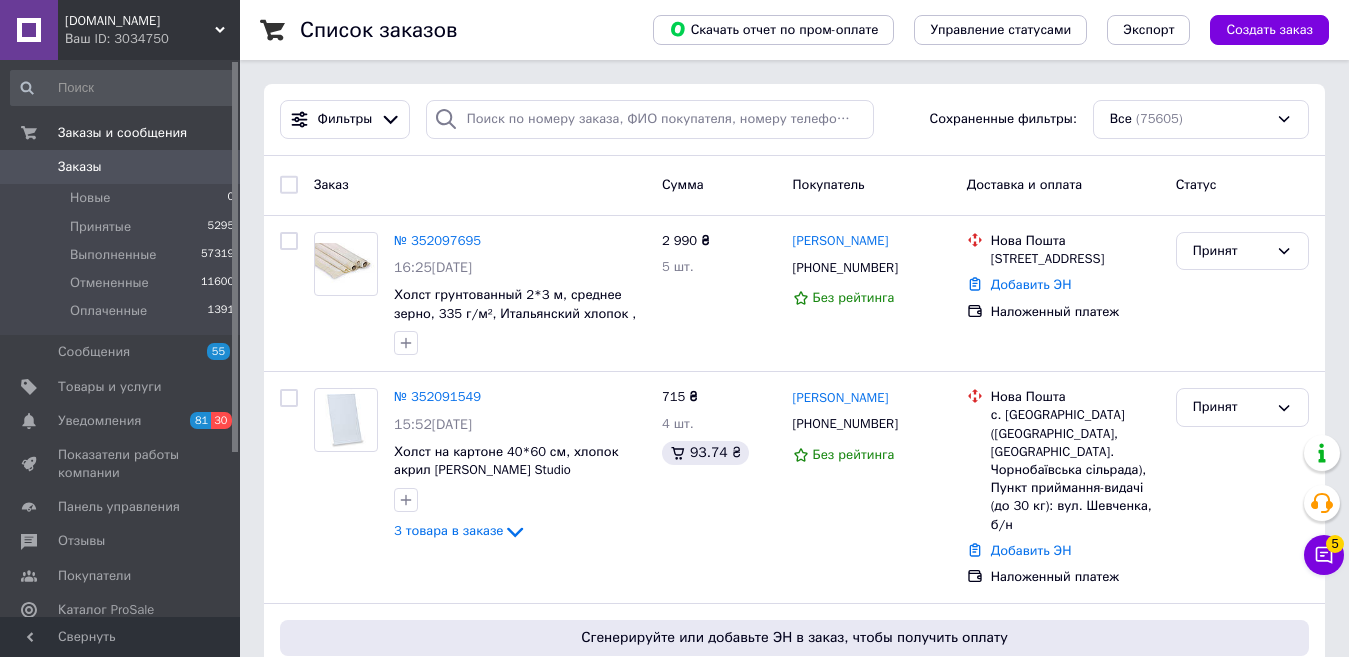 click on "Заказ" at bounding box center (480, 185) 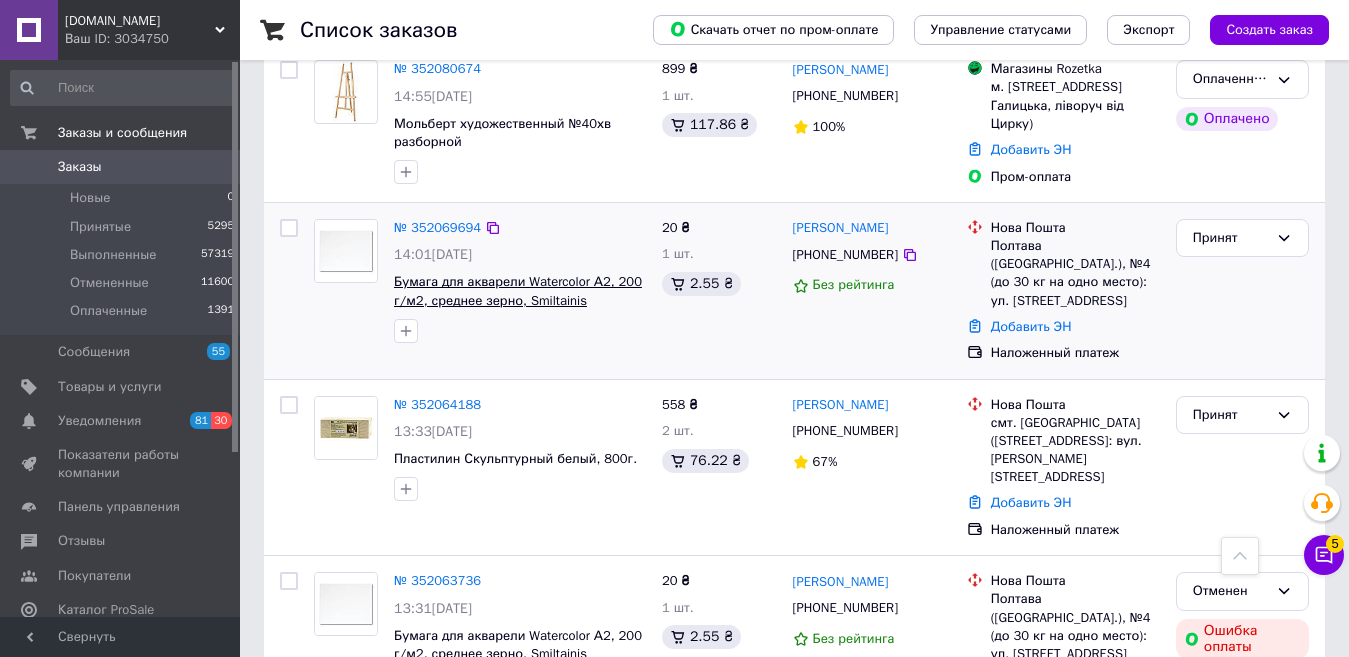 scroll, scrollTop: 1100, scrollLeft: 0, axis: vertical 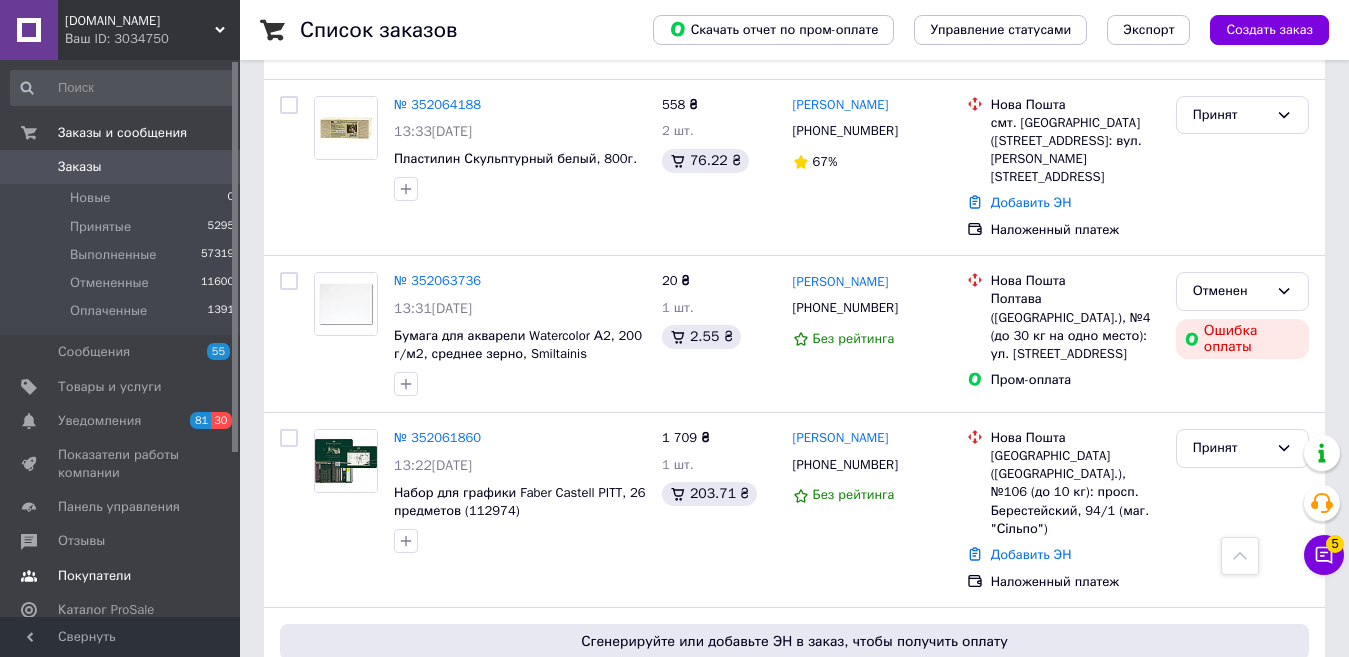 click on "Отзывы" at bounding box center (81, 541) 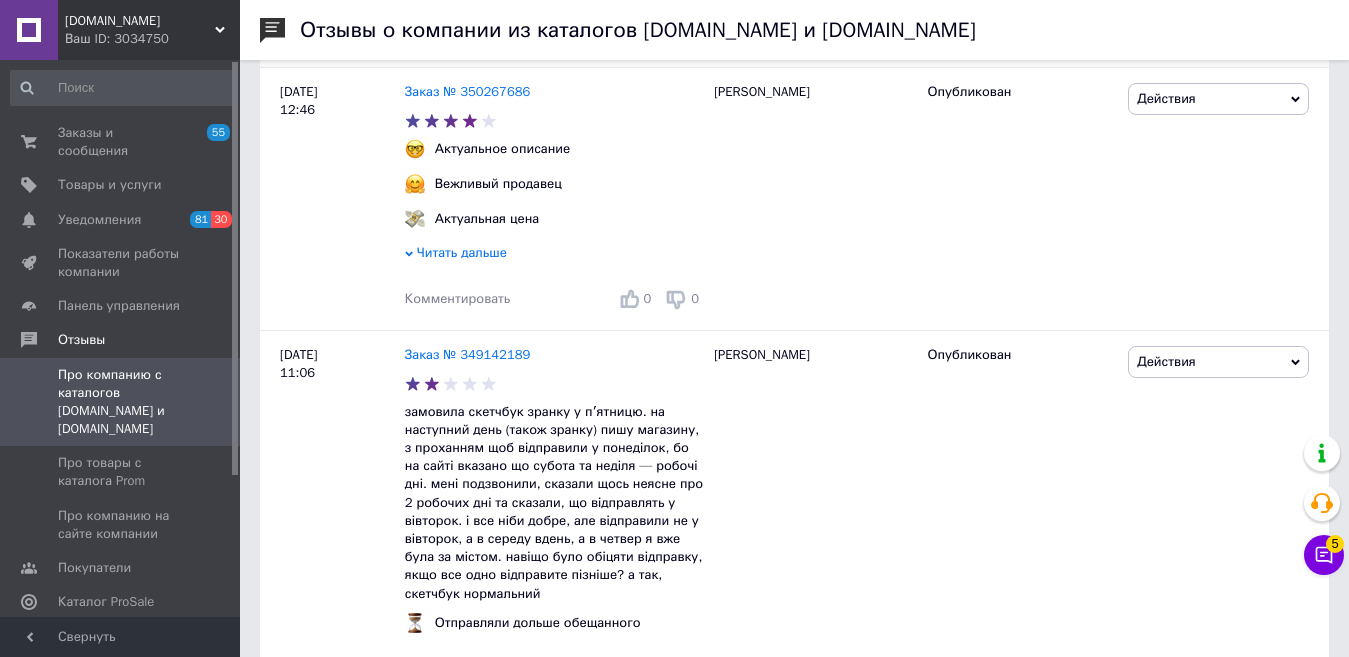 scroll, scrollTop: 2600, scrollLeft: 0, axis: vertical 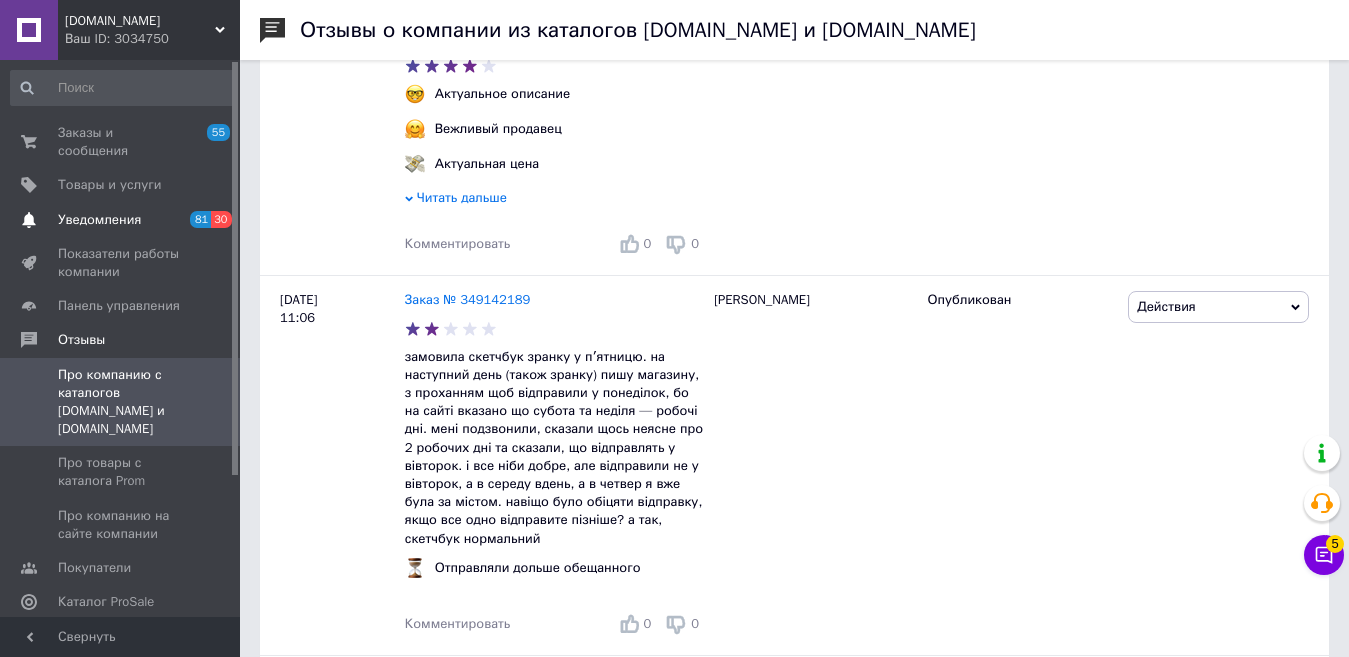 click on "Уведомления" at bounding box center [99, 220] 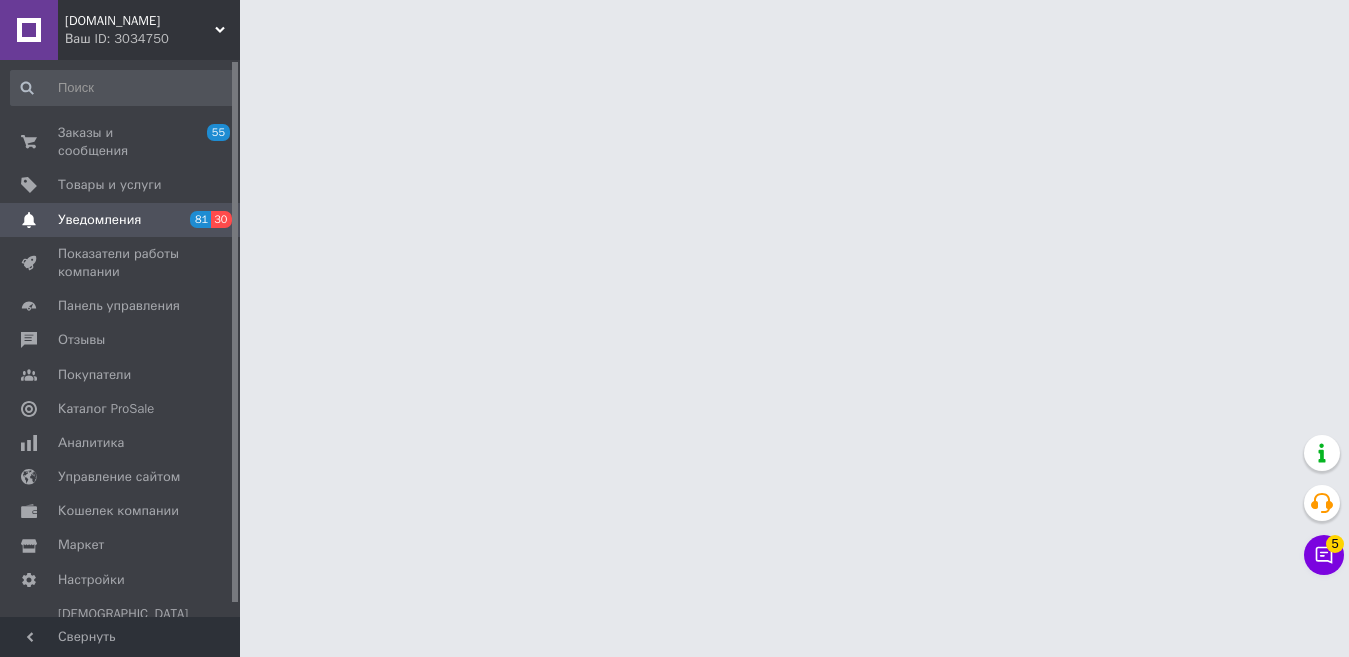 scroll, scrollTop: 0, scrollLeft: 0, axis: both 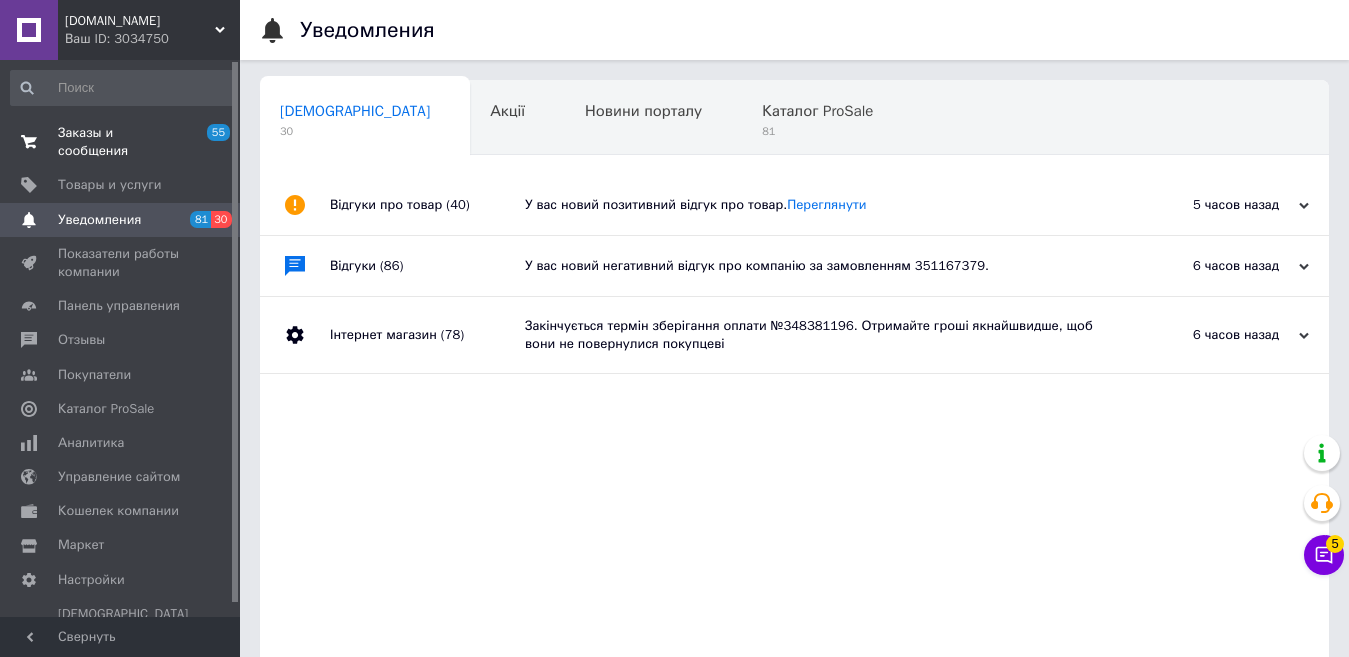 click on "Заказы и сообщения" at bounding box center [121, 142] 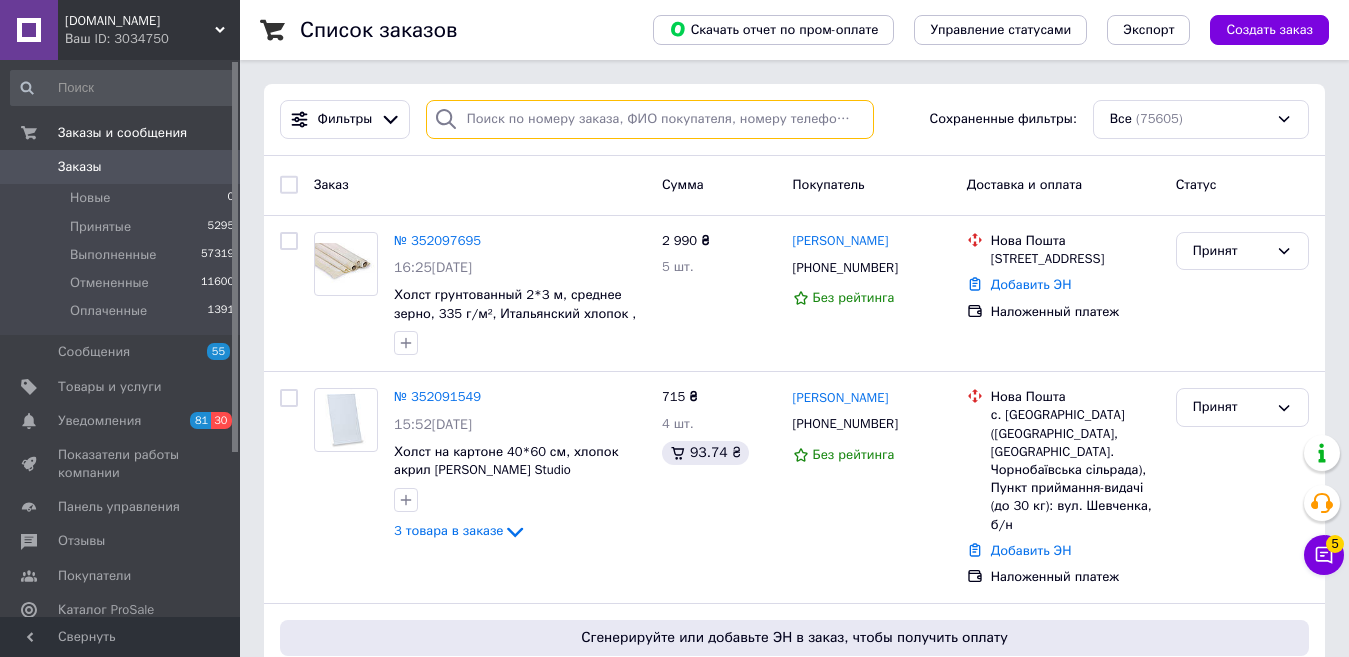 click at bounding box center (650, 119) 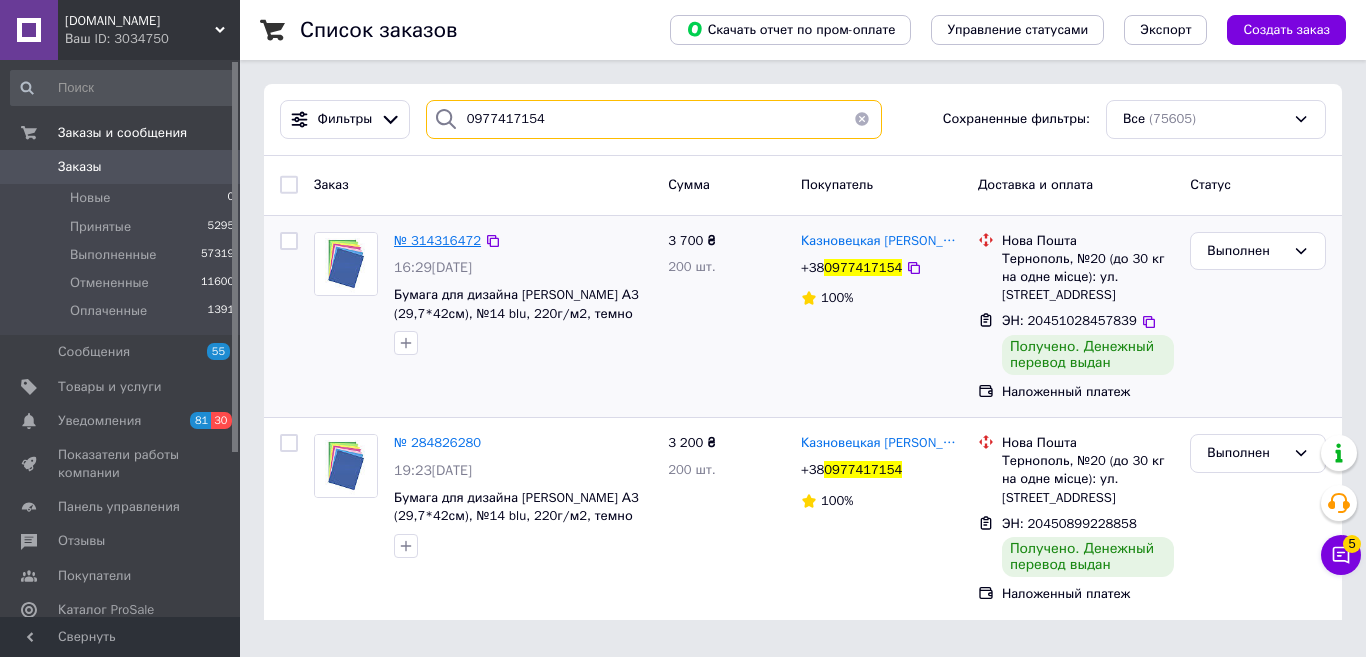 type on "0977417154" 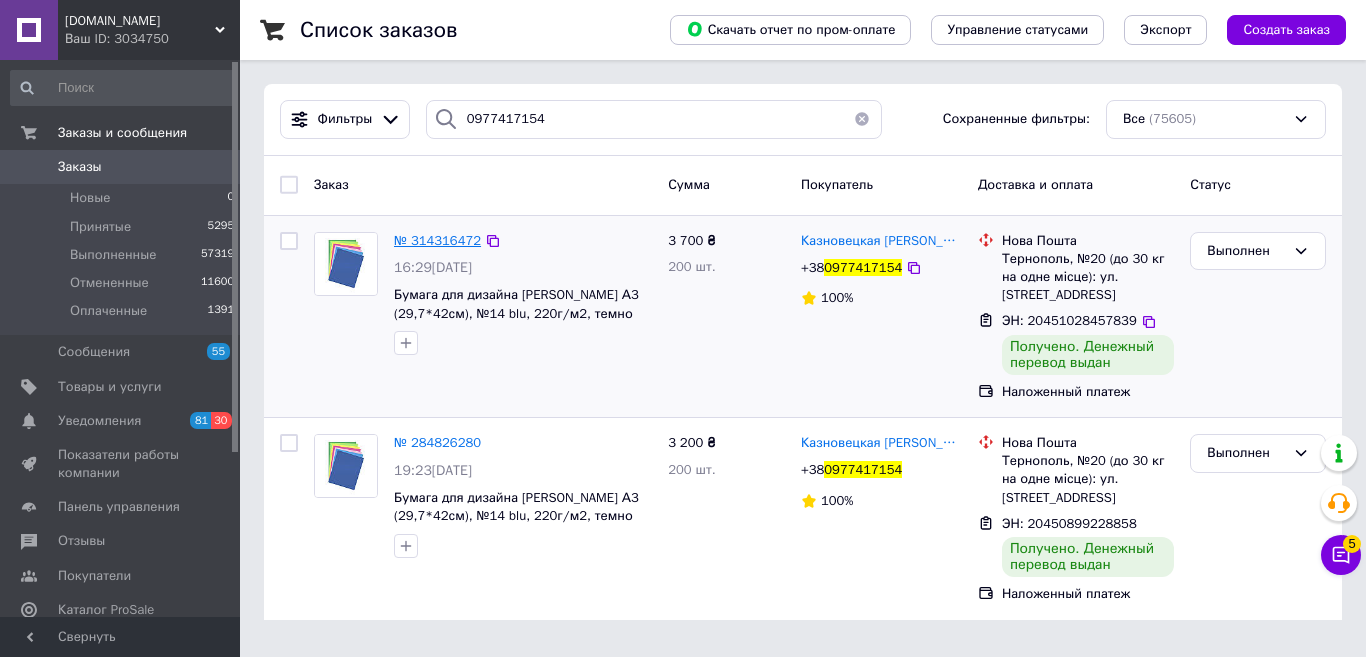 click on "№ 314316472" at bounding box center [437, 240] 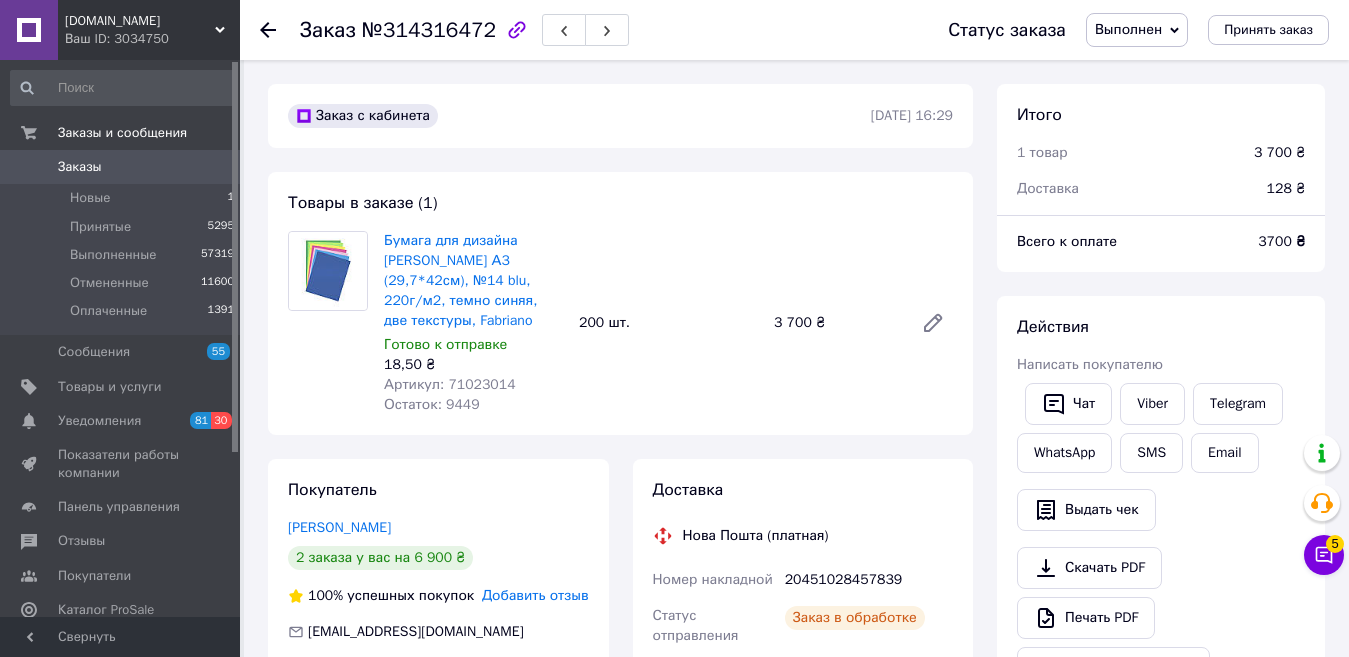 scroll, scrollTop: 108, scrollLeft: 0, axis: vertical 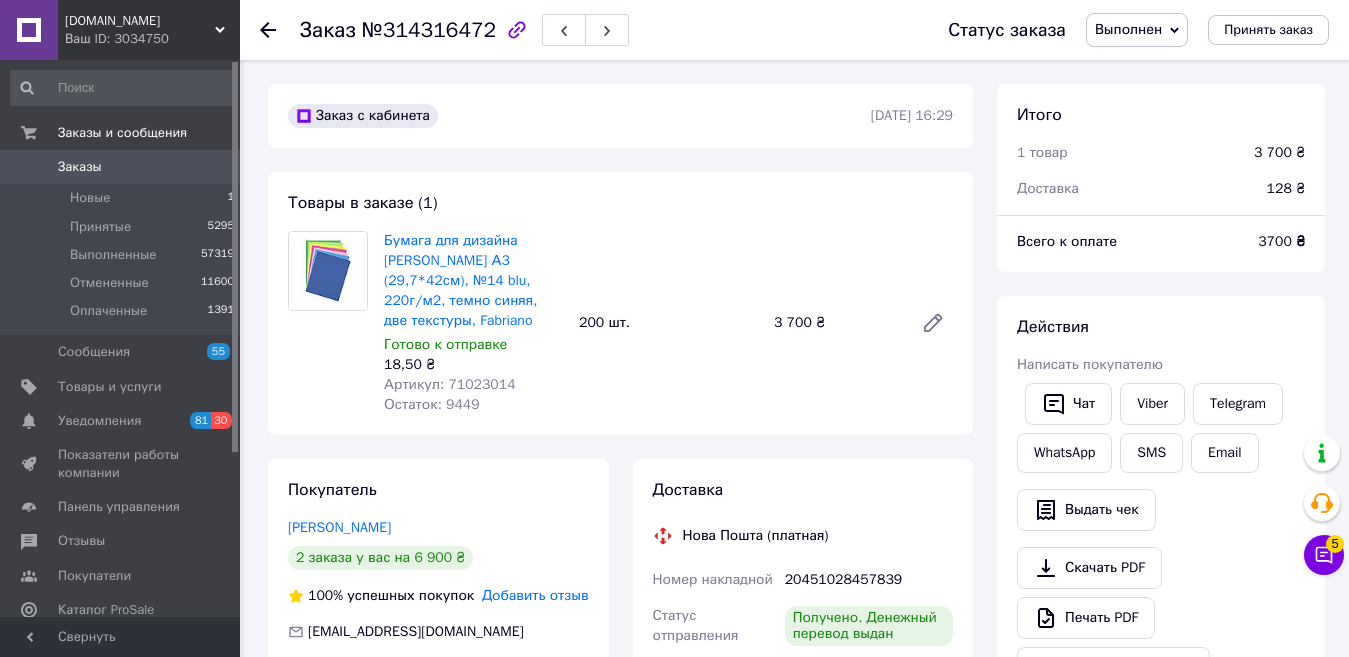 click on "Артикул: 71023014" at bounding box center [450, 384] 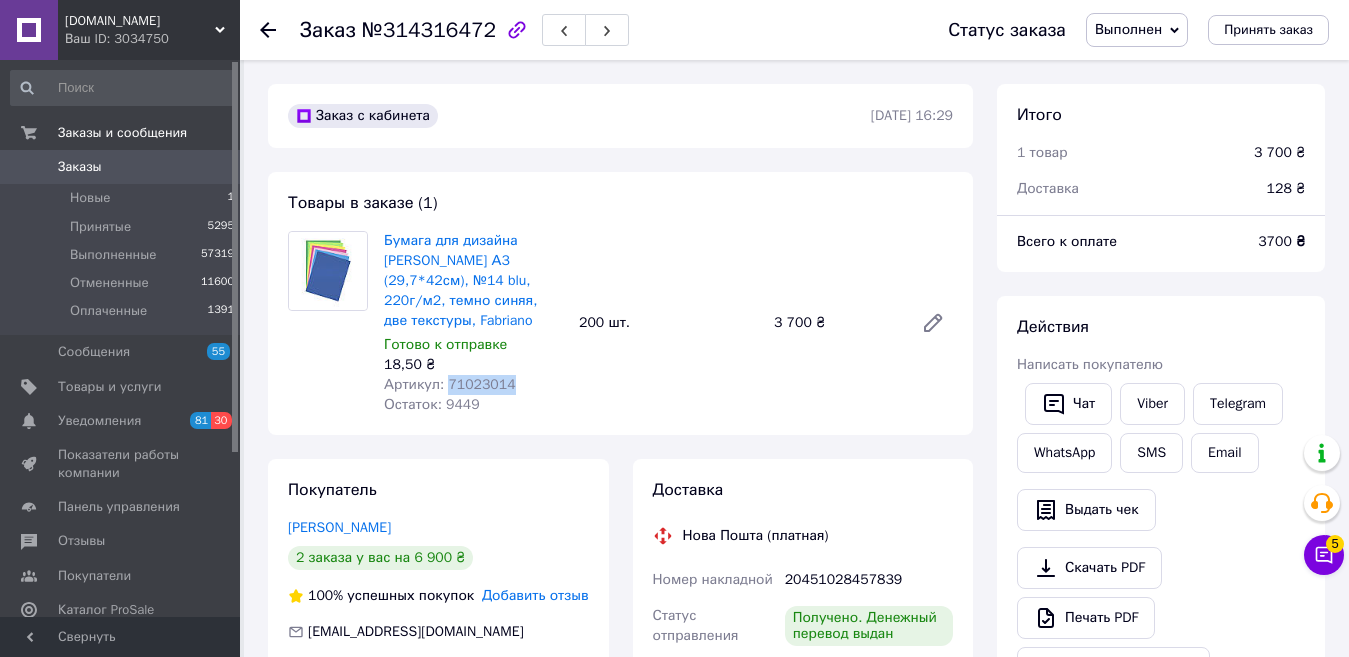 click on "Артикул: 71023014" at bounding box center [450, 384] 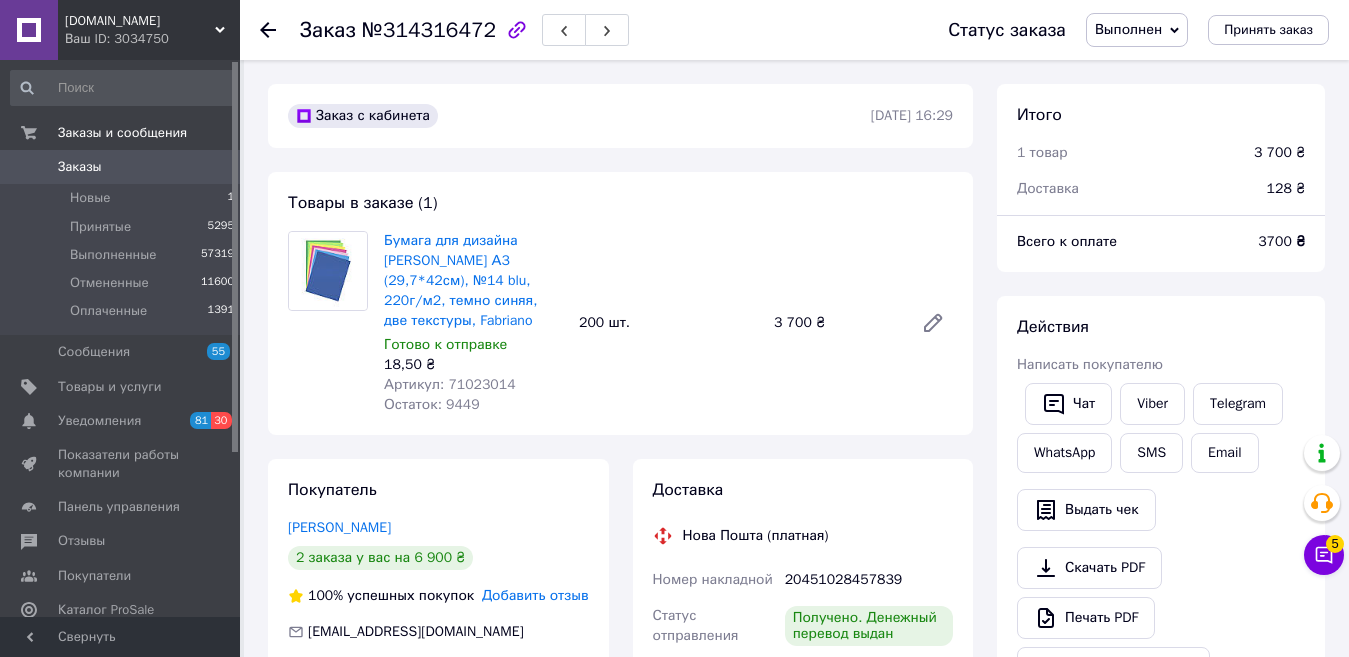 click on "Бумага для дизайна [PERSON_NAME] А3  (29,7*42см), №14 blu, 220г/м2, темно синяя, две текстуры, Fabriano Готово к отправке 18,50 ₴ Артикул: 71023014 Остаток: 9449 200 шт. 3 700 ₴" at bounding box center [668, 323] 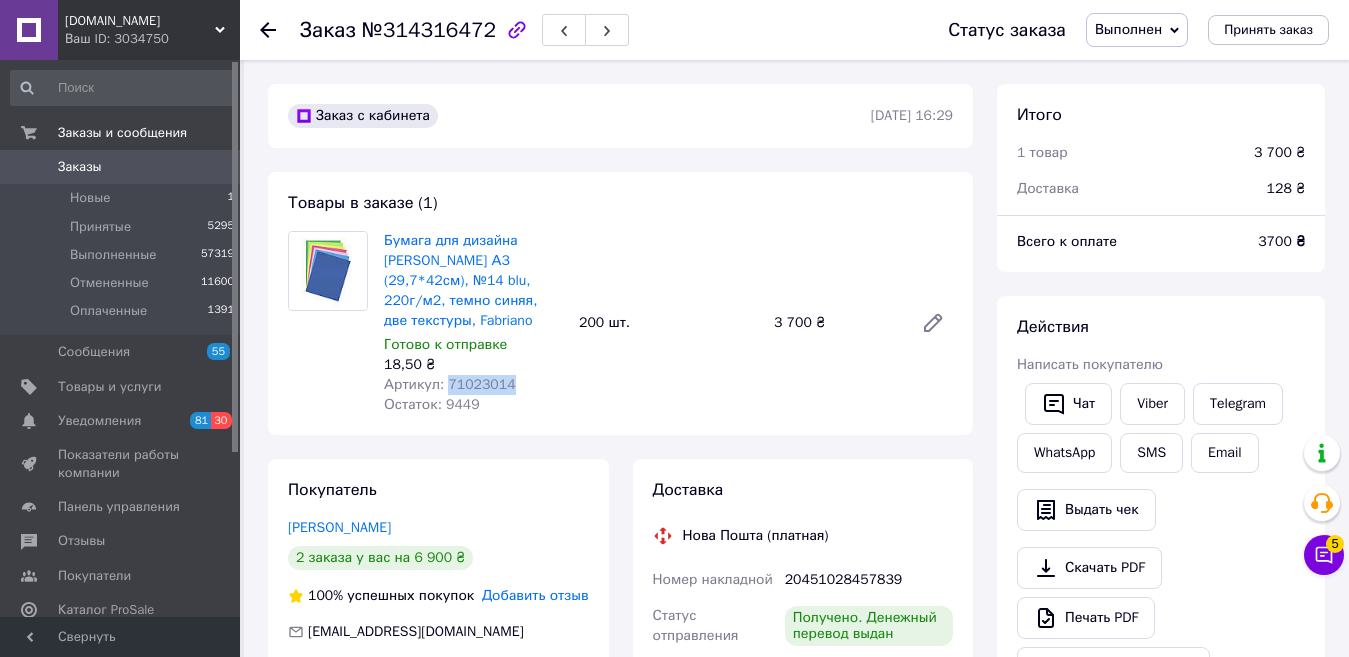 click on "Артикул: 71023014" at bounding box center [450, 384] 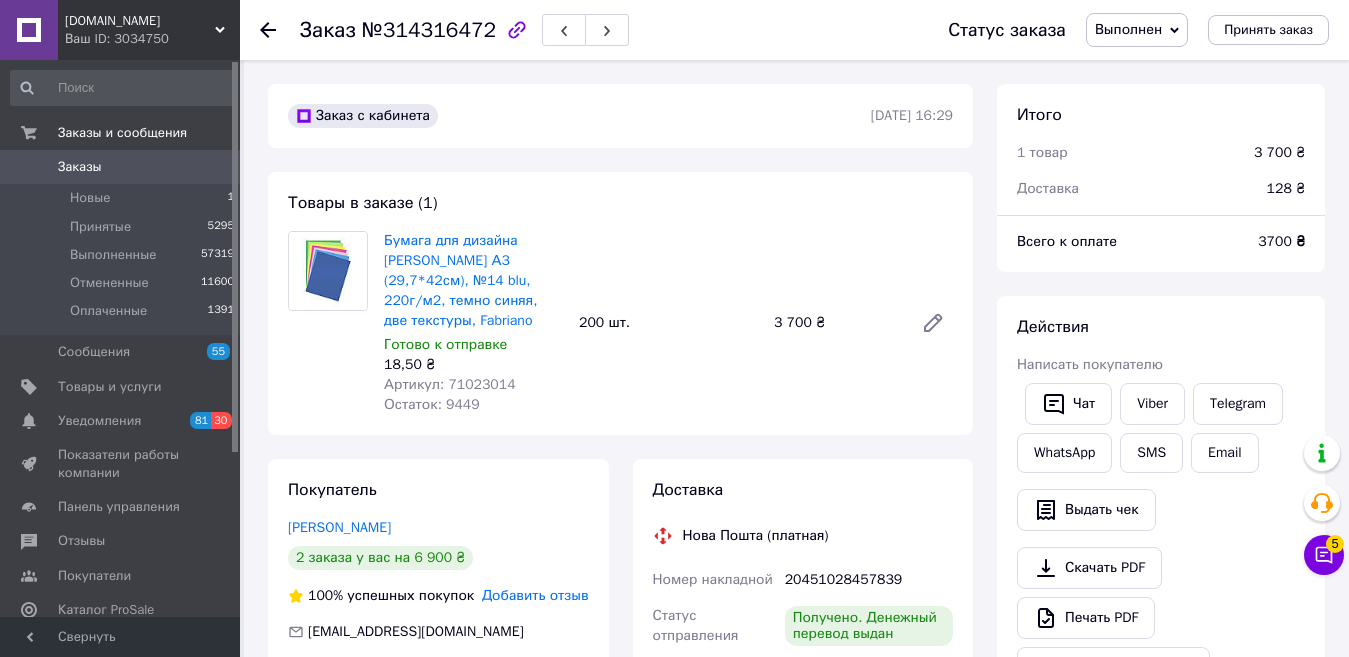 click on "Товары в заказе (1) Бумага для дизайна Elle Erre А3  (29,7*42см), №14 blu, 220г/м2, темно синяя, две текстуры, Fabriano Готово к отправке 18,50 ₴ Артикул: 71023014 Остаток: 9449 200 шт. 3 700 ₴" at bounding box center [620, 303] 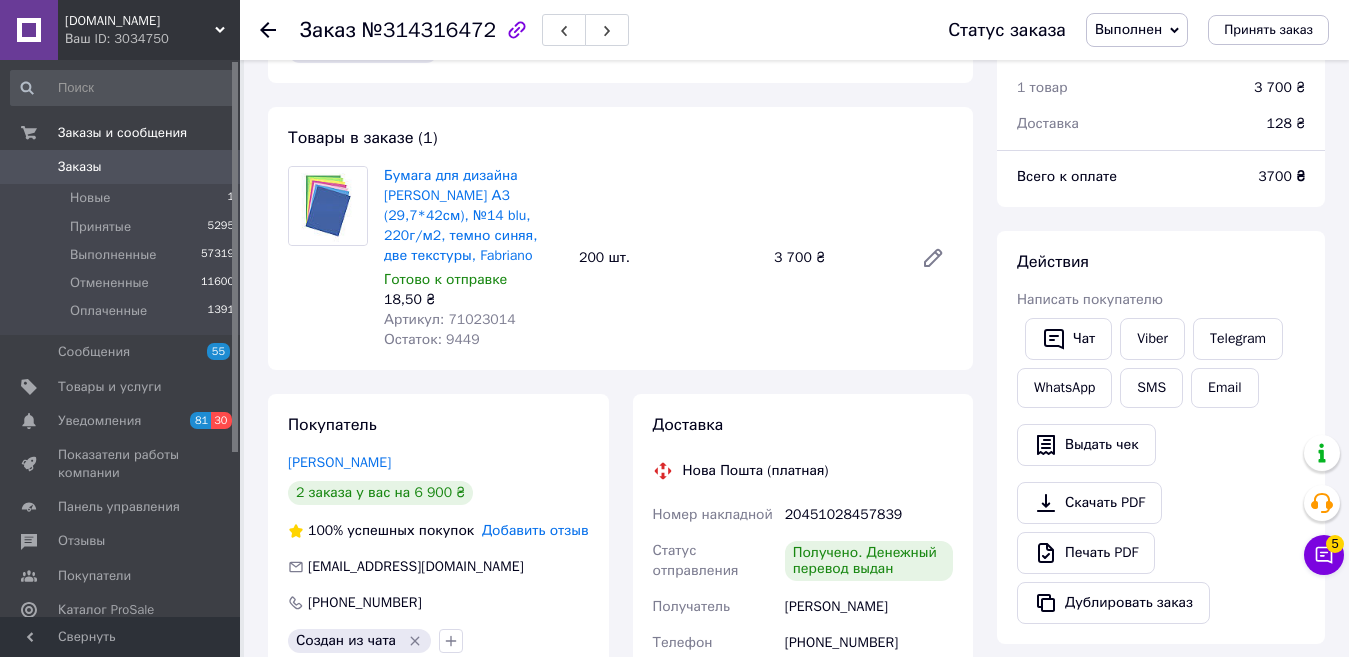 scroll, scrollTop: 100, scrollLeft: 0, axis: vertical 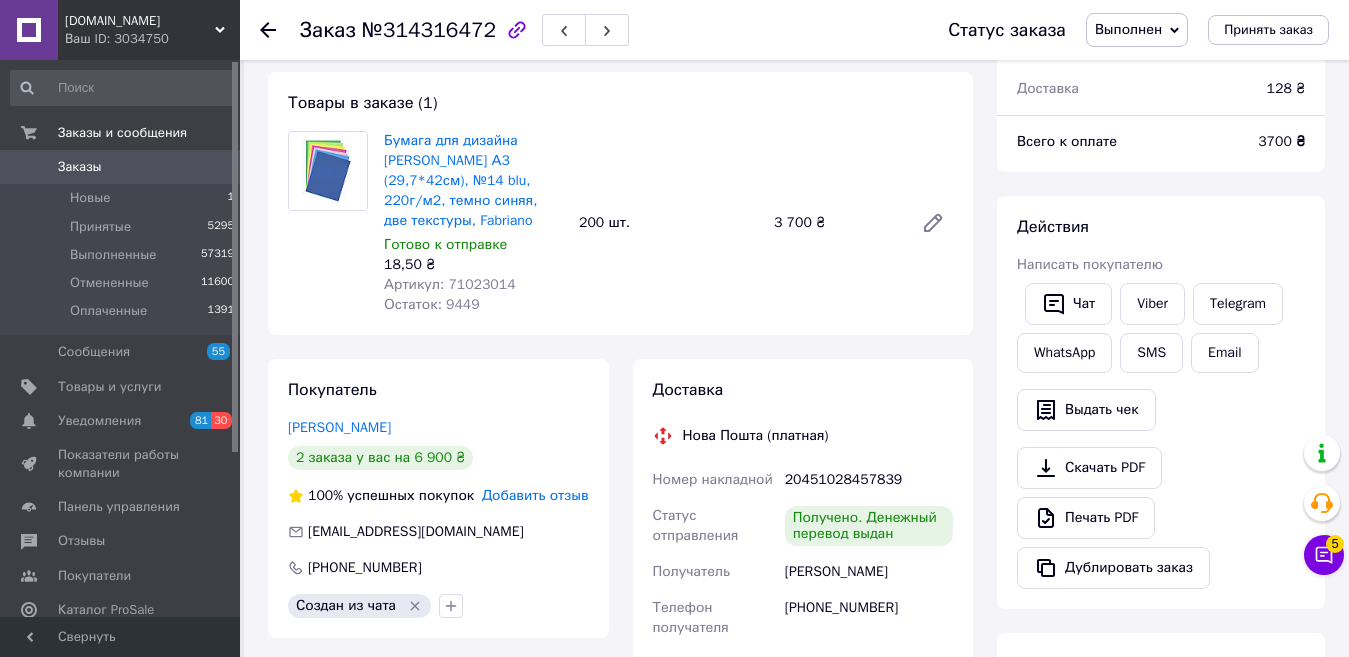 click on "Бумага для дизайна [PERSON_NAME] А3  (29,7*42см), №14 blu, 220г/м2, темно синяя, две текстуры, Fabriano Готово к отправке 18,50 ₴ Артикул: 71023014 Остаток: 9449 200 шт. 3 700 ₴" at bounding box center (668, 223) 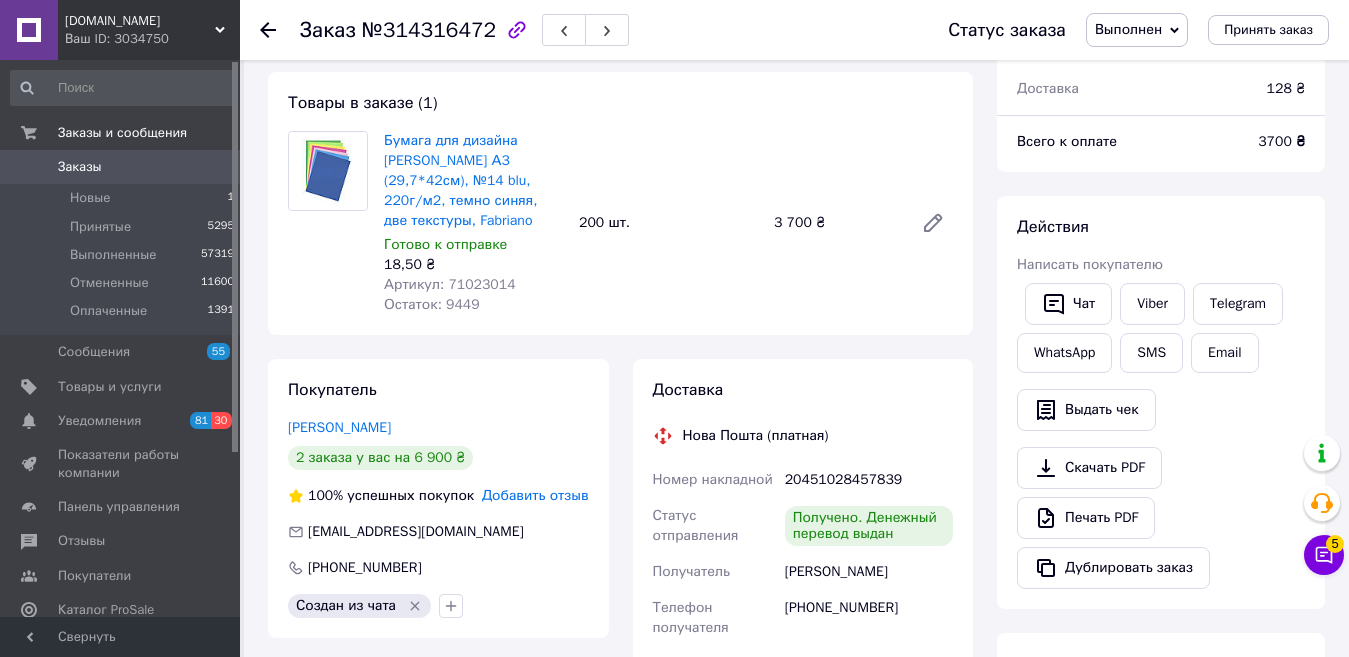 click on "Бумага для дизайна [PERSON_NAME] А3  (29,7*42см), №14 blu, 220г/м2, темно синяя, две текстуры, Fabriano Готово к отправке 18,50 ₴ Артикул: 71023014 Остаток: 9449 200 шт. 3 700 ₴" at bounding box center [668, 223] 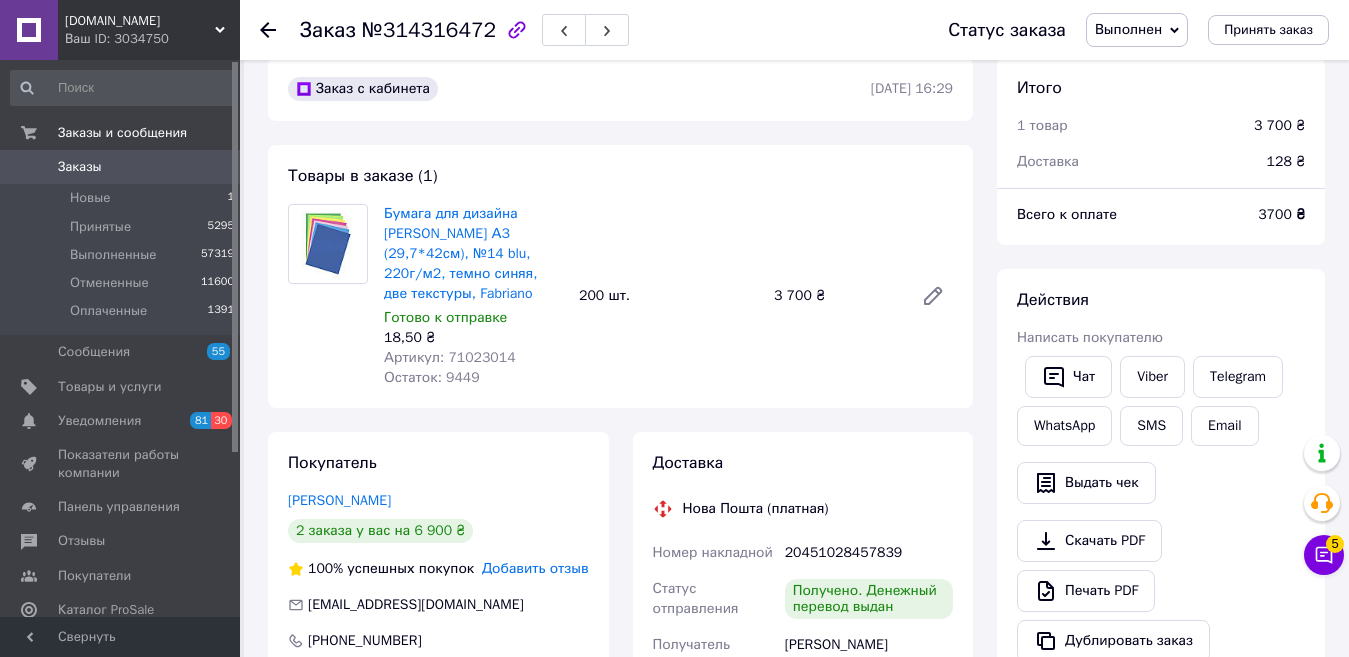 scroll, scrollTop: 0, scrollLeft: 0, axis: both 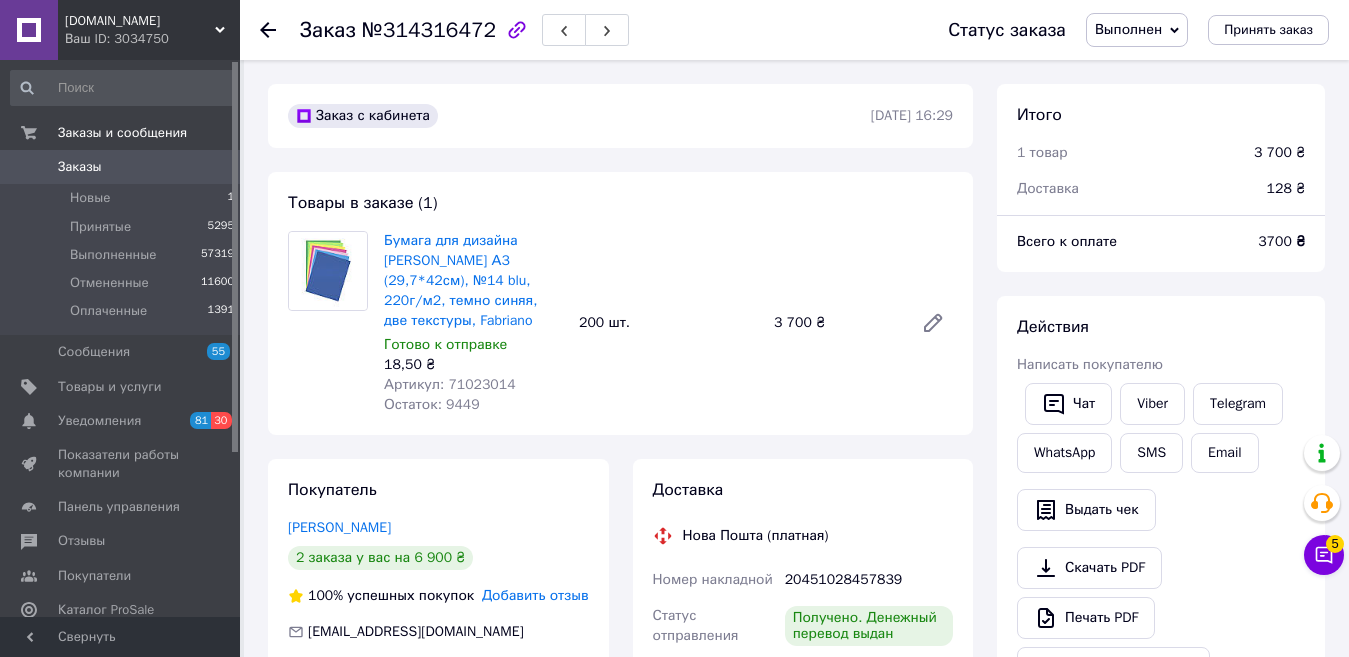click on "Бумага для дизайна [PERSON_NAME] А3  (29,7*42см), №14 blu, 220г/м2, темно синяя, две текстуры, Fabriano Готово к отправке 18,50 ₴ Артикул: 71023014 Остаток: 9449 200 шт. 3 700 ₴" at bounding box center (668, 323) 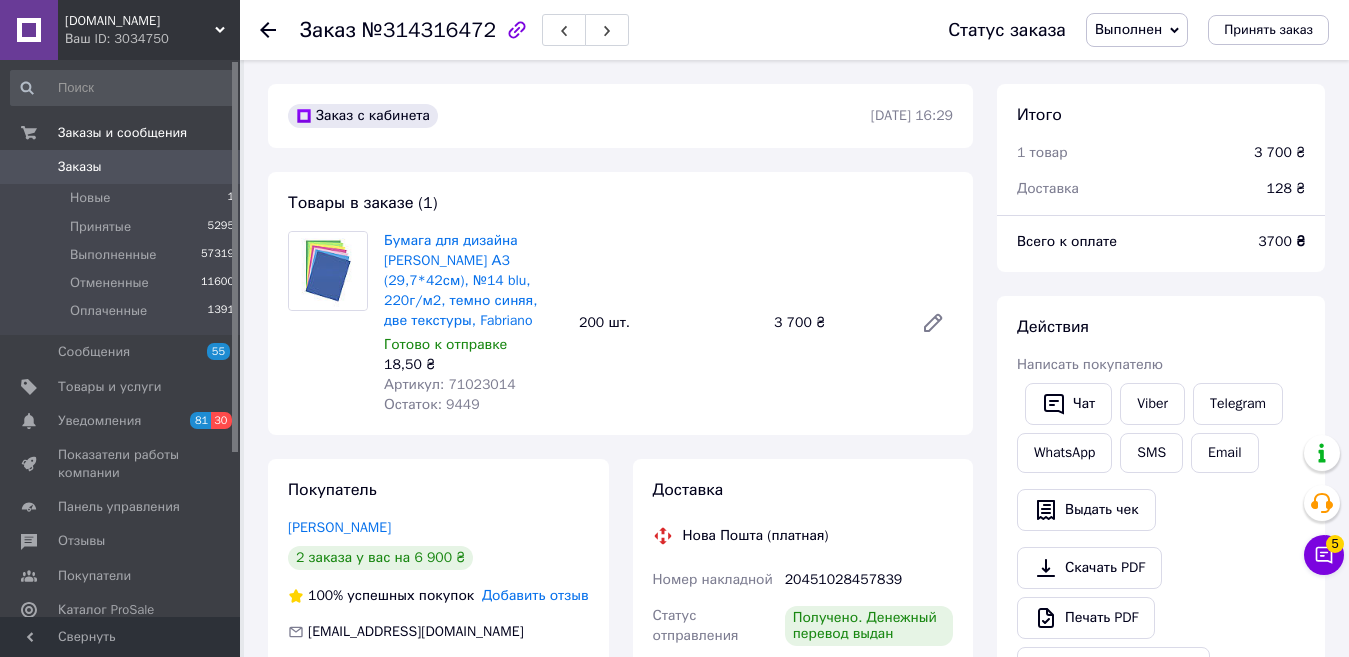 click on "Бумага для дизайна [PERSON_NAME] А3  (29,7*42см), №14 blu, 220г/м2, темно синяя, две текстуры, Fabriano Готово к отправке 18,50 ₴ Артикул: 71023014 Остаток: 9449 200 шт. 3 700 ₴" at bounding box center (668, 323) 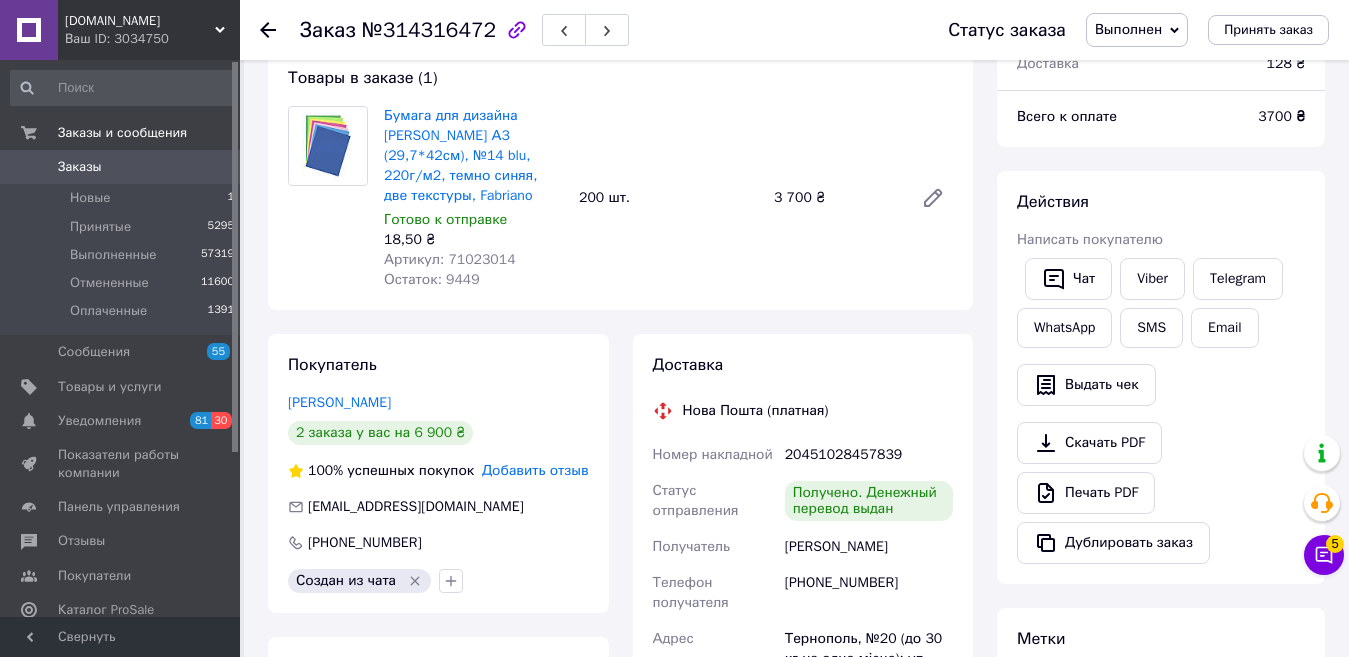 scroll, scrollTop: 300, scrollLeft: 0, axis: vertical 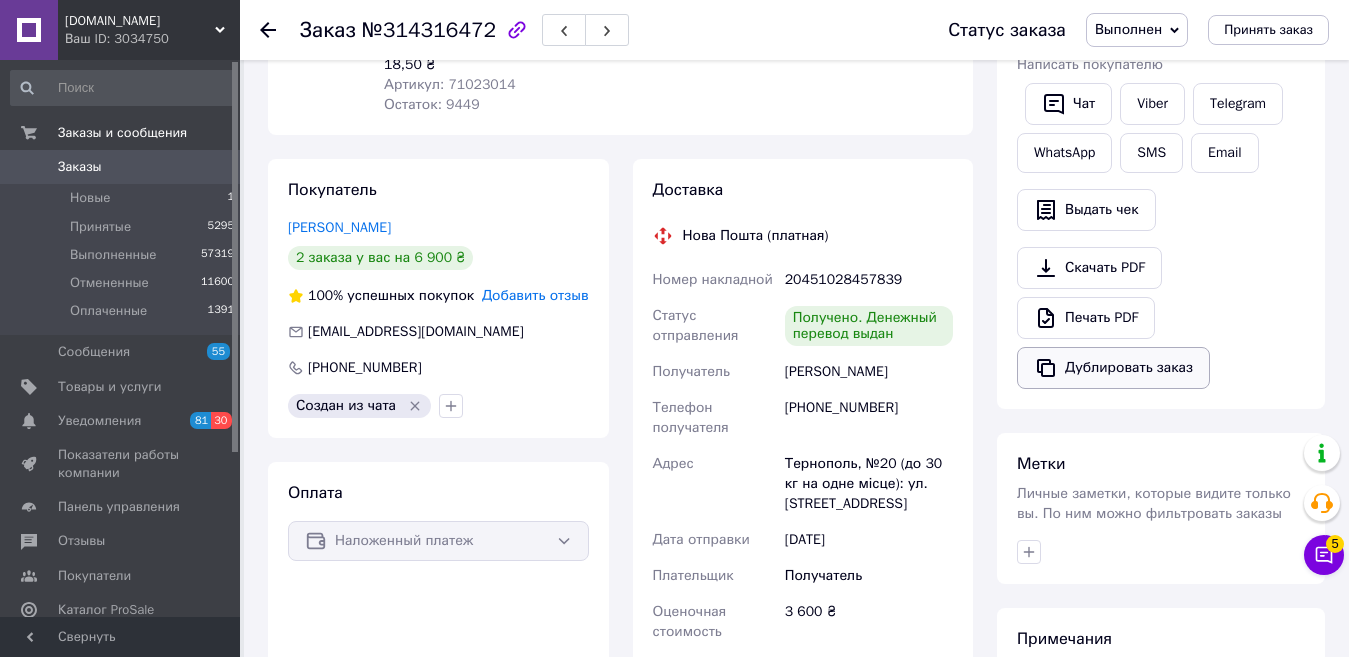 click on "Дублировать заказ" at bounding box center (1113, 368) 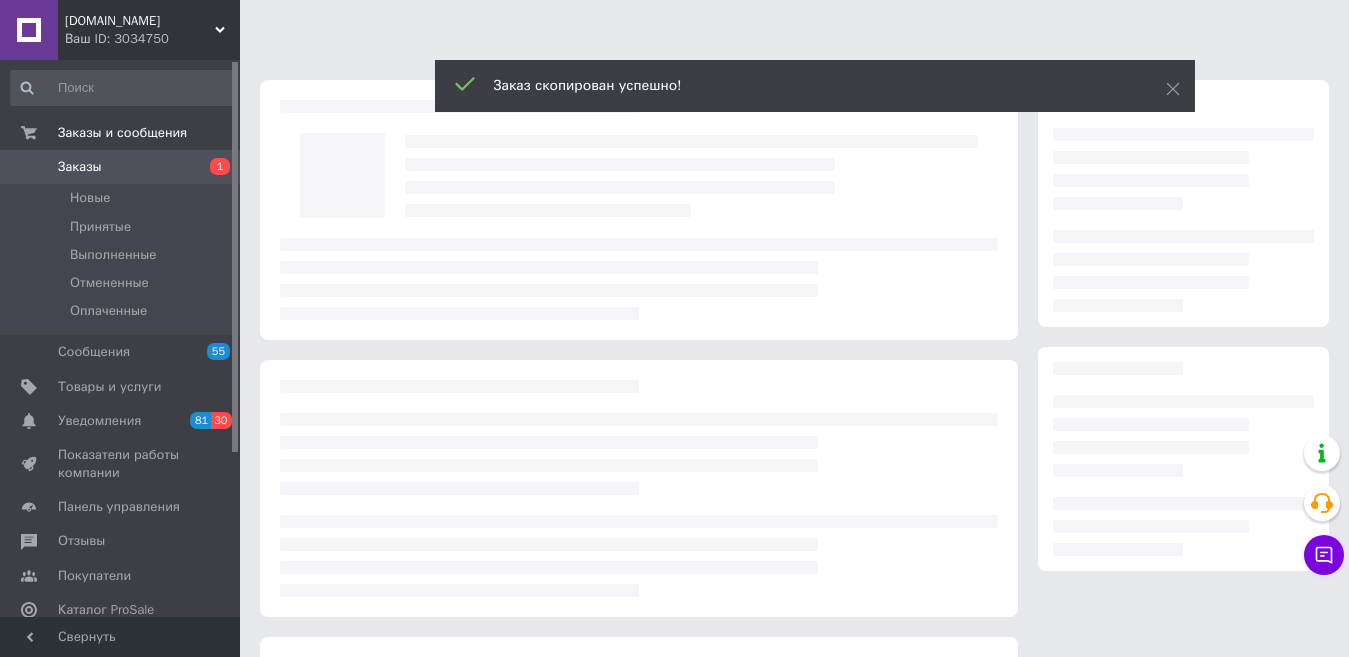 scroll, scrollTop: 0, scrollLeft: 0, axis: both 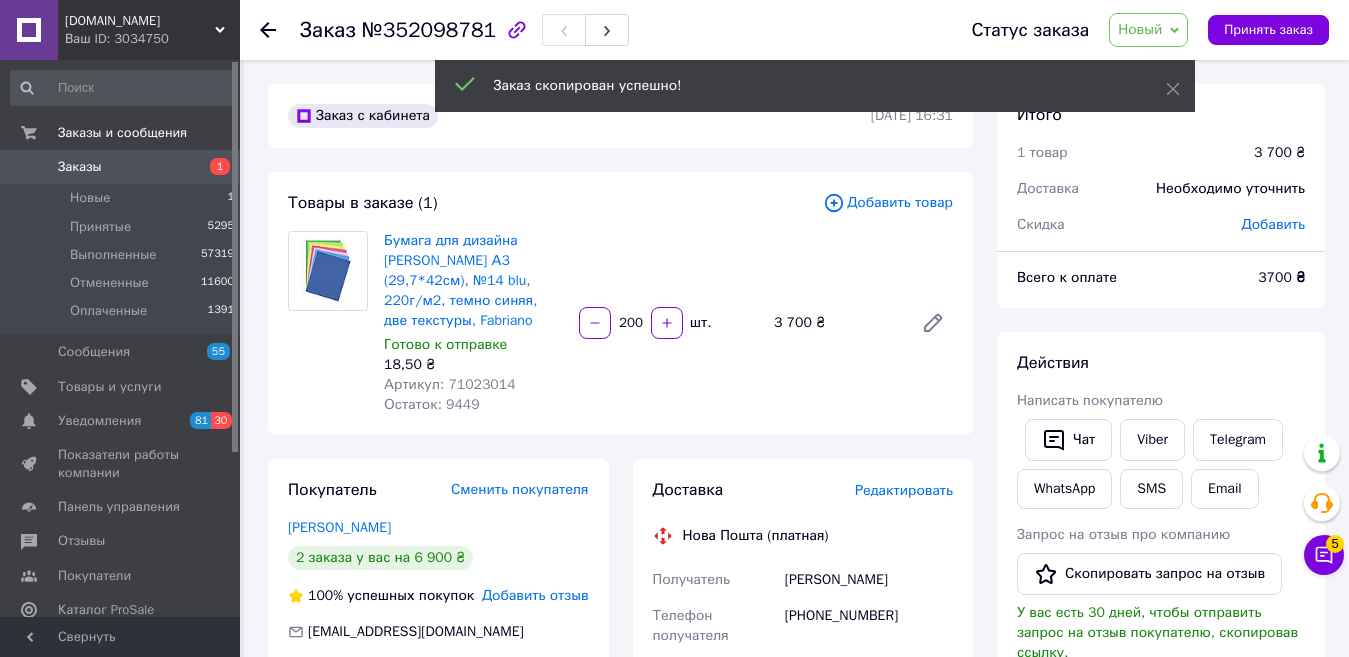 click on "Товары в заказе (1)" at bounding box center (555, 203) 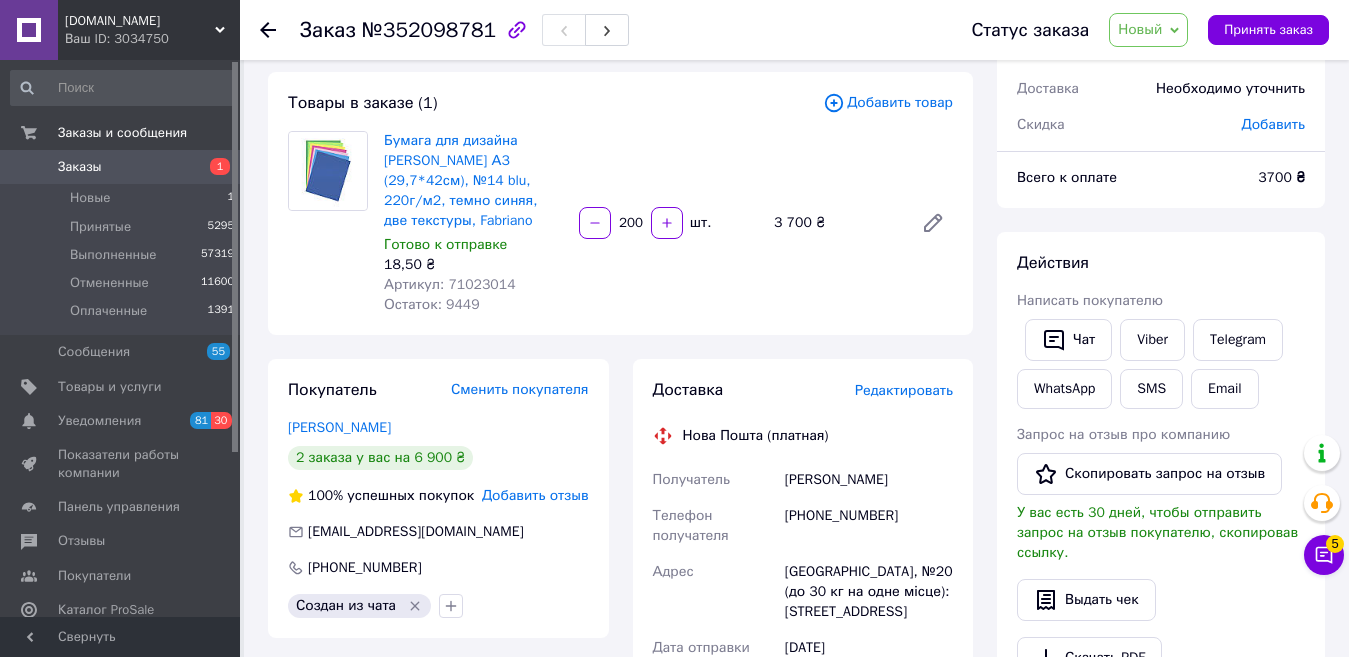 scroll, scrollTop: 0, scrollLeft: 0, axis: both 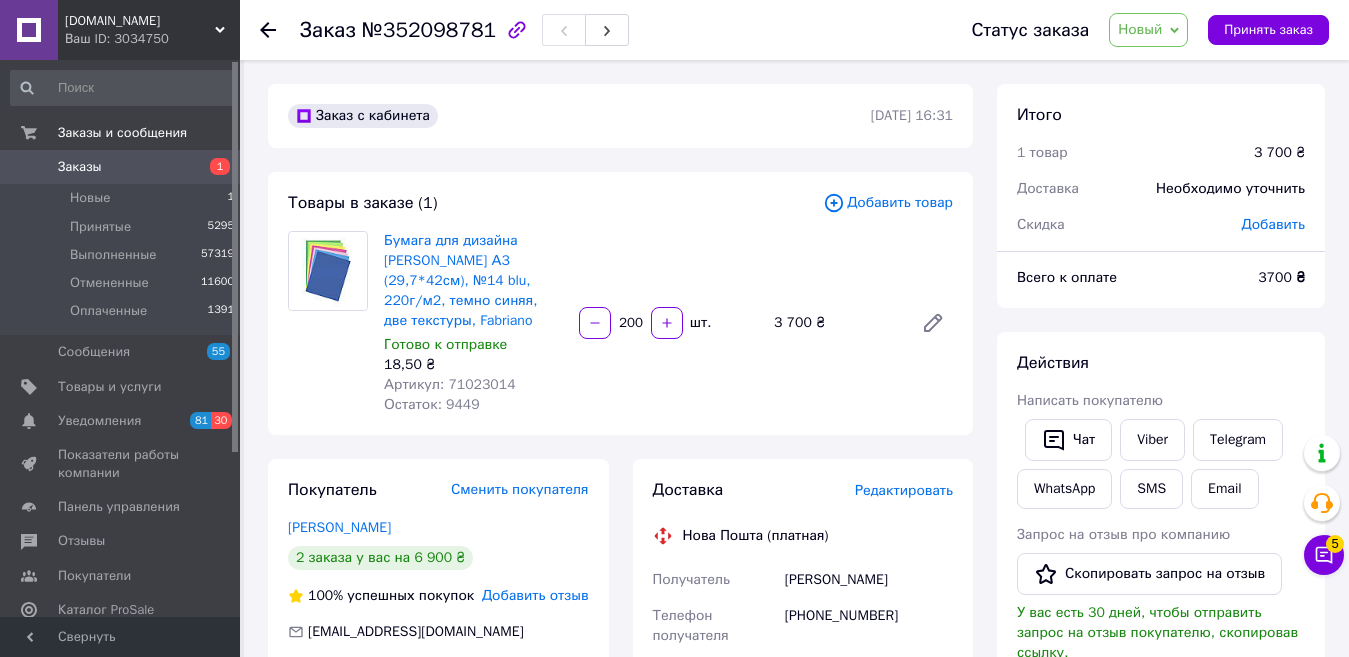 click on "Товары в заказе (1) Добавить товар Бумага для дизайна Elle Erre А3  (29,7*42см), №14 blu, 220г/м2, темно синяя, две текстуры, Fabriano Готово к отправке 18,50 ₴ Артикул: 71023014 Остаток: 9449 200   шт. 3 700 ₴" at bounding box center (620, 303) 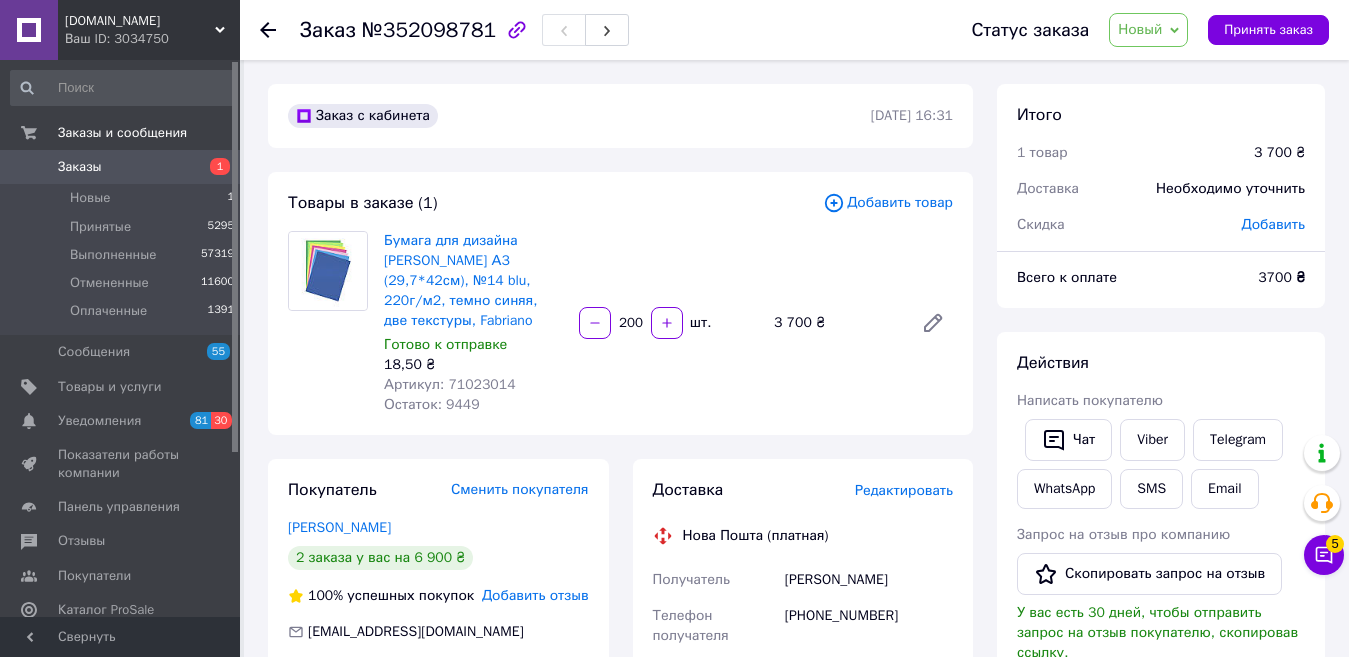 click on "Заказ с кабинета 10.07.2025 | 16:31" at bounding box center (620, 116) 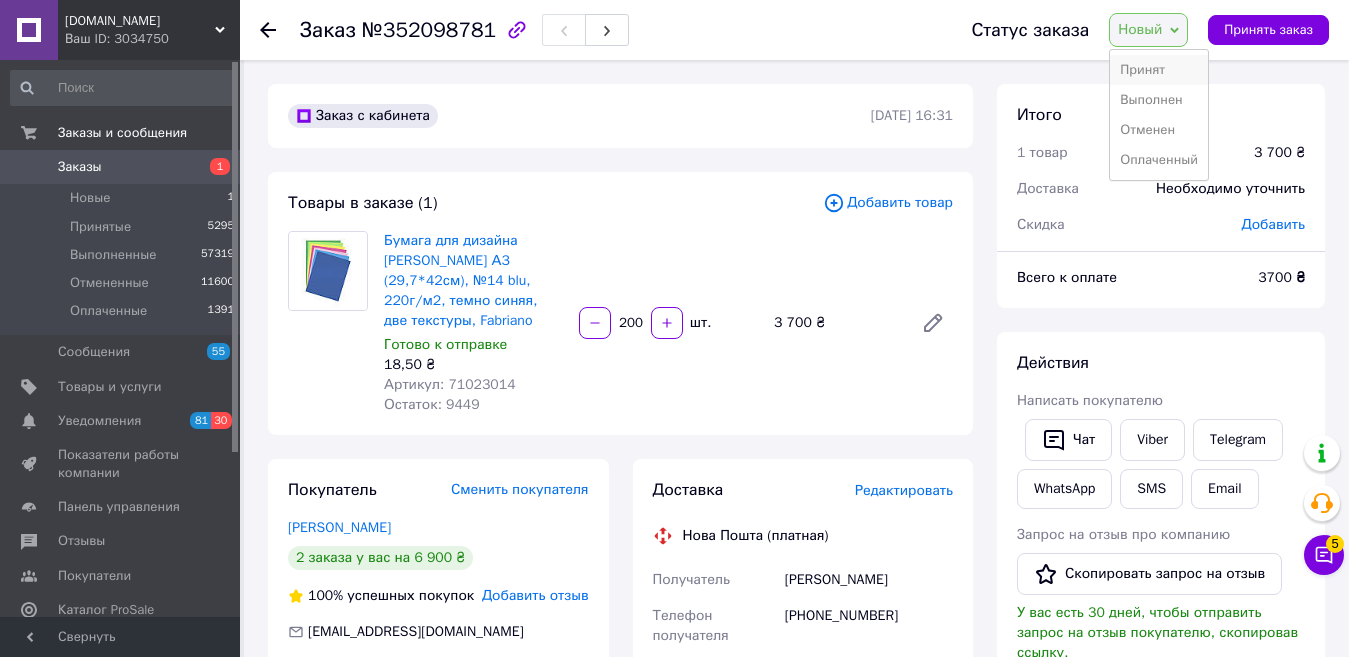 click on "Принят" at bounding box center (1159, 70) 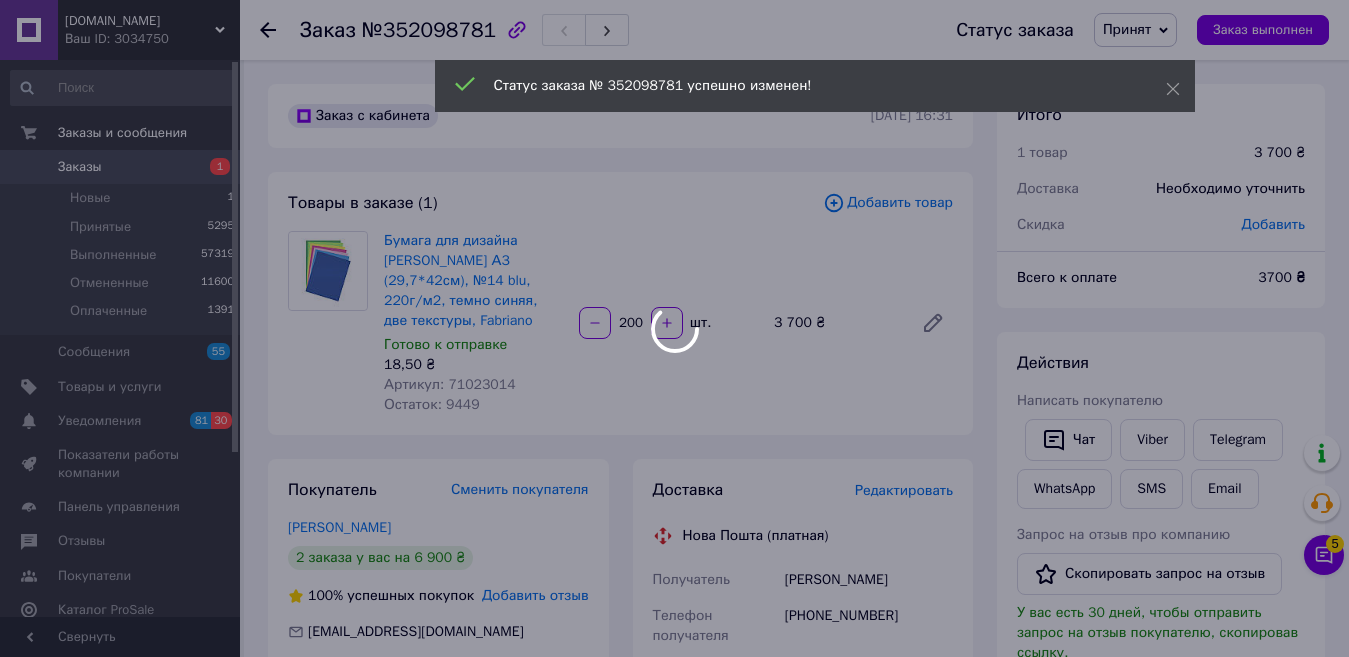 click at bounding box center (674, 328) 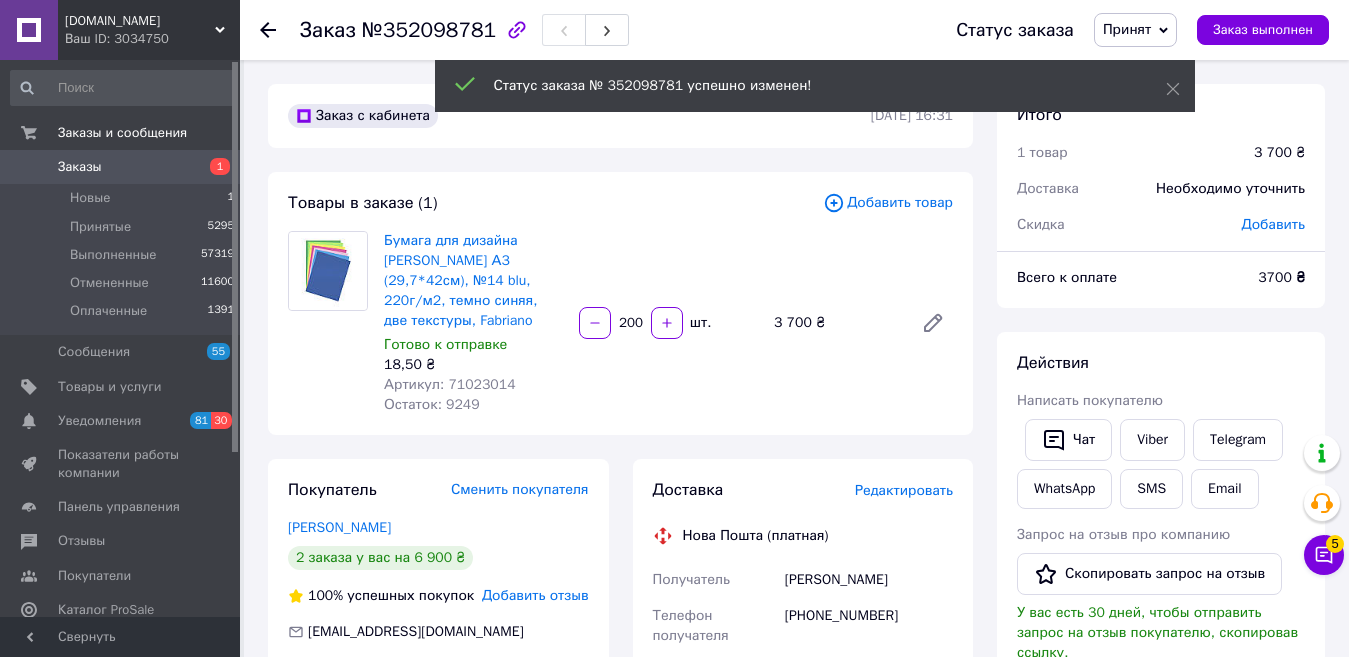 click on "Товары в заказе (1) Добавить товар Бумага для дизайна Elle Erre А3  (29,7*42см), №14 blu, 220г/м2, темно синяя, две текстуры, Fabriano Готово к отправке 18,50 ₴ Артикул: 71023014 Остаток: 9249 200   шт. 3 700 ₴" at bounding box center (620, 303) 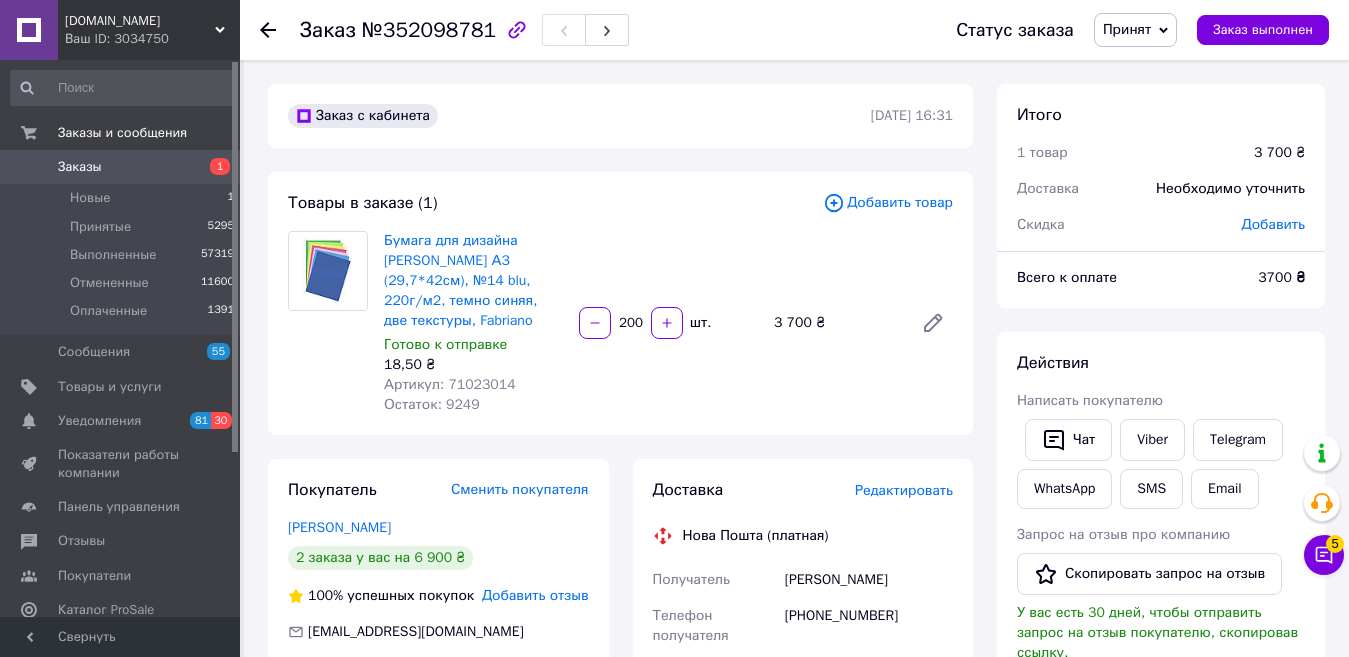 click on "Товары в заказе (1)" at bounding box center [555, 203] 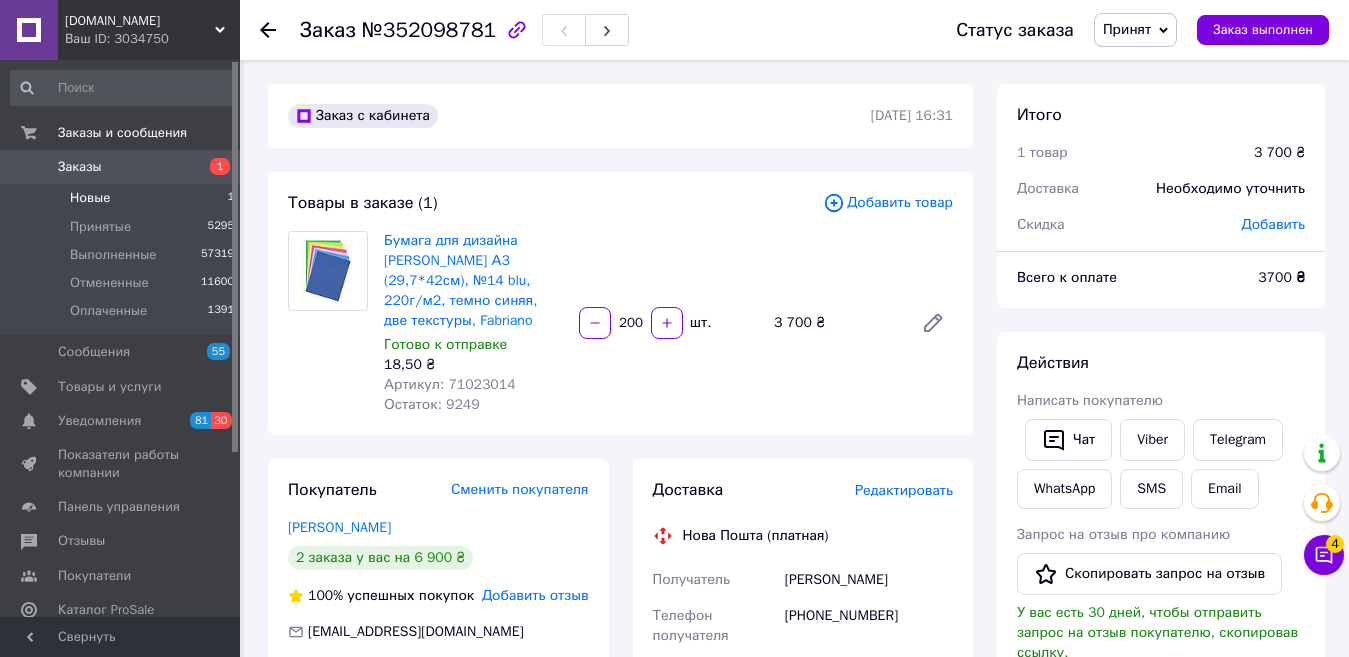 click on "Новые" at bounding box center [90, 198] 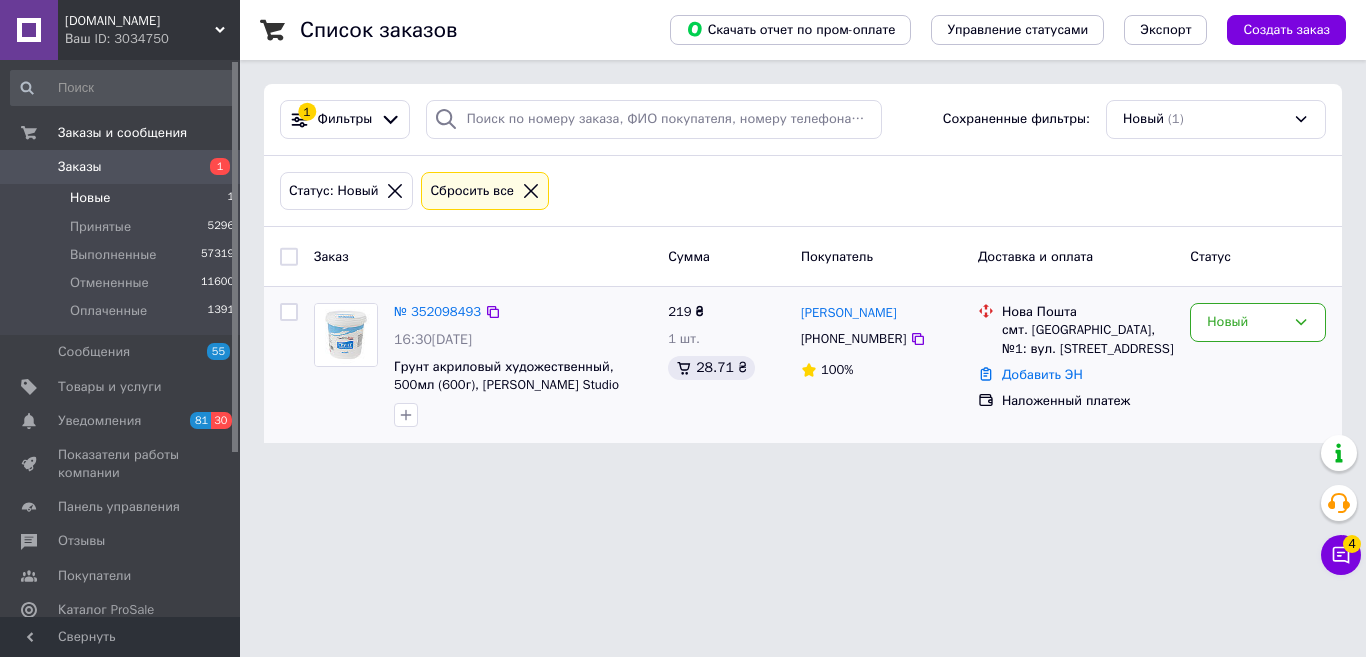 click on "Новый" at bounding box center [1258, 365] 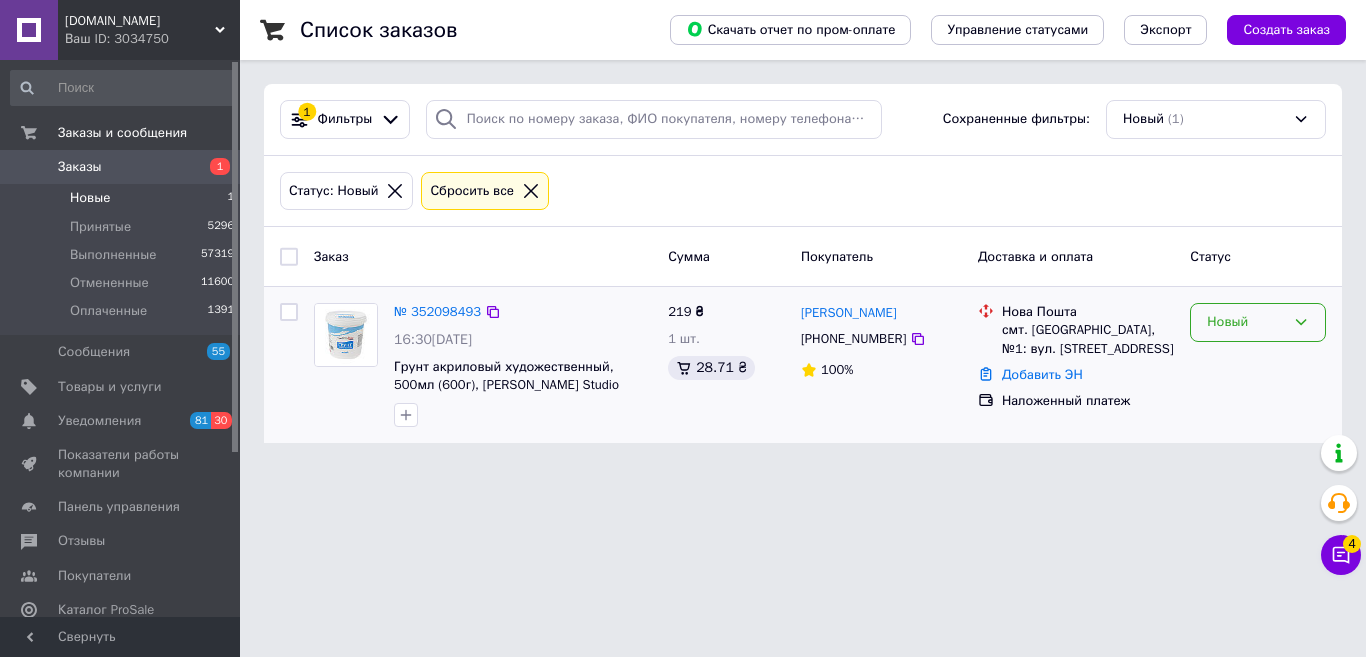click on "Новый" at bounding box center [1246, 322] 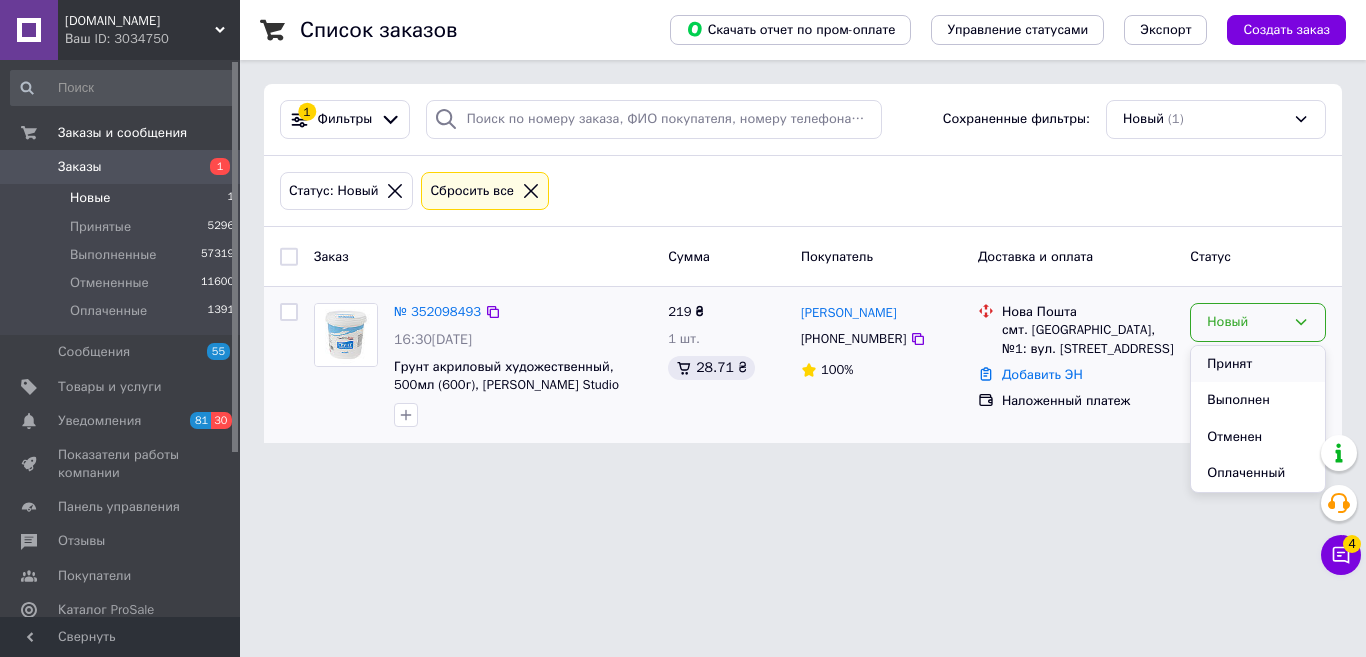 click on "Принят" at bounding box center [1258, 364] 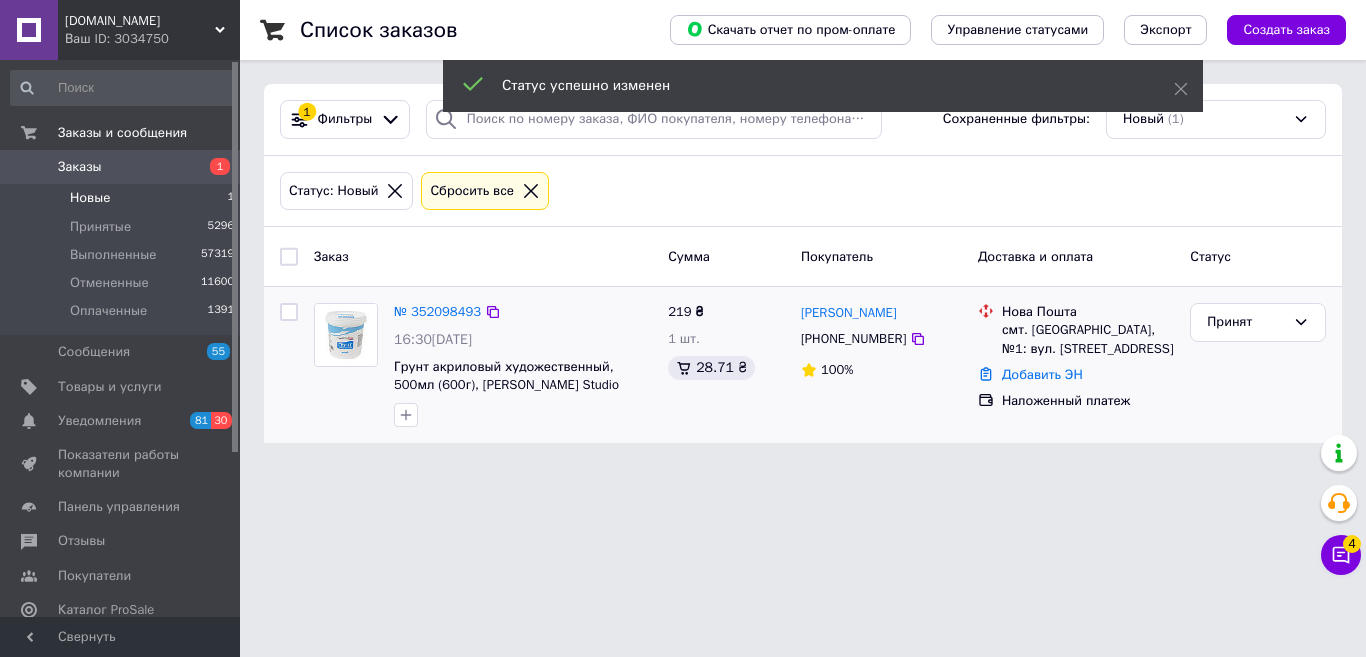 click 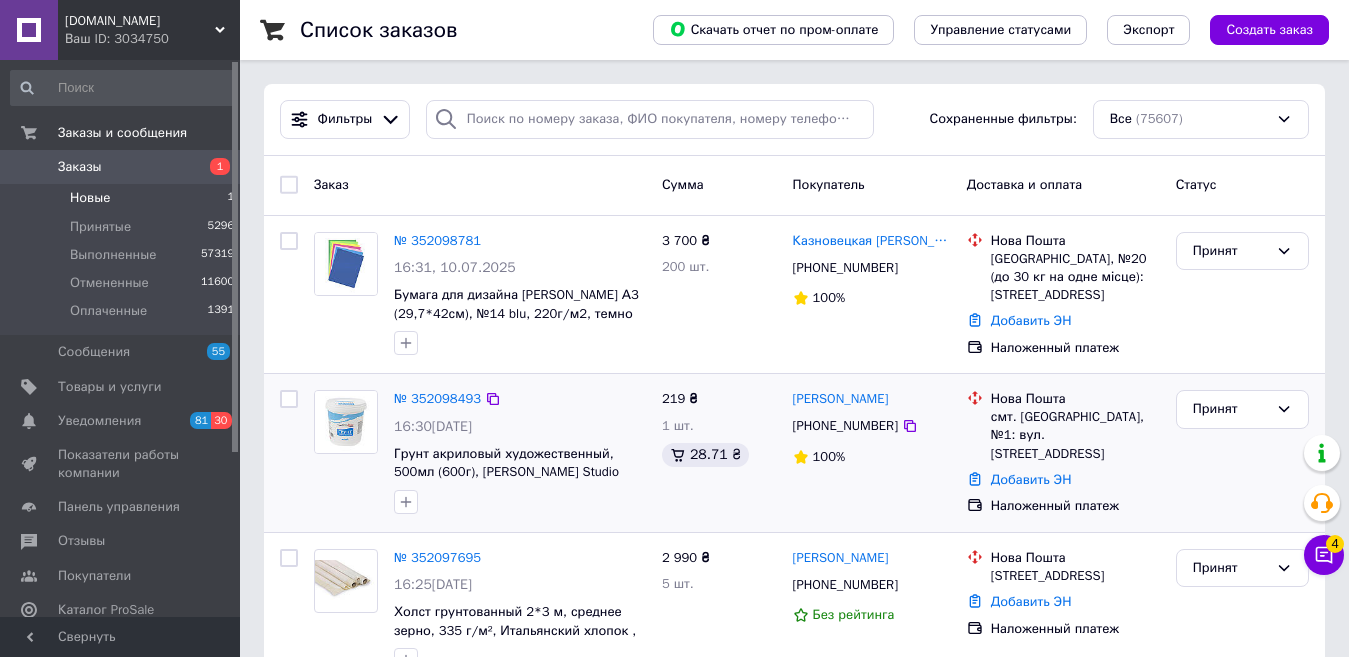 click on "Доставка и оплата" at bounding box center [1063, 185] 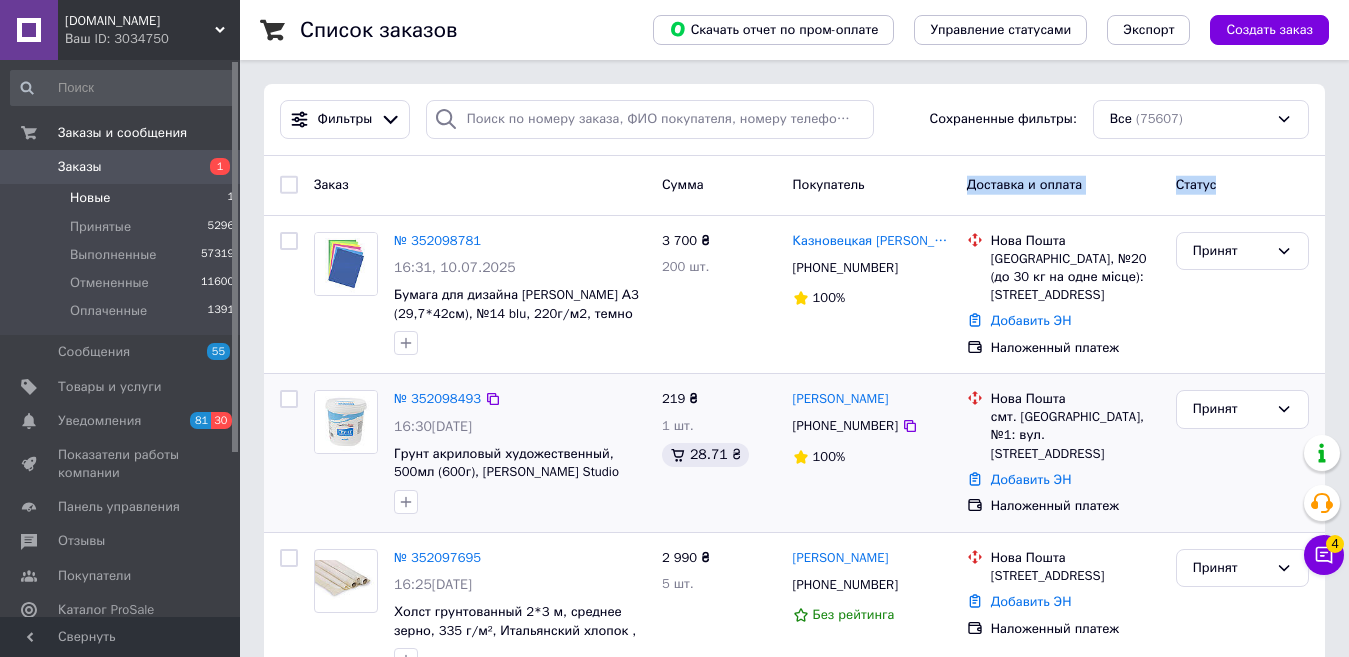 drag, startPoint x: 1256, startPoint y: 197, endPoint x: 866, endPoint y: 163, distance: 391.47925 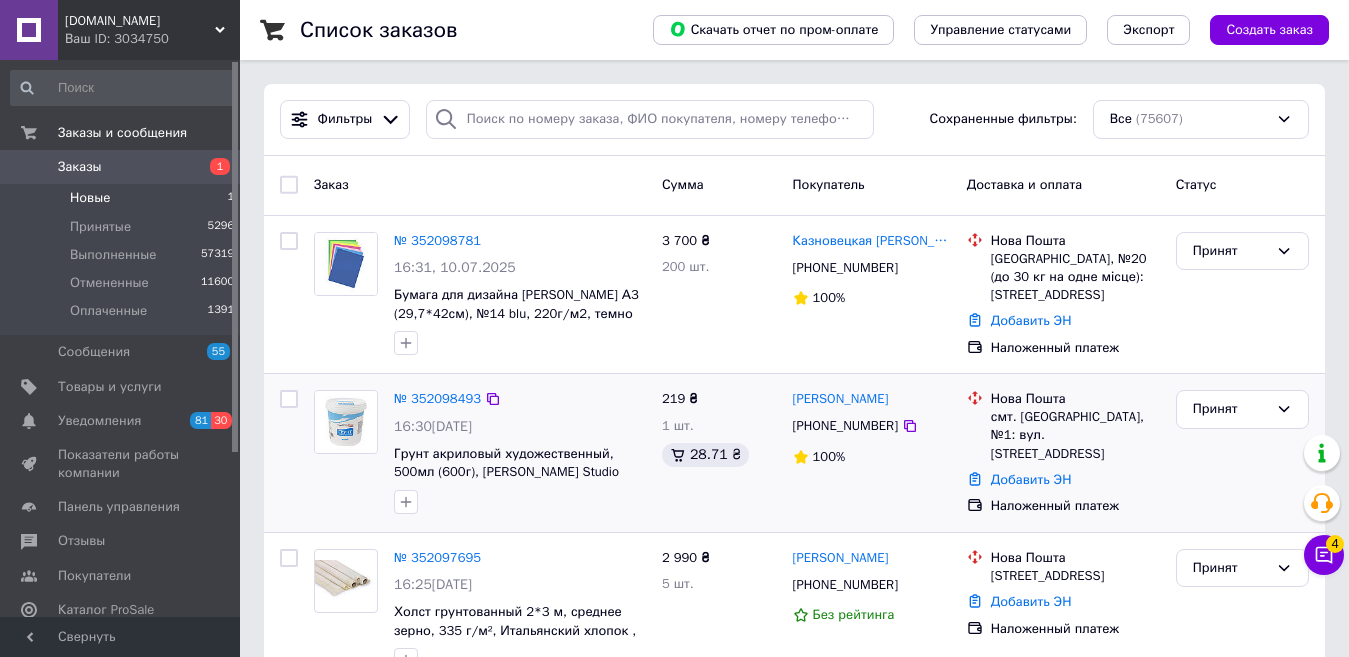 click on "Сумма" at bounding box center [719, 185] 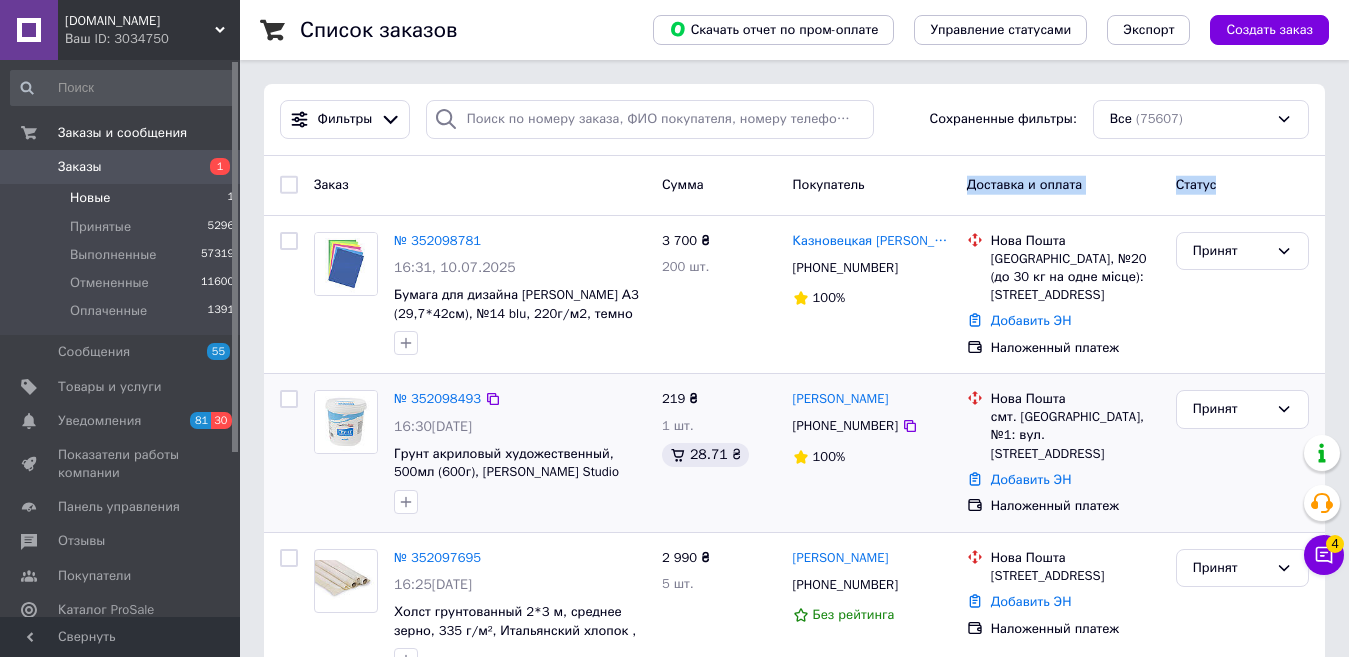 drag, startPoint x: 1252, startPoint y: 189, endPoint x: 880, endPoint y: 192, distance: 372.0121 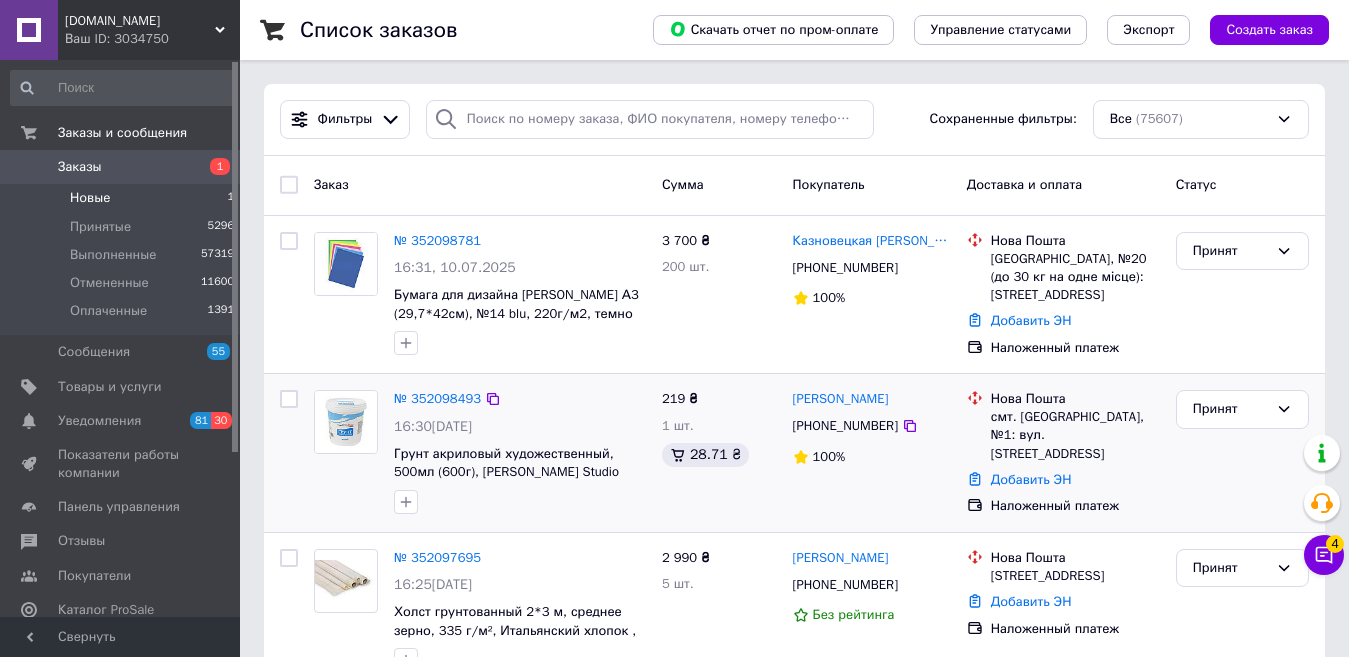 click on "Покупатель" at bounding box center [829, 184] 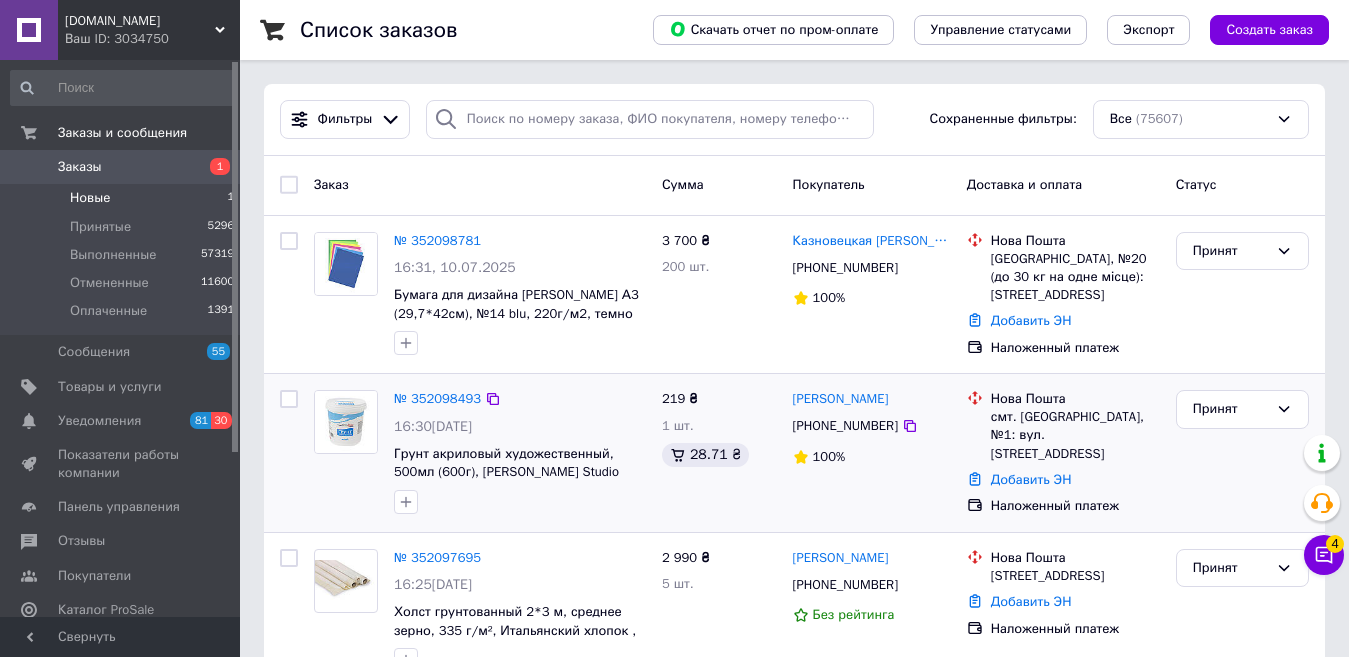 click on "Покупатель" at bounding box center (829, 184) 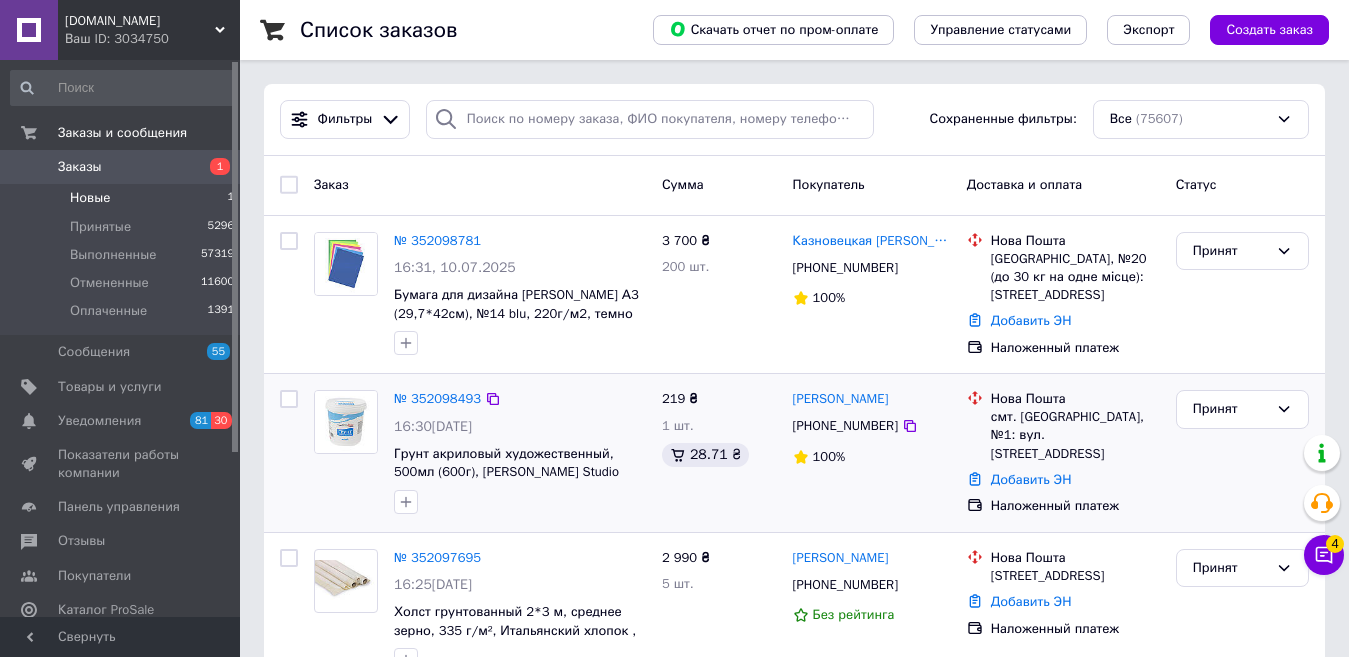 click on "Покупатель" at bounding box center (829, 184) 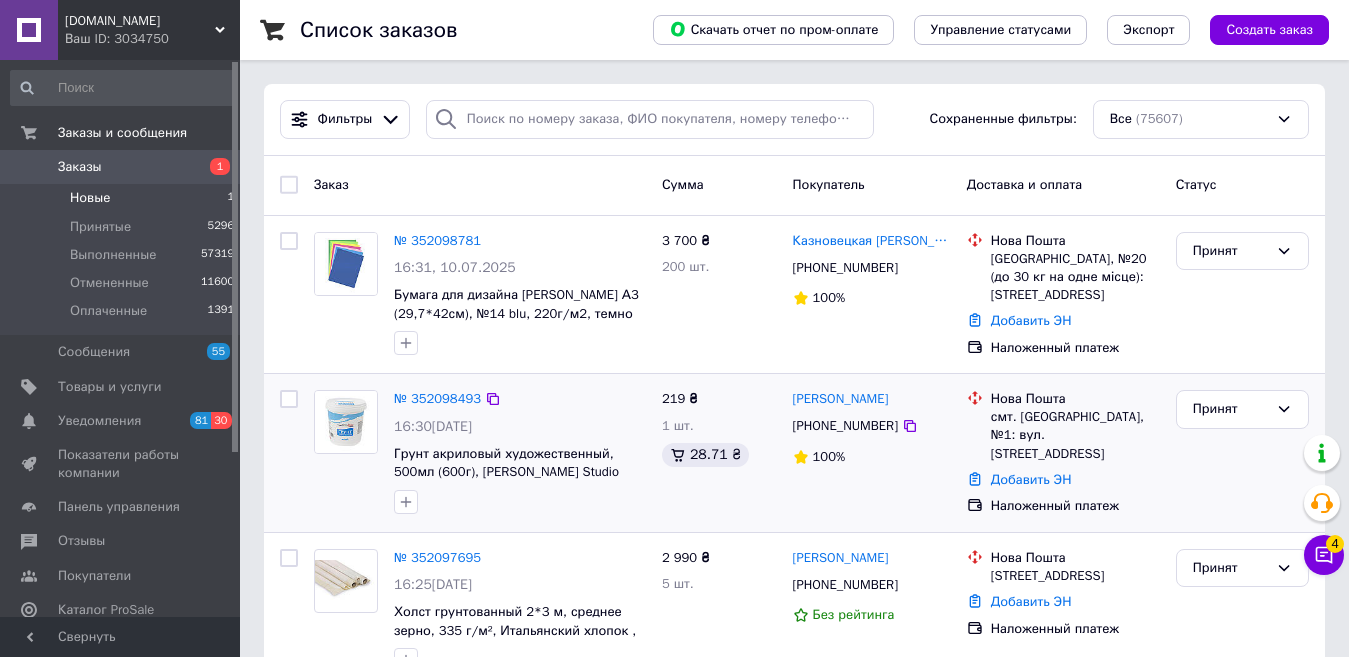 click on "Покупатель" at bounding box center [829, 184] 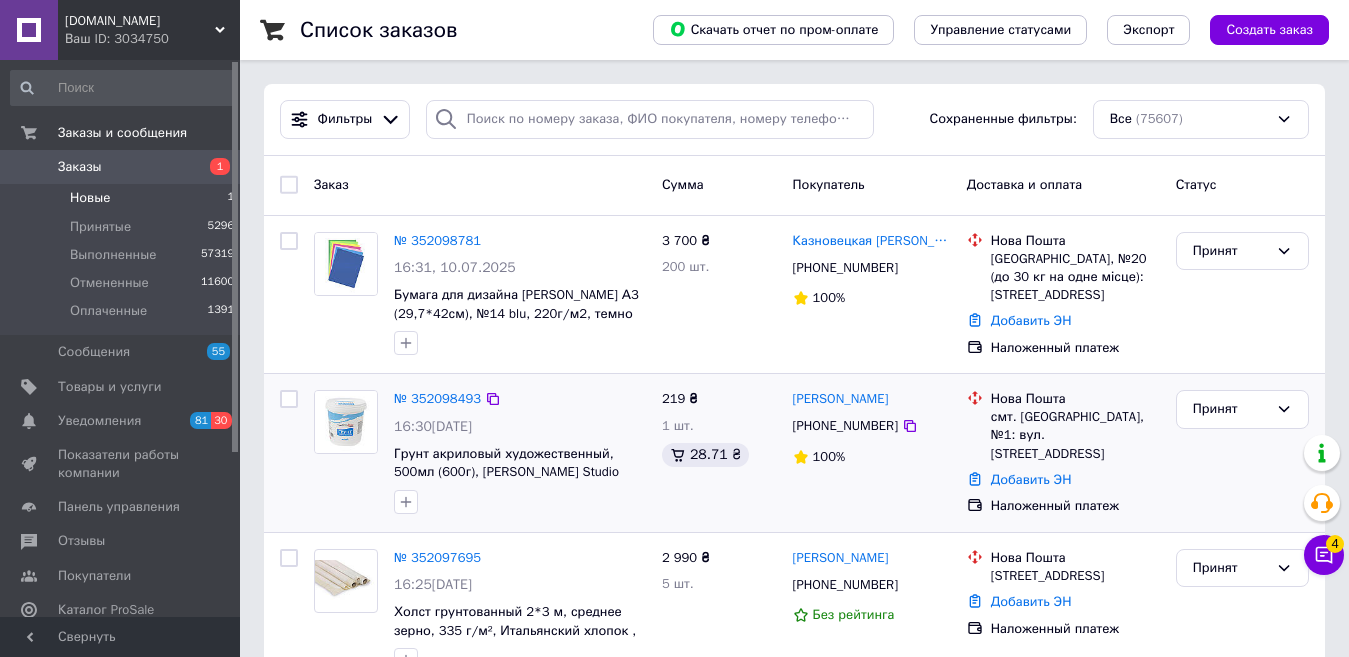 click on "Сумма" at bounding box center (719, 185) 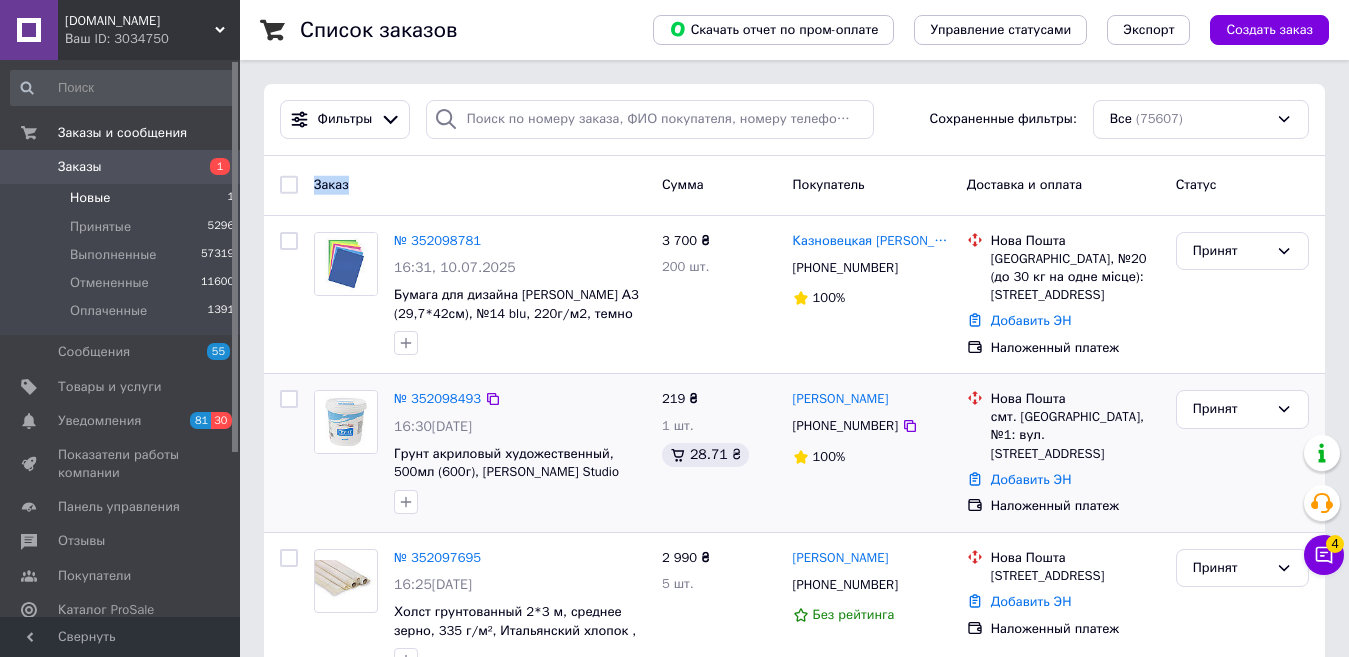 drag, startPoint x: 309, startPoint y: 181, endPoint x: 457, endPoint y: 181, distance: 148 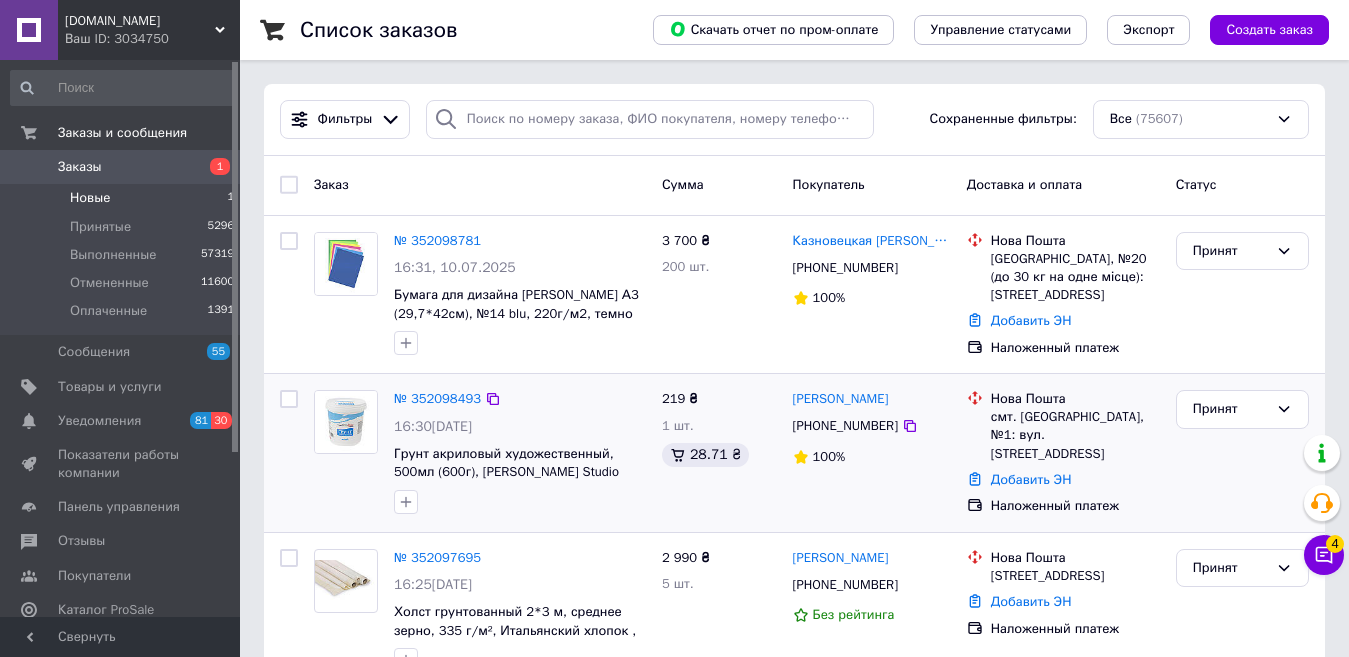 click on "Заказ" at bounding box center [480, 185] 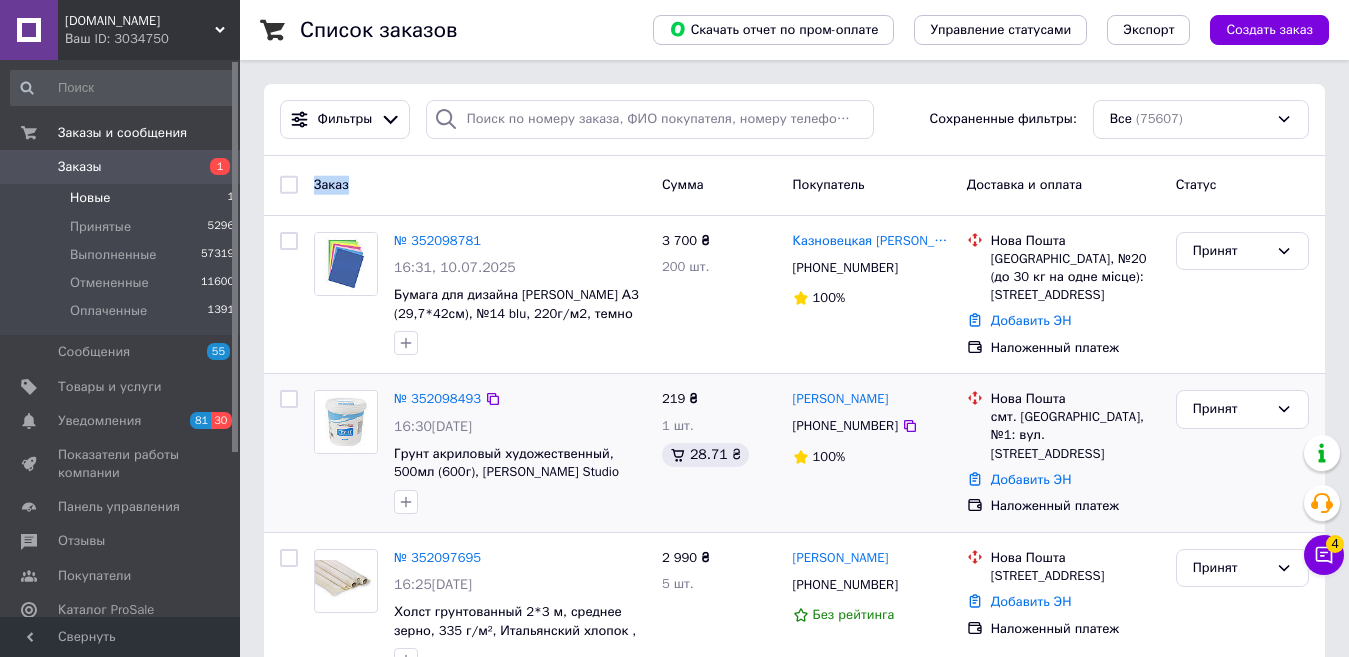 click on "Заказ" at bounding box center [480, 185] 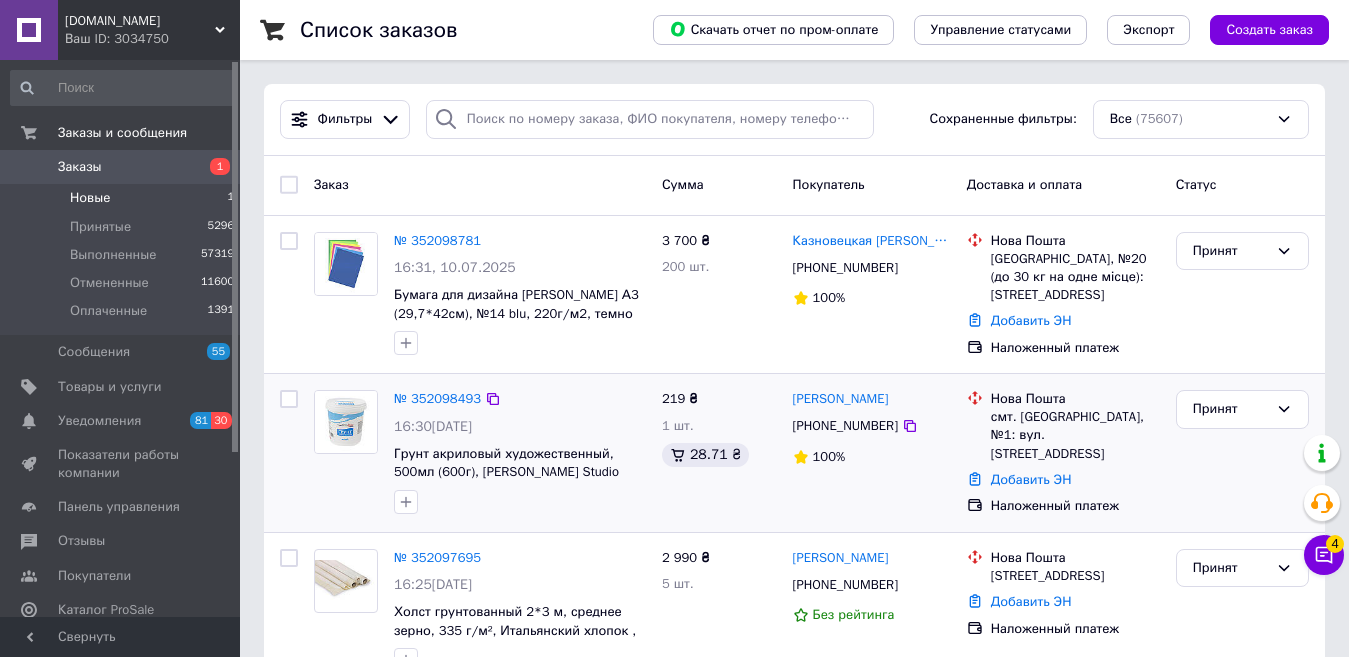 click on "Покупатель" at bounding box center (872, 185) 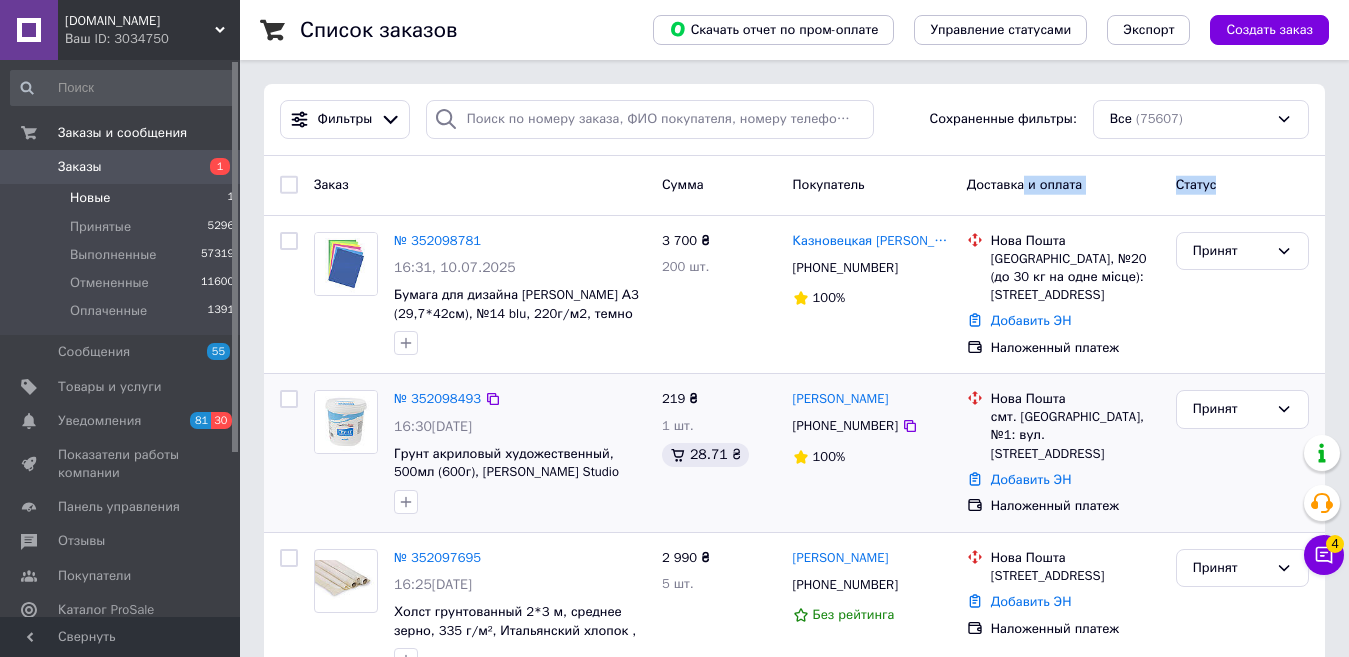 drag, startPoint x: 1250, startPoint y: 190, endPoint x: 911, endPoint y: 185, distance: 339.03687 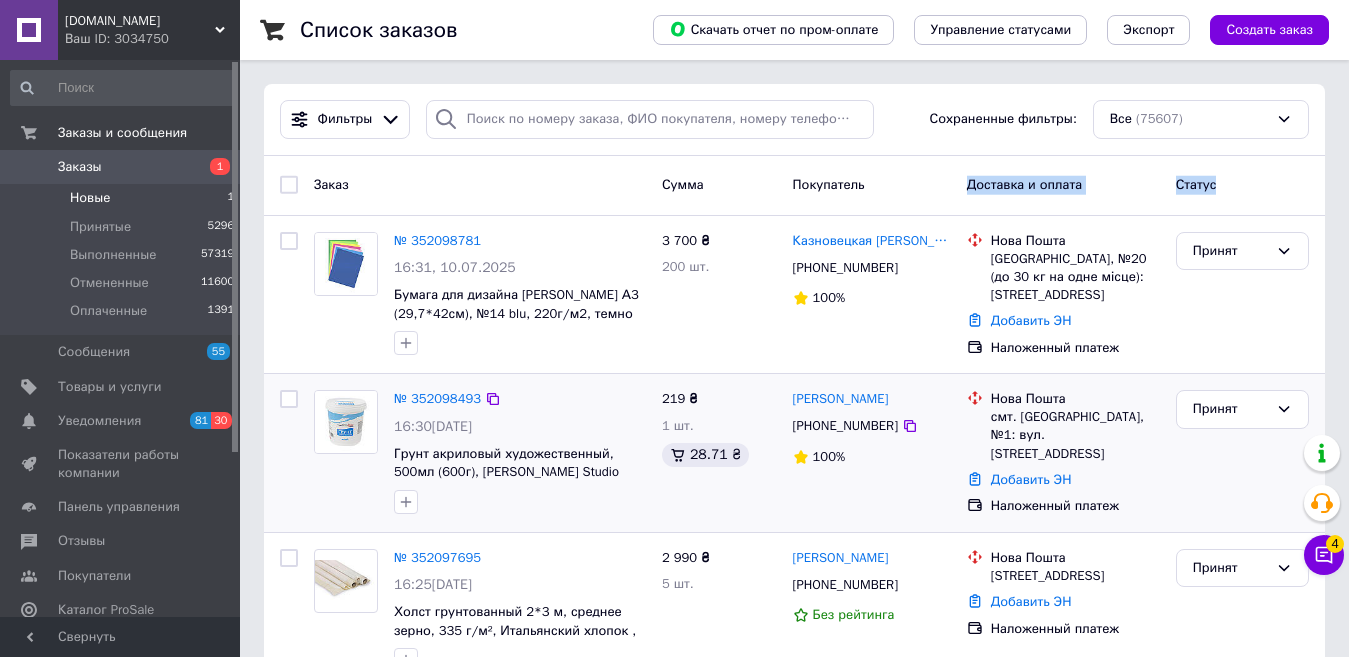 click on "Покупатель" at bounding box center [872, 185] 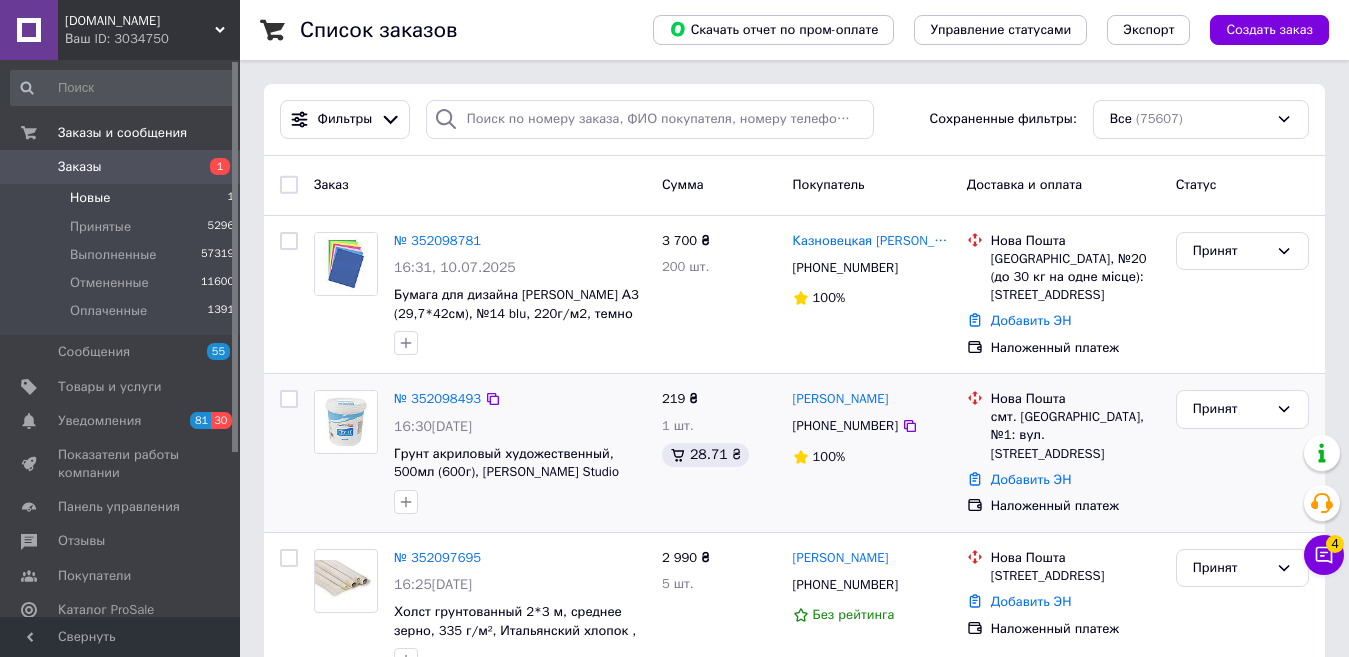 click on "Сумма" at bounding box center (683, 184) 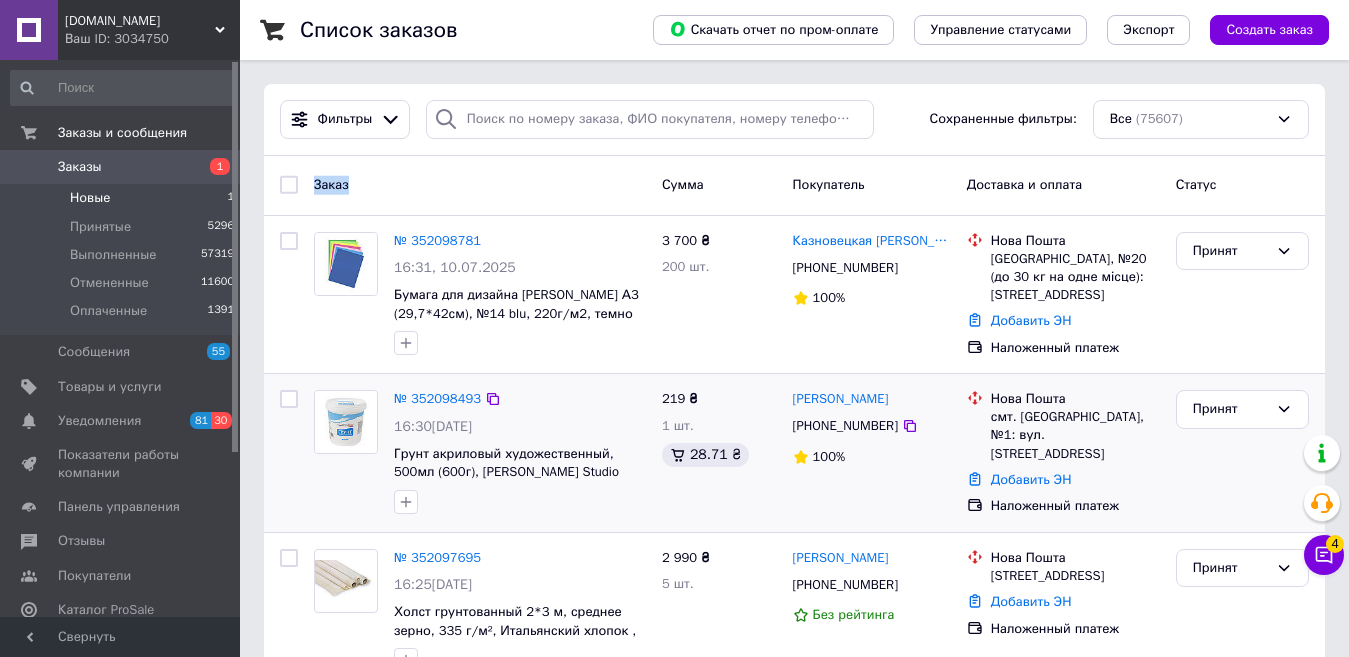 drag, startPoint x: 307, startPoint y: 189, endPoint x: 505, endPoint y: 178, distance: 198.30531 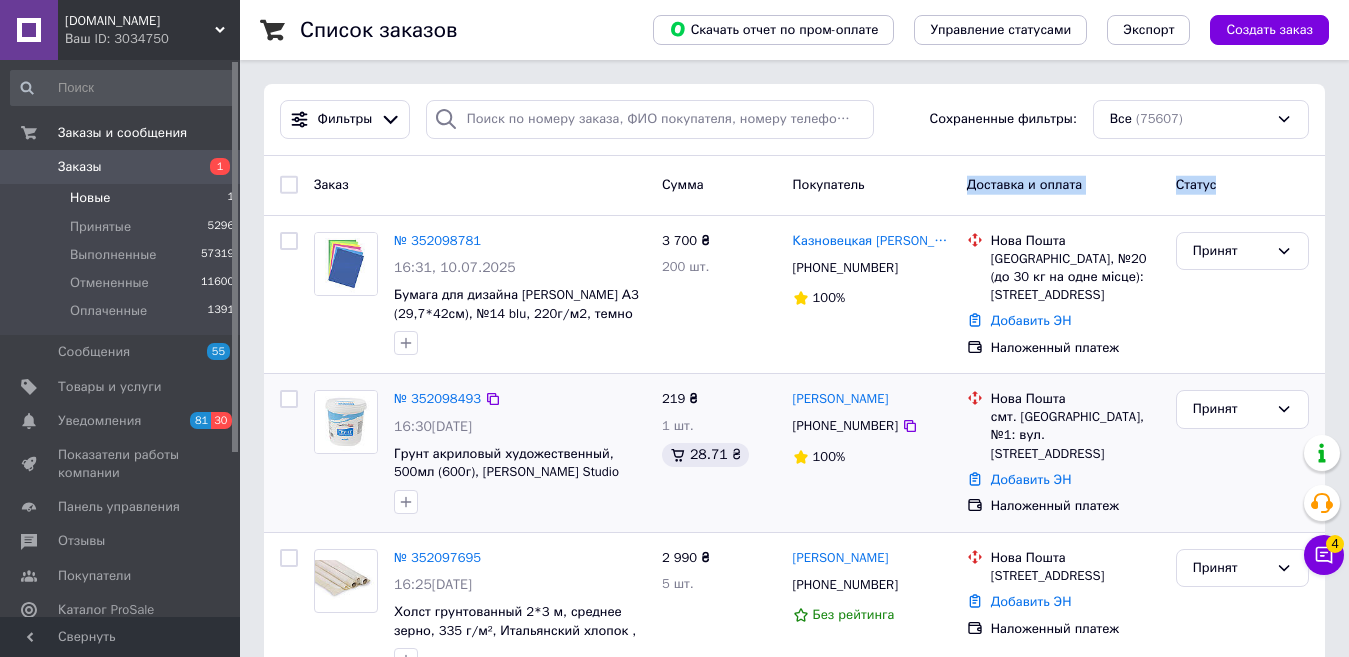 drag, startPoint x: 1268, startPoint y: 207, endPoint x: 744, endPoint y: 202, distance: 524.02386 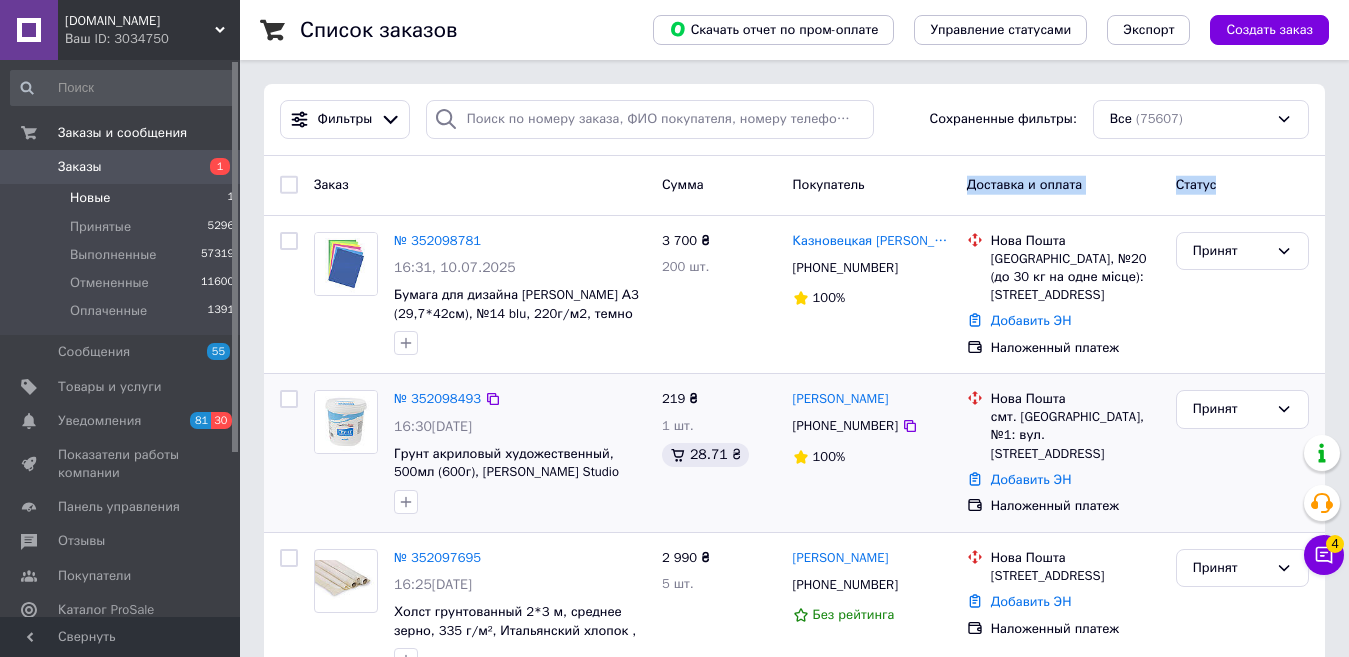 click on "Заказ Сумма Покупатель Доставка и оплата Статус" at bounding box center [794, 186] 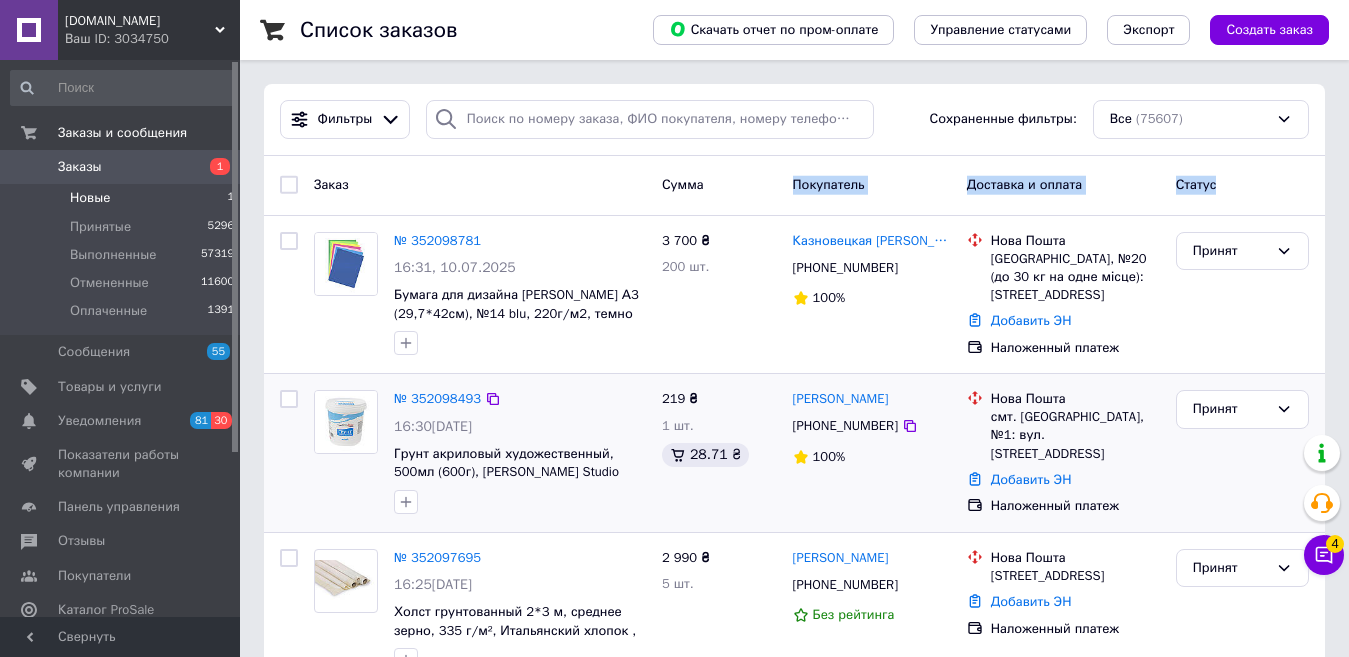 click on "Сумма" at bounding box center (719, 185) 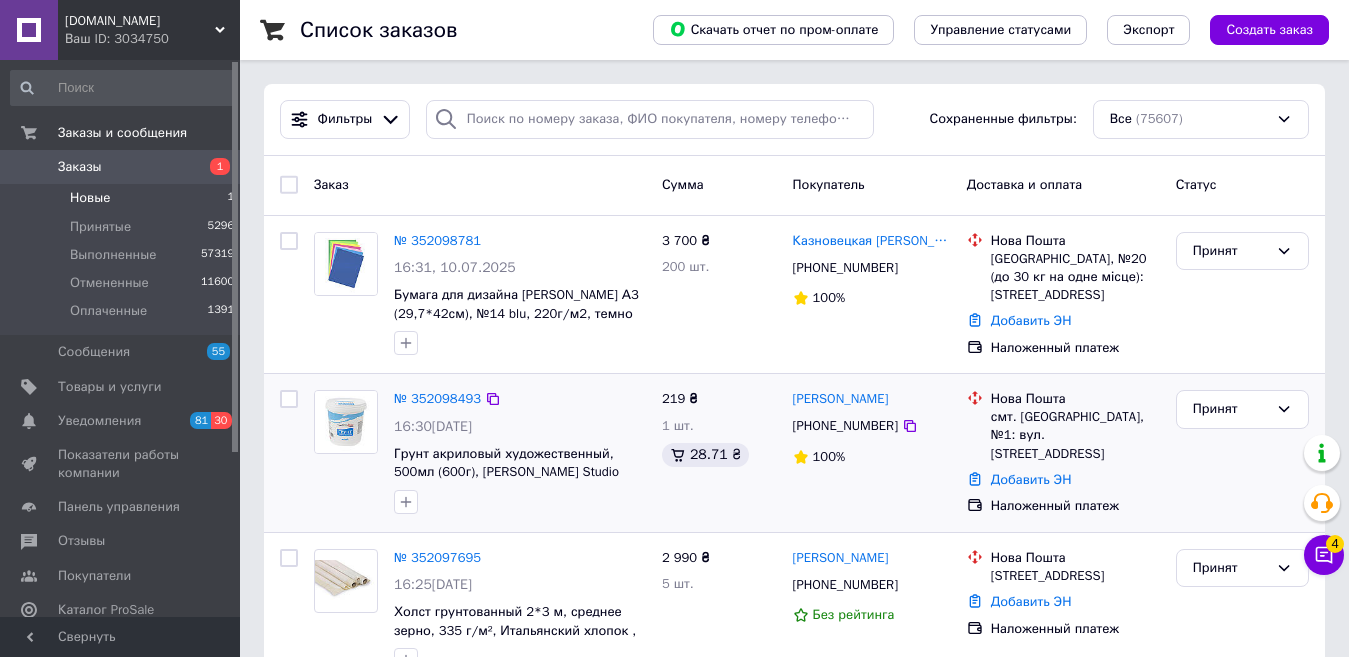 click on "Заказ" at bounding box center (480, 185) 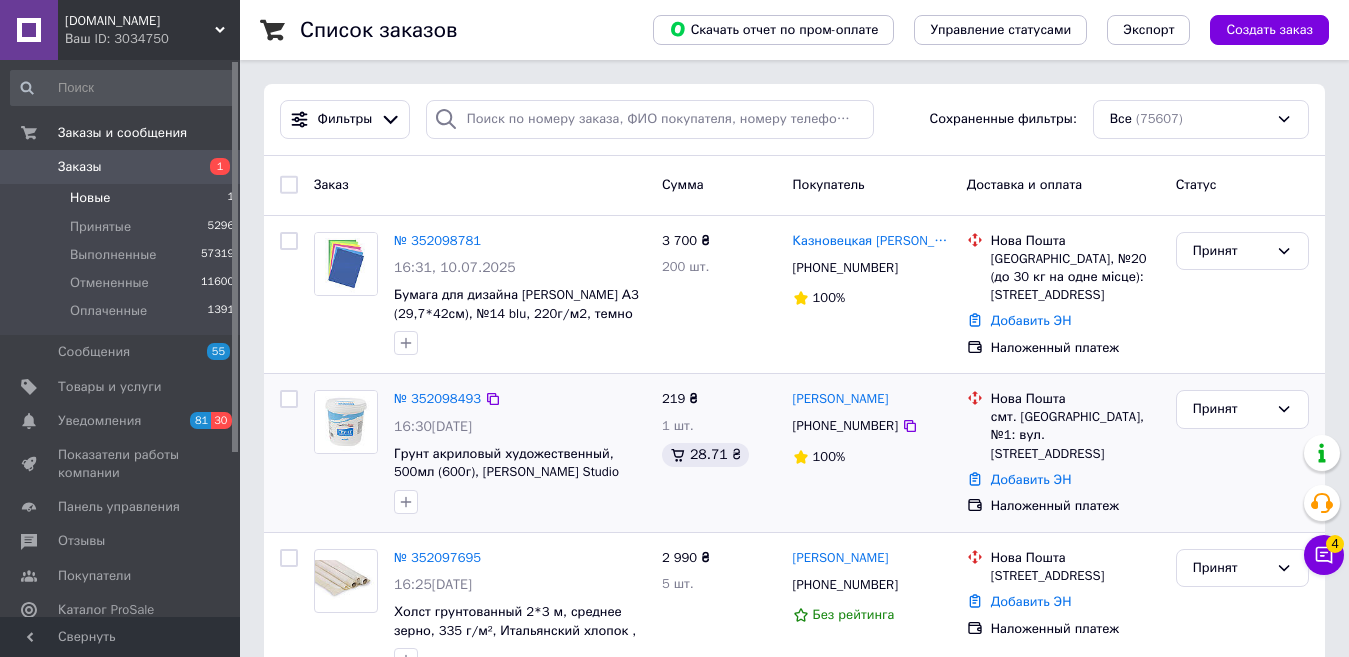 click on "Заказ" at bounding box center [480, 185] 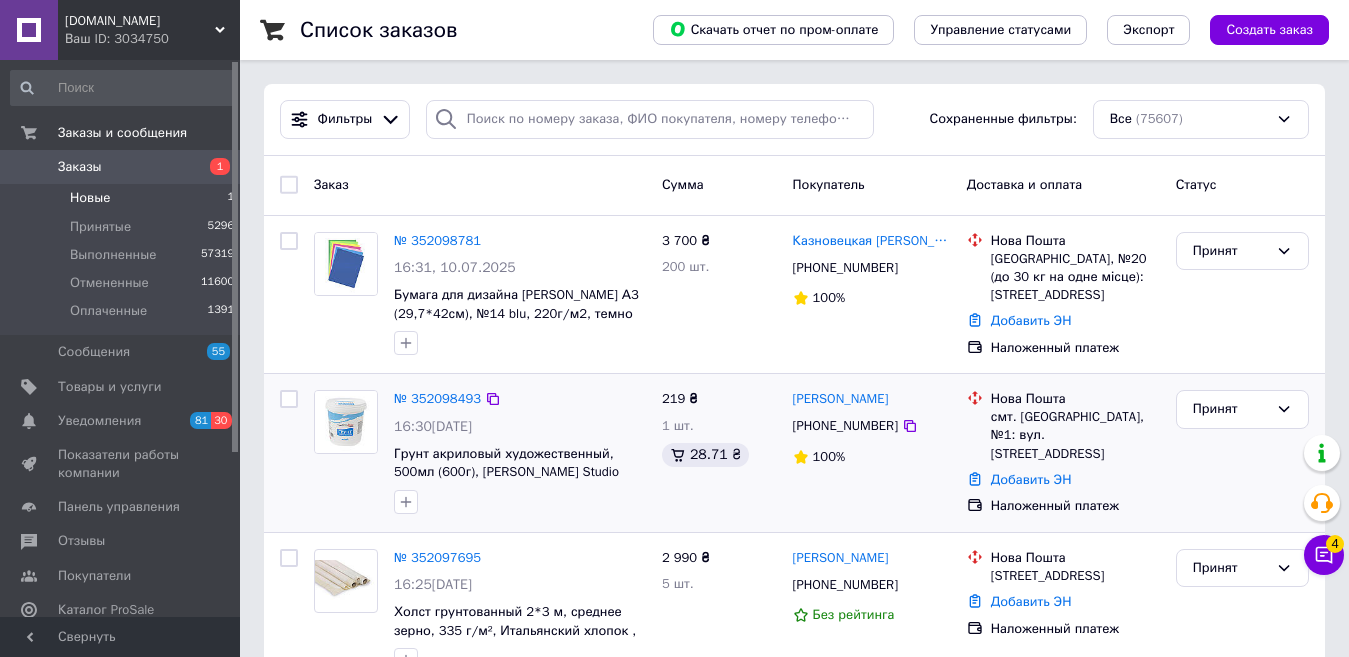 click on "Заказ" at bounding box center [480, 185] 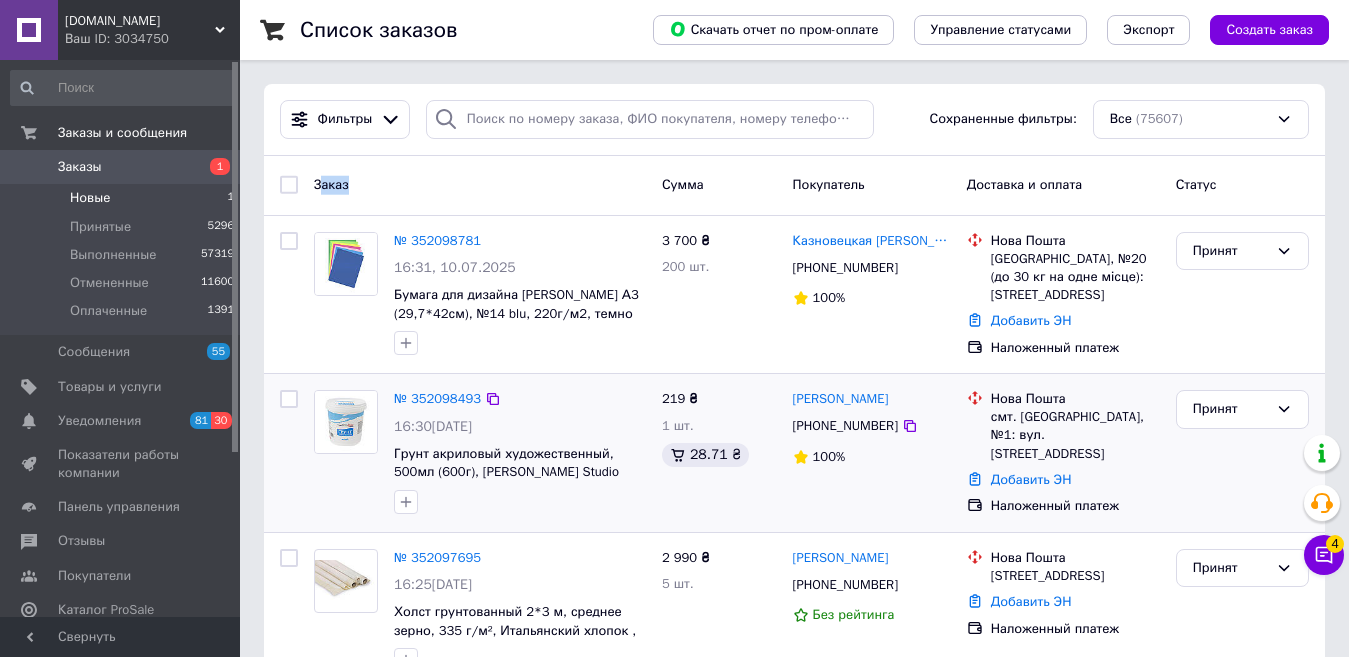 drag, startPoint x: 320, startPoint y: 186, endPoint x: 393, endPoint y: 186, distance: 73 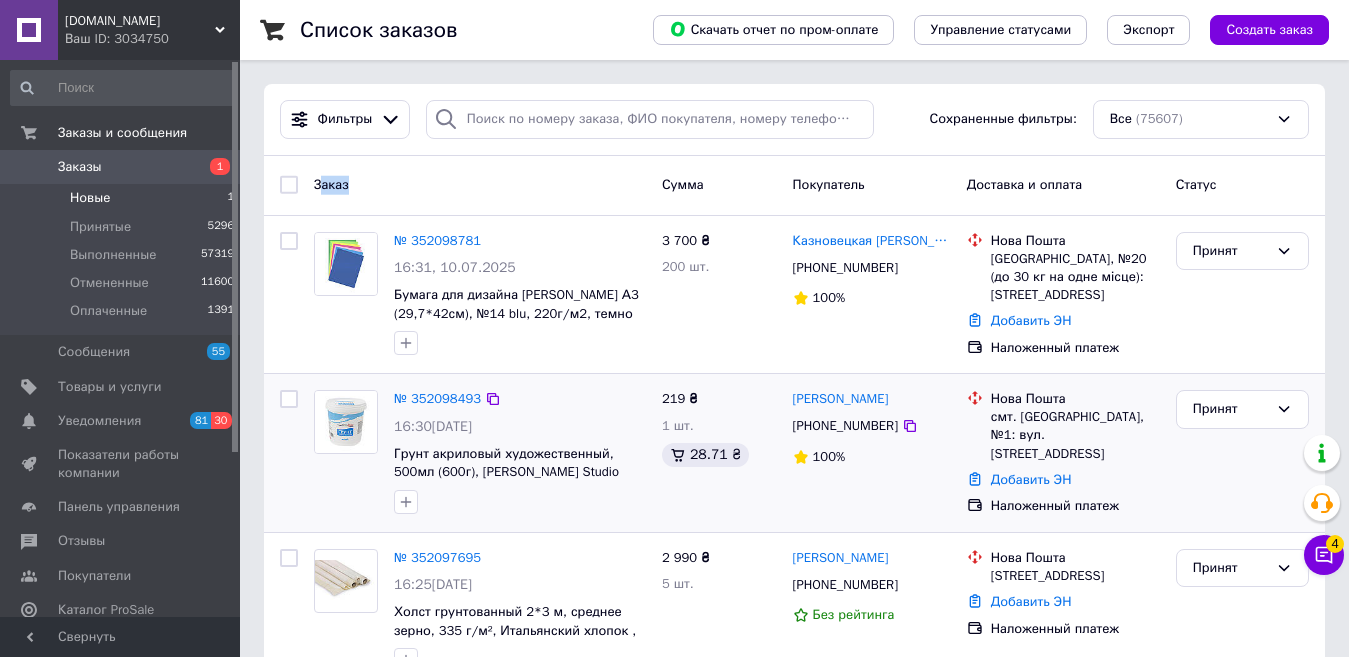 click on "Заказ" at bounding box center [480, 185] 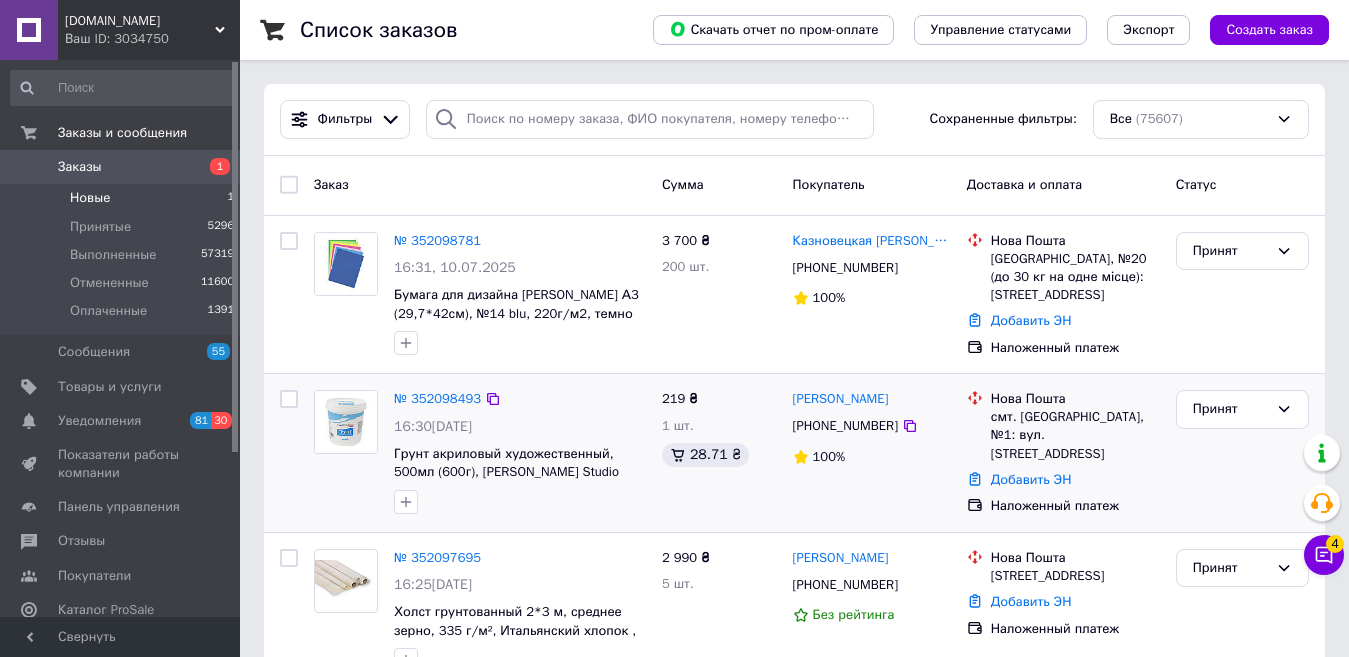 click on "Заказ" at bounding box center [480, 185] 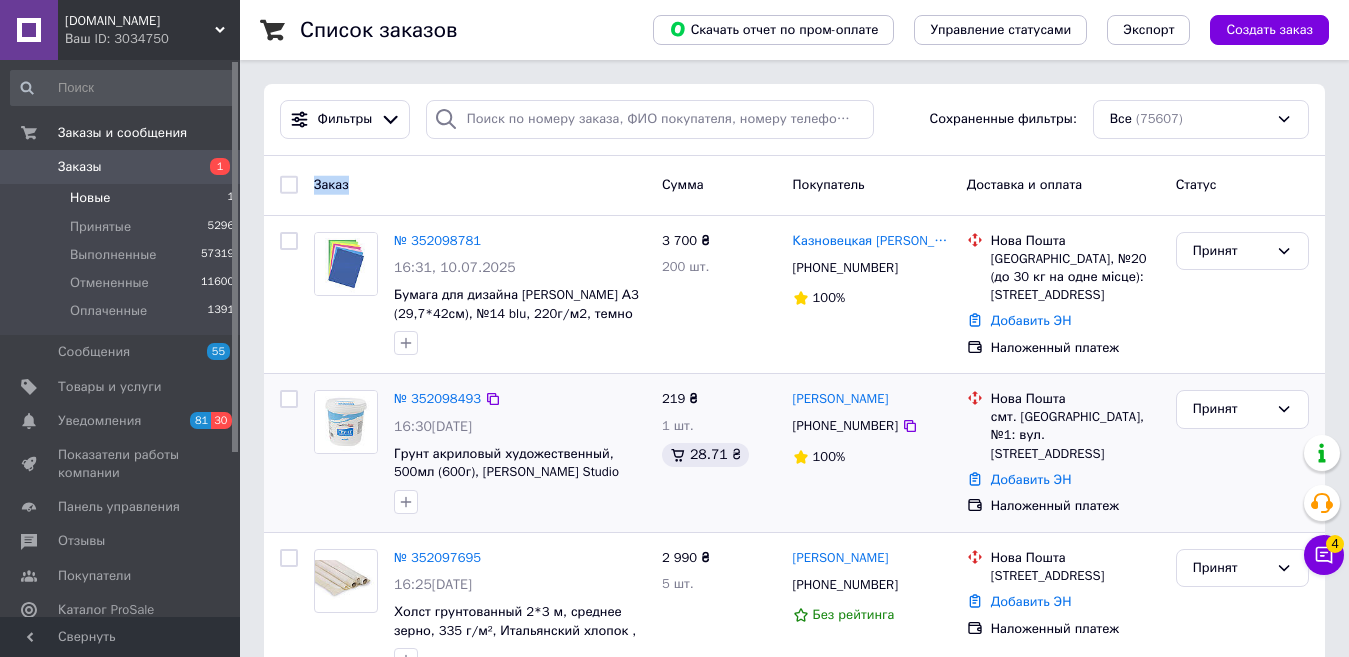 drag, startPoint x: 314, startPoint y: 186, endPoint x: 524, endPoint y: 186, distance: 210 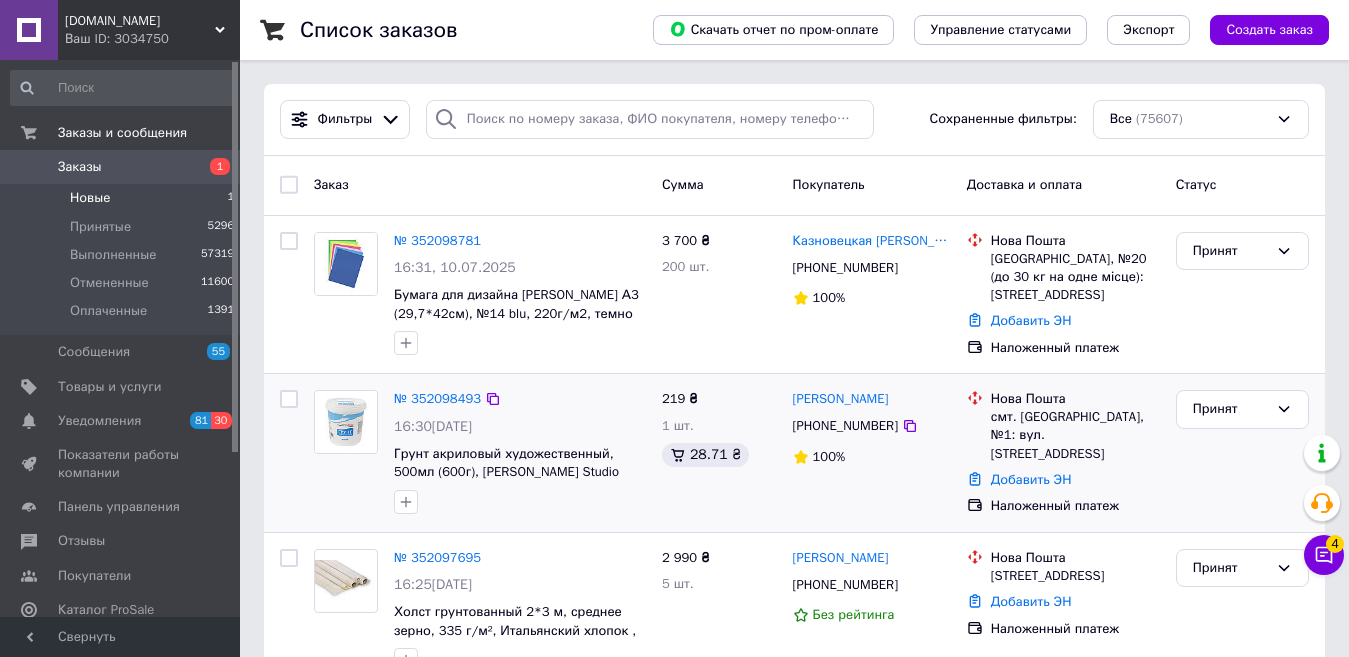 click on "Заказ" at bounding box center [480, 185] 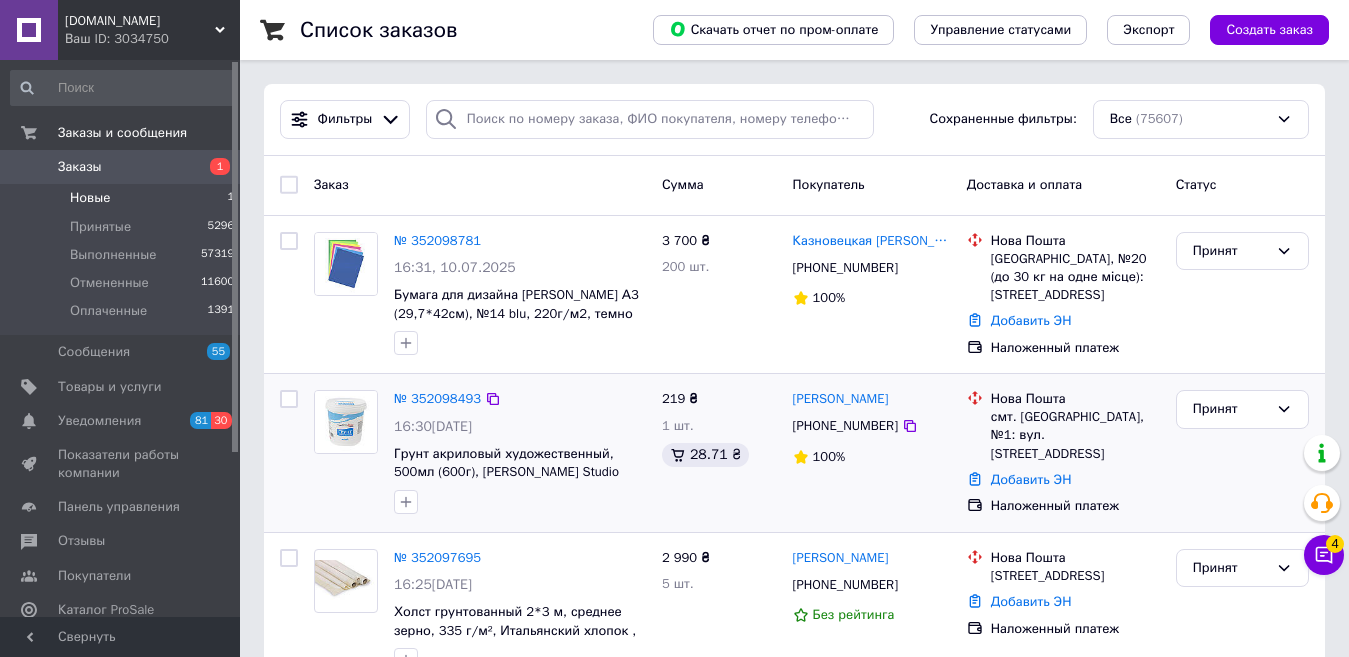 click on "Заказ" at bounding box center (480, 185) 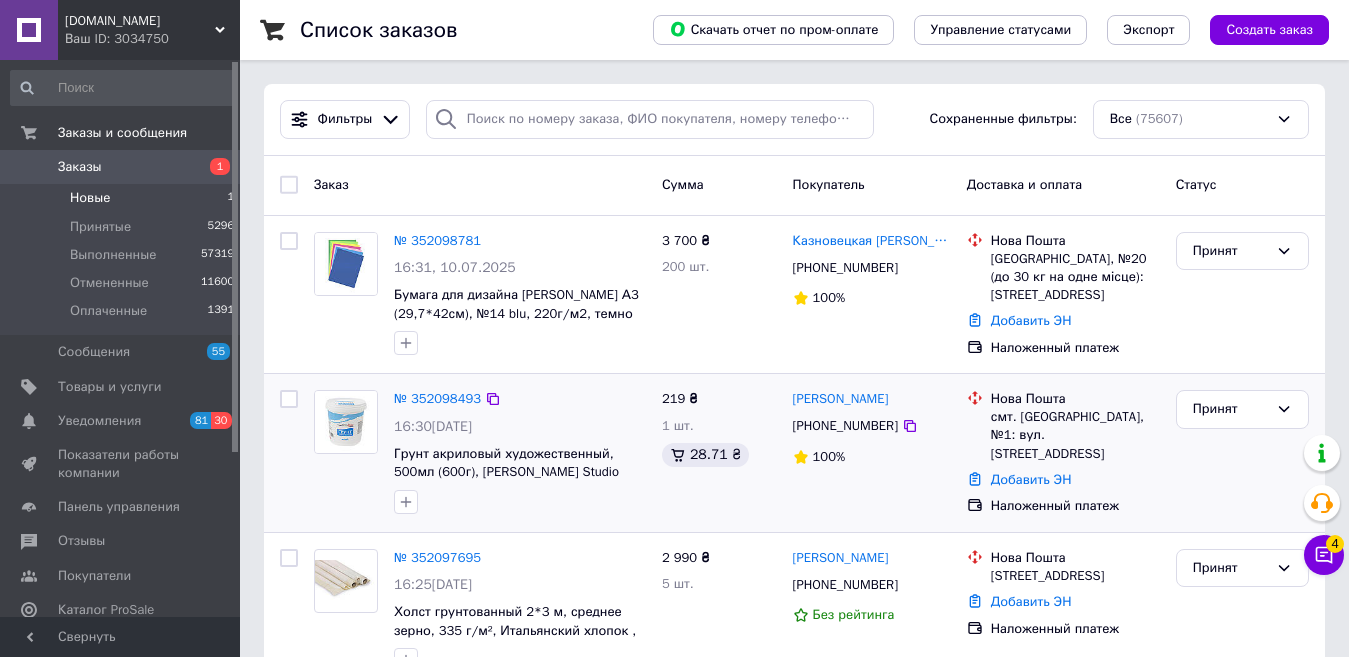 click on "Заказ" at bounding box center [480, 185] 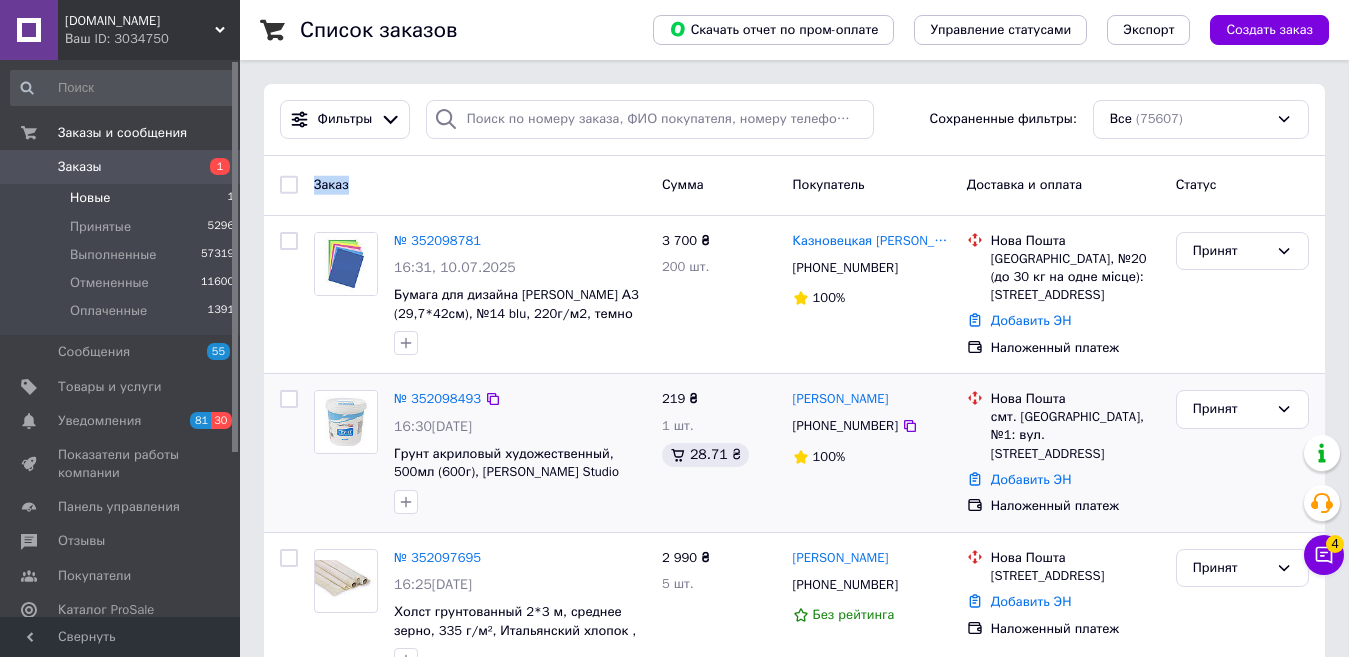 drag, startPoint x: 315, startPoint y: 186, endPoint x: 492, endPoint y: 185, distance: 177.00282 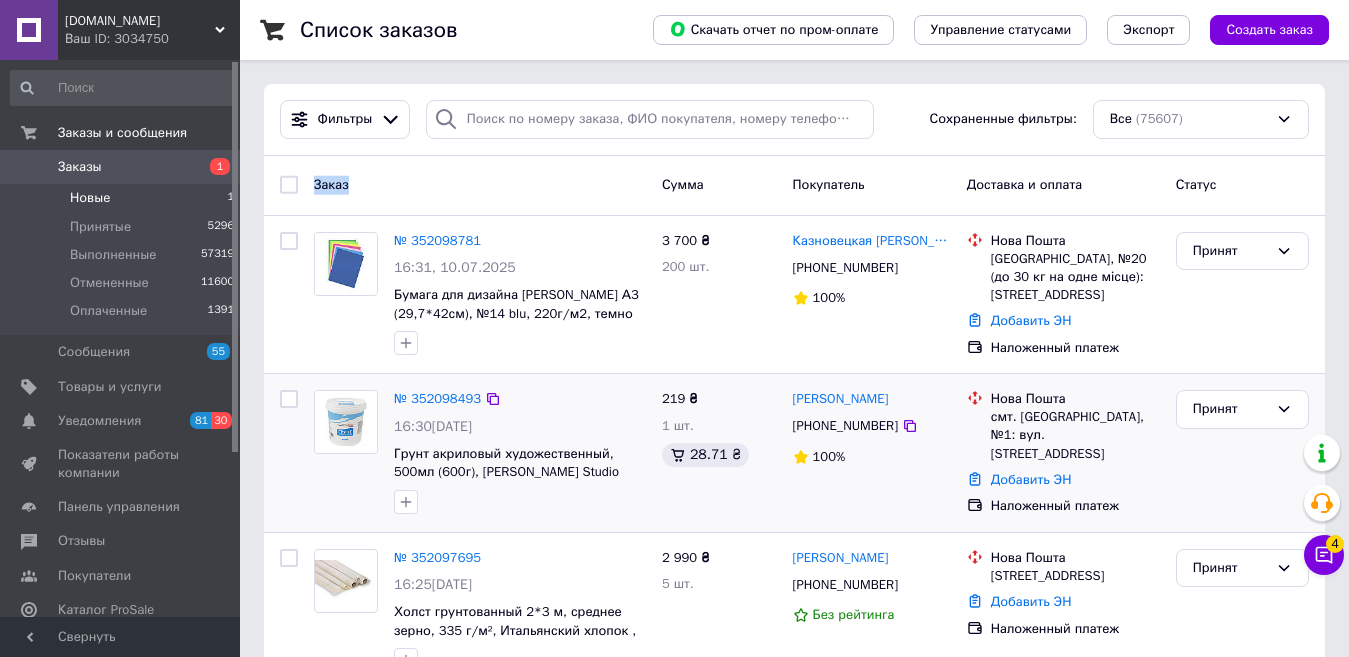 click on "Заказ" at bounding box center (480, 185) 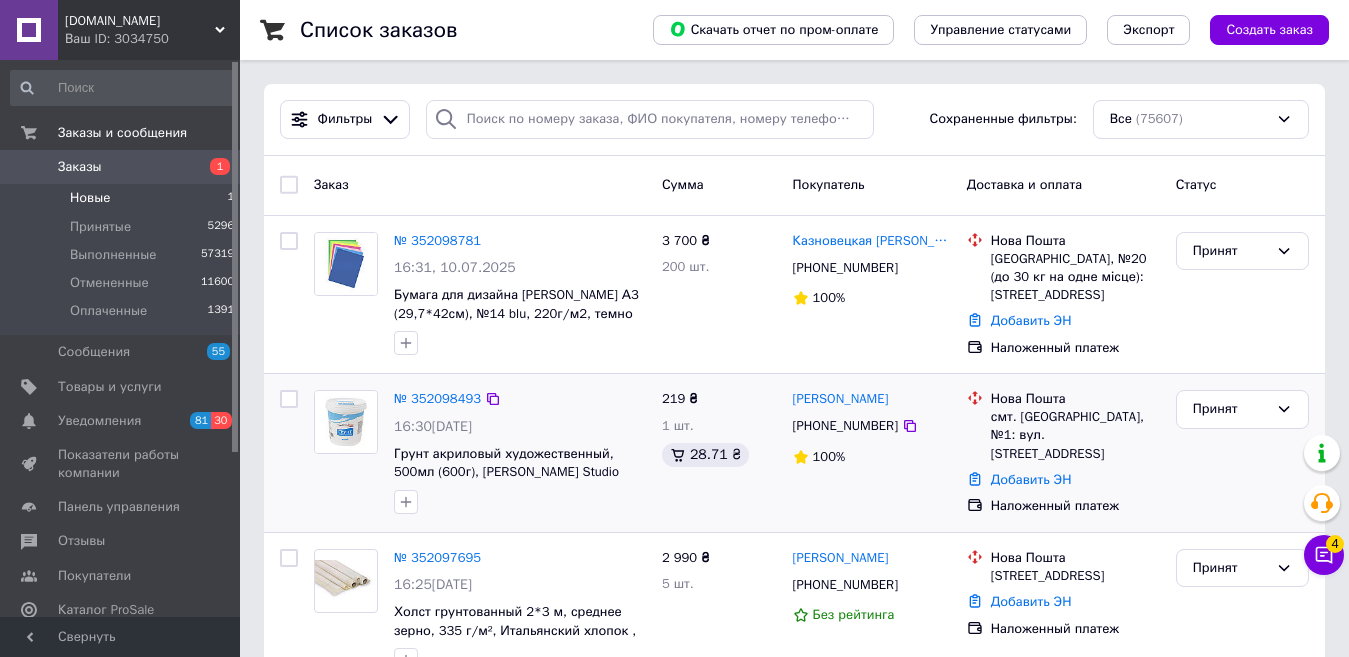 click on "Заказ" at bounding box center [480, 185] 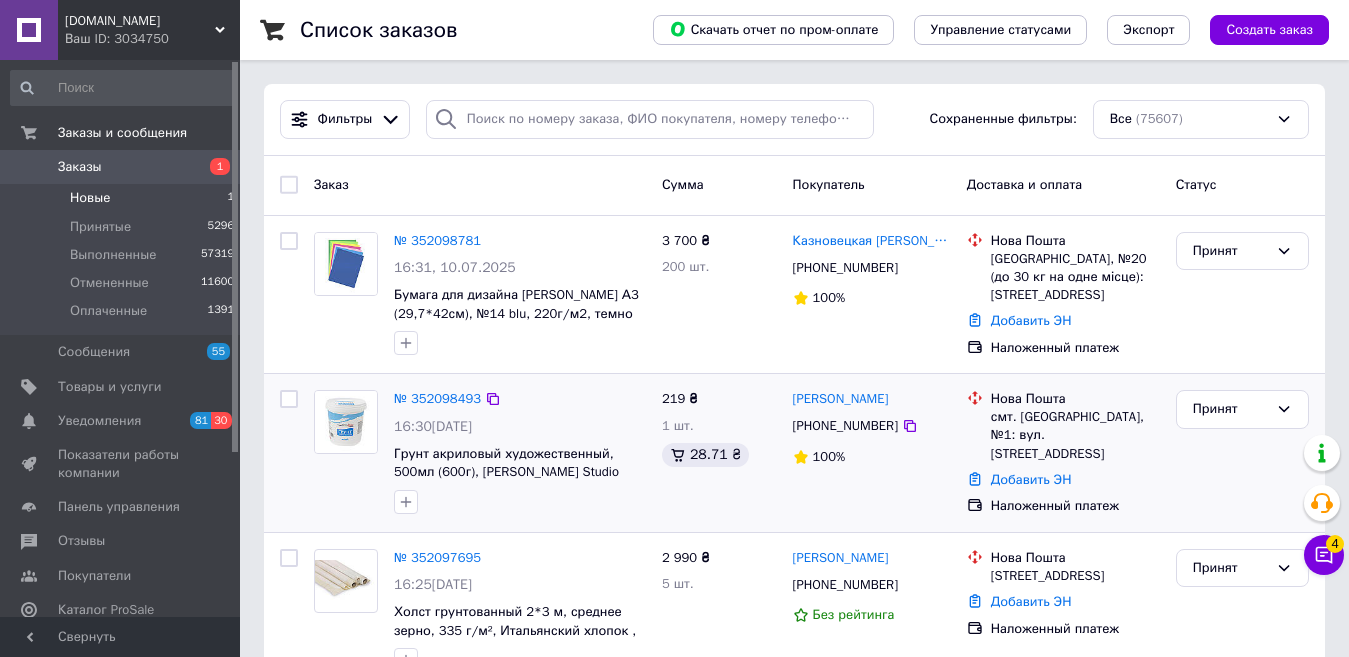 click on "Заказ" at bounding box center (480, 185) 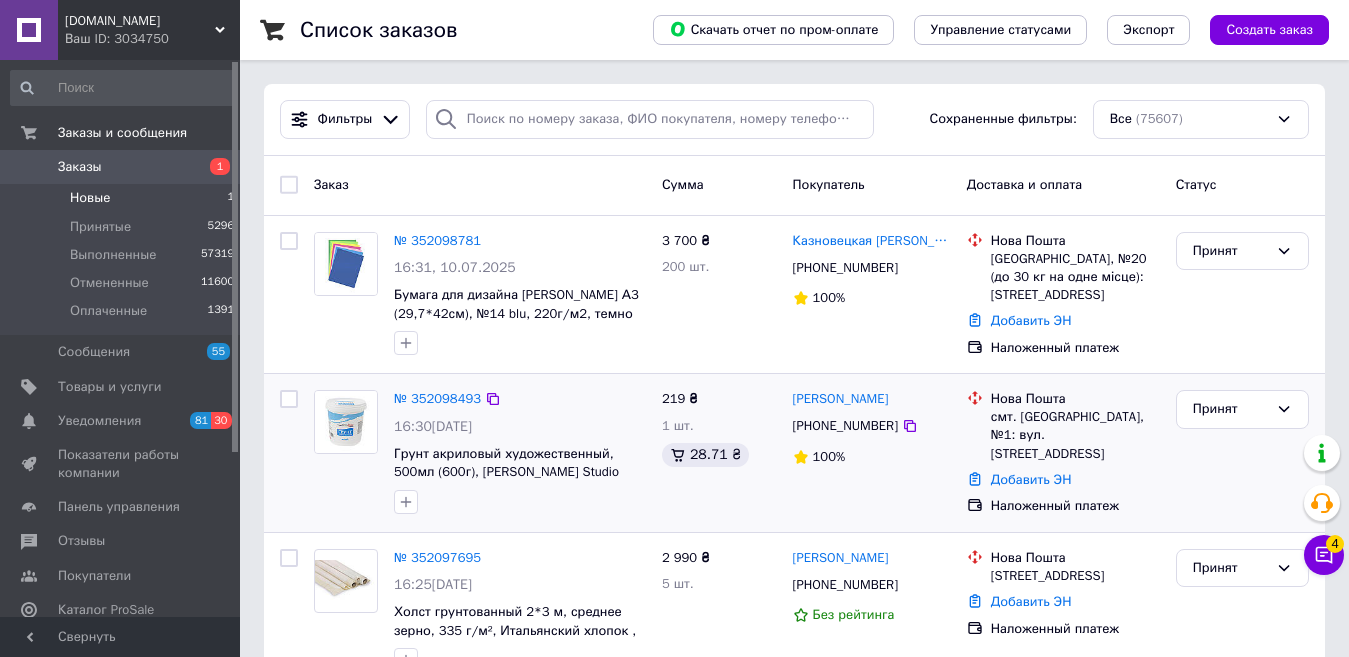 click on "Заказ" at bounding box center (480, 185) 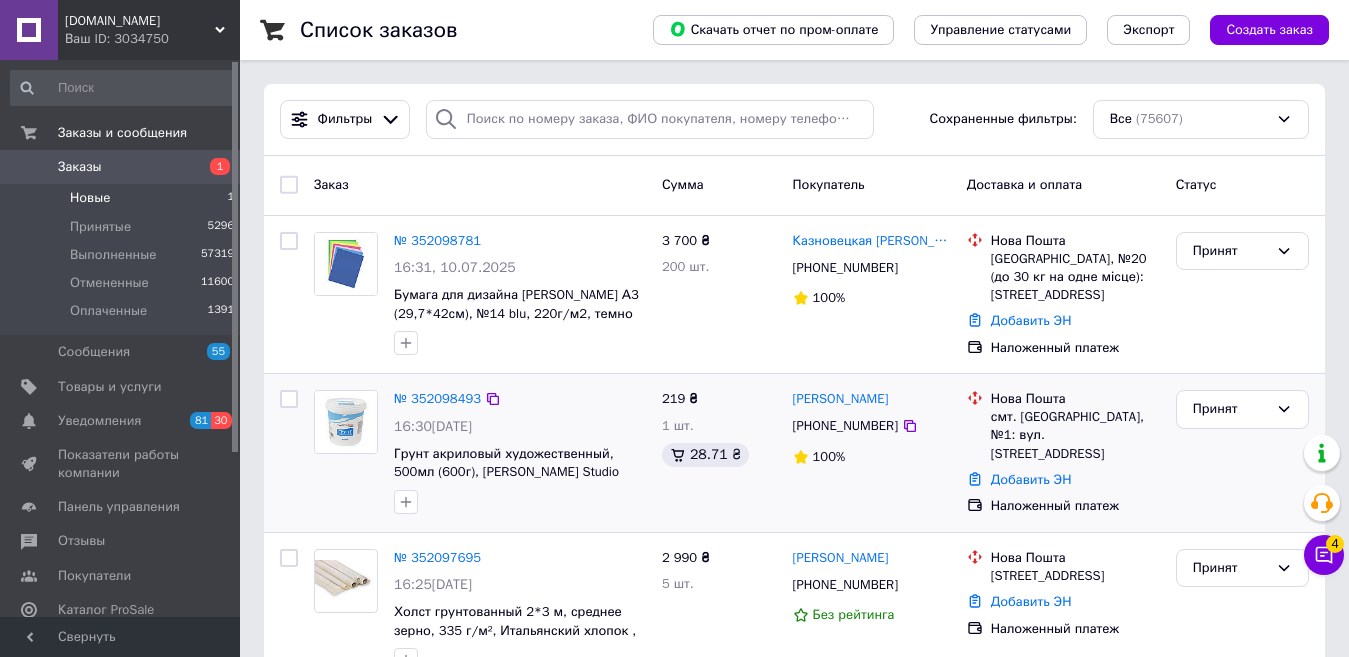click on "Заказ" at bounding box center [480, 185] 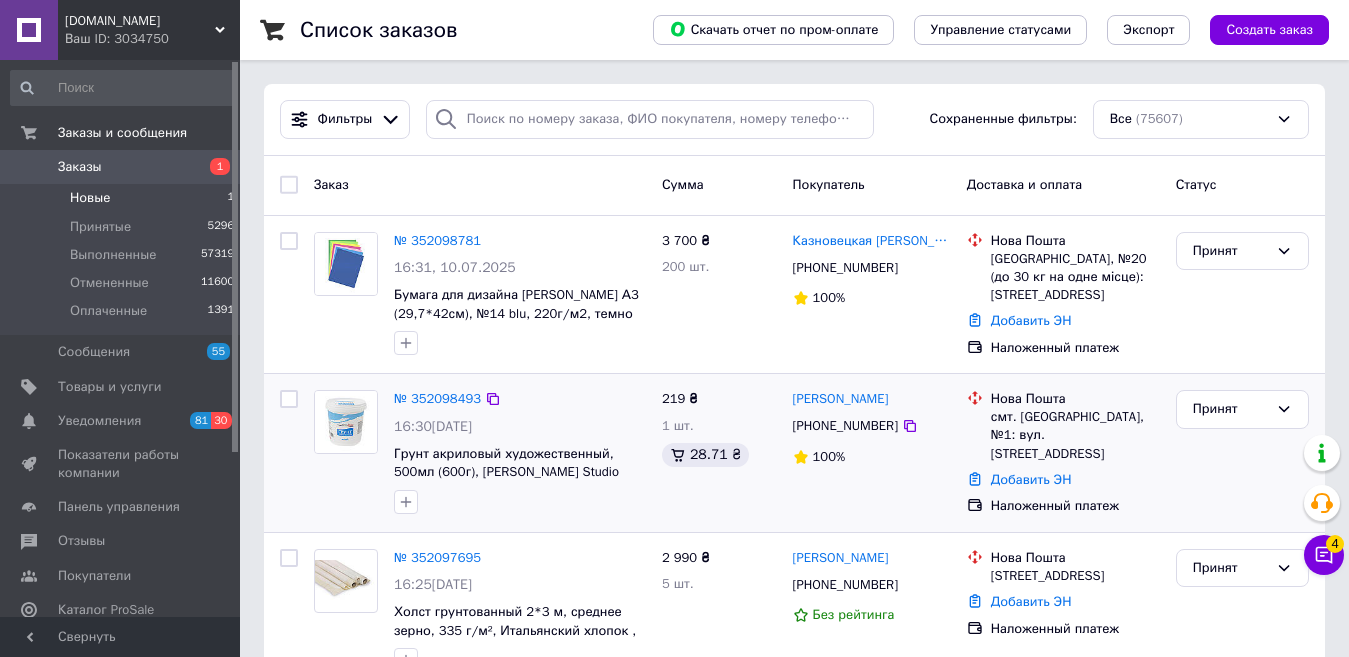 click on "Заказ" at bounding box center [480, 185] 